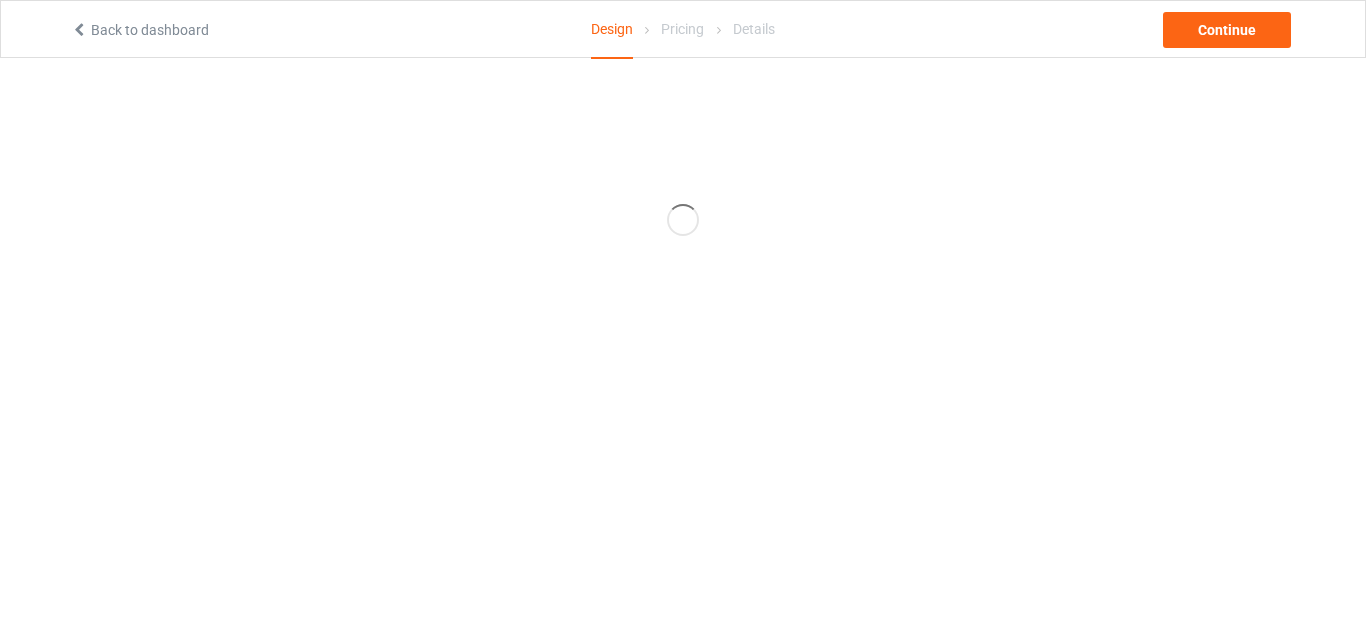 scroll, scrollTop: 0, scrollLeft: 0, axis: both 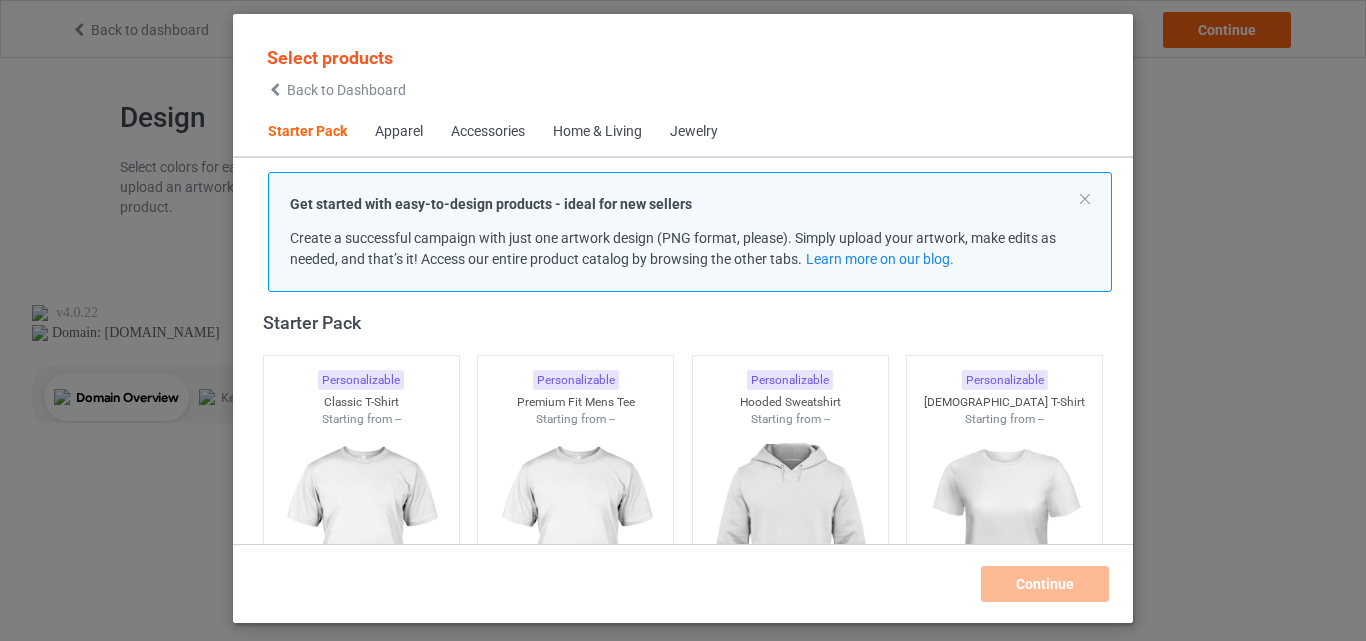 click on "Apparel" at bounding box center [399, 132] 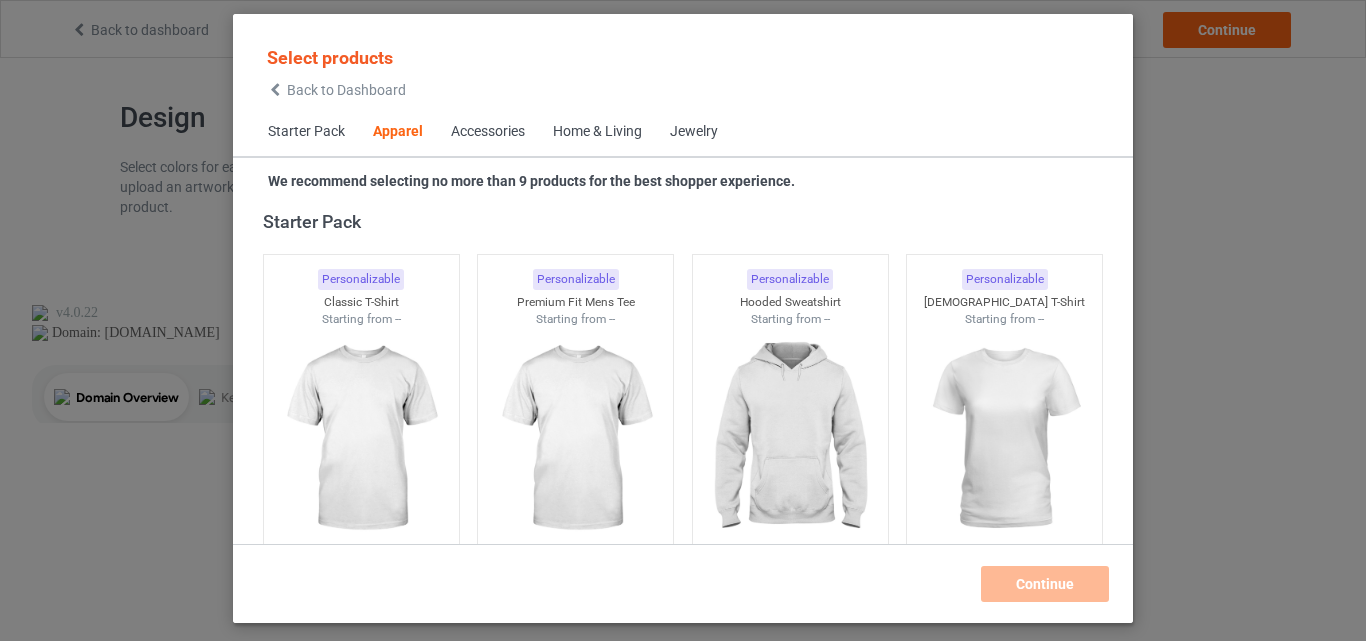 scroll, scrollTop: 745, scrollLeft: 0, axis: vertical 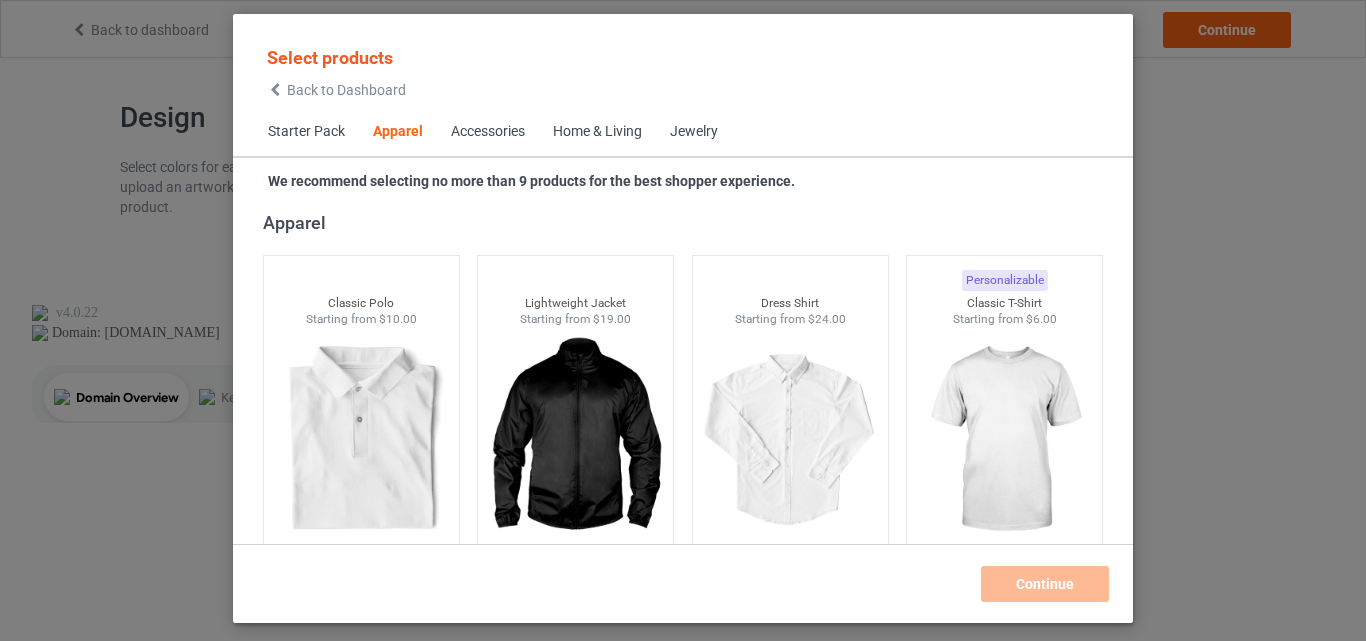 click on "Starter Pack" at bounding box center (306, 132) 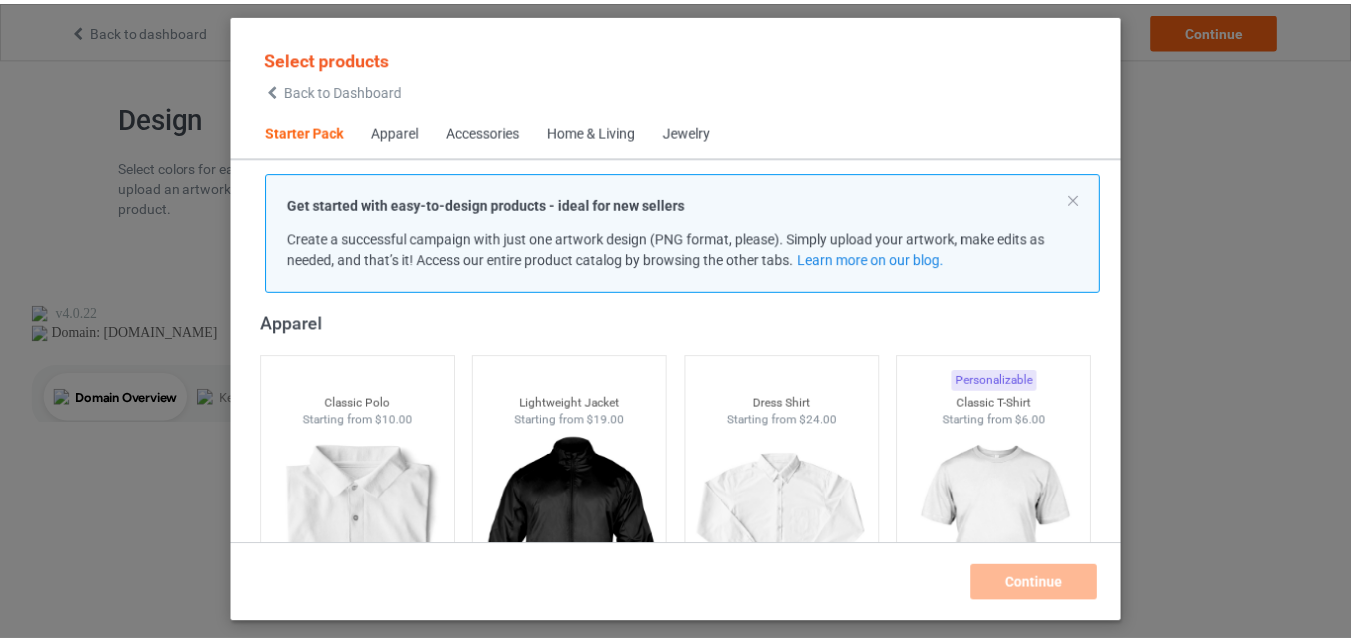 scroll, scrollTop: 25, scrollLeft: 0, axis: vertical 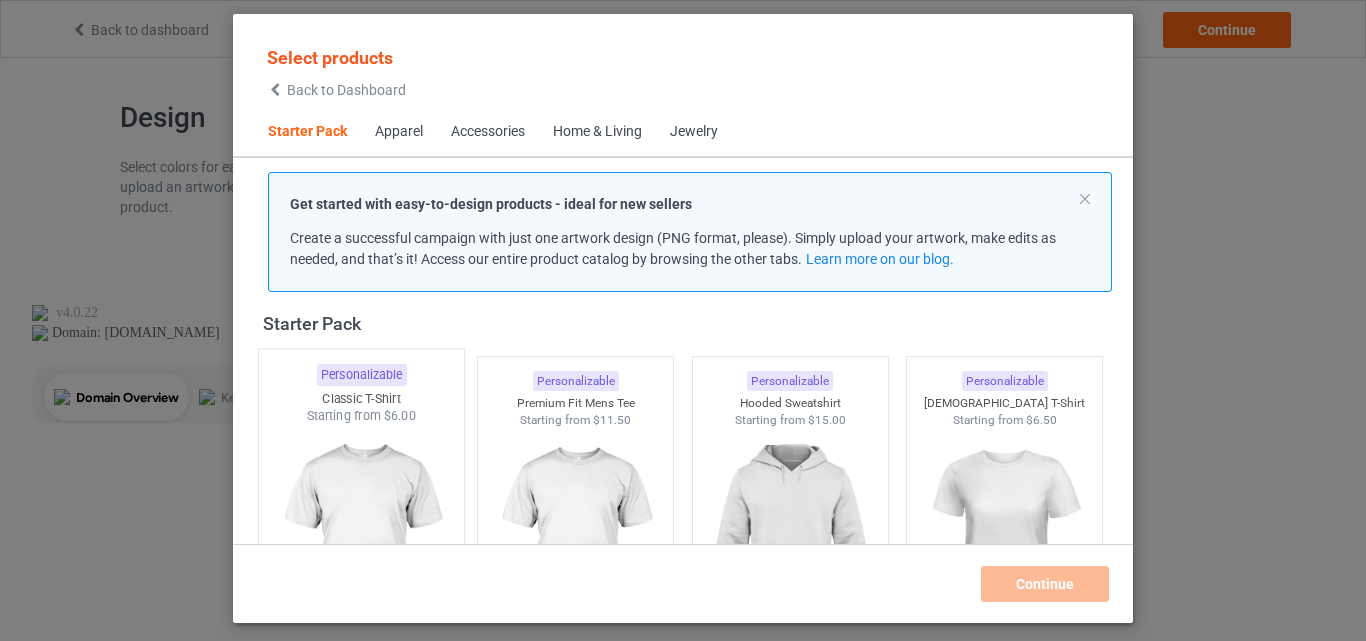 click at bounding box center [361, 542] 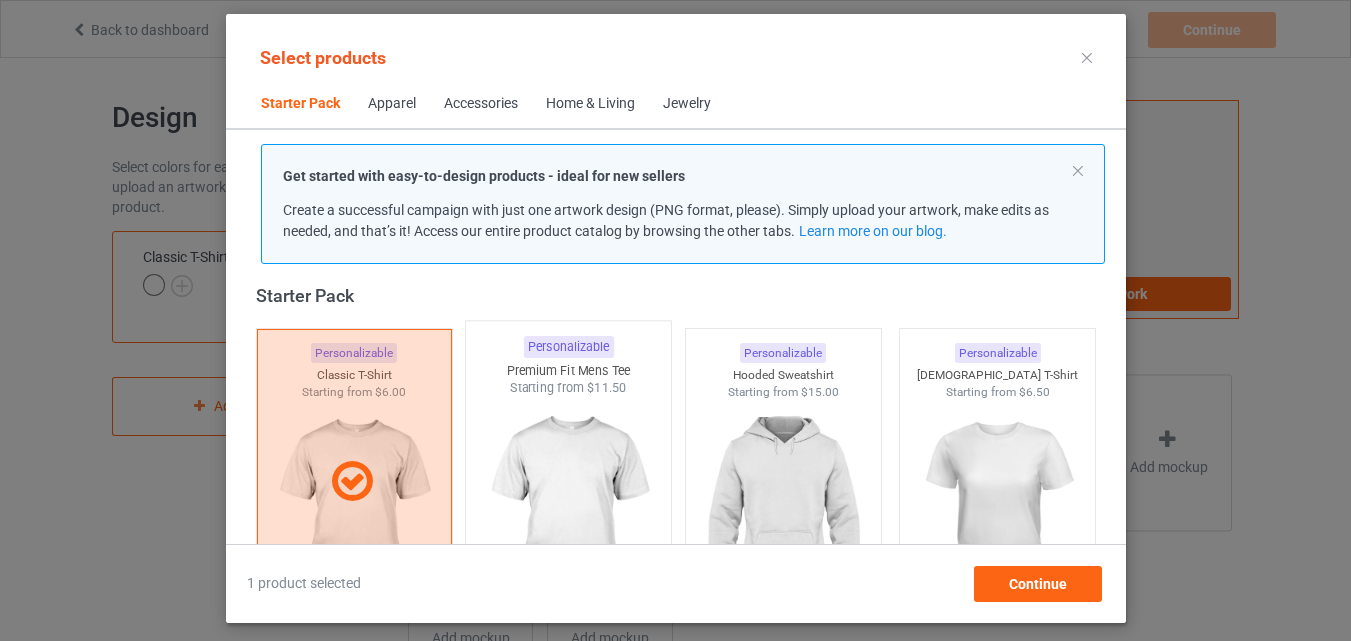 click at bounding box center (568, 514) 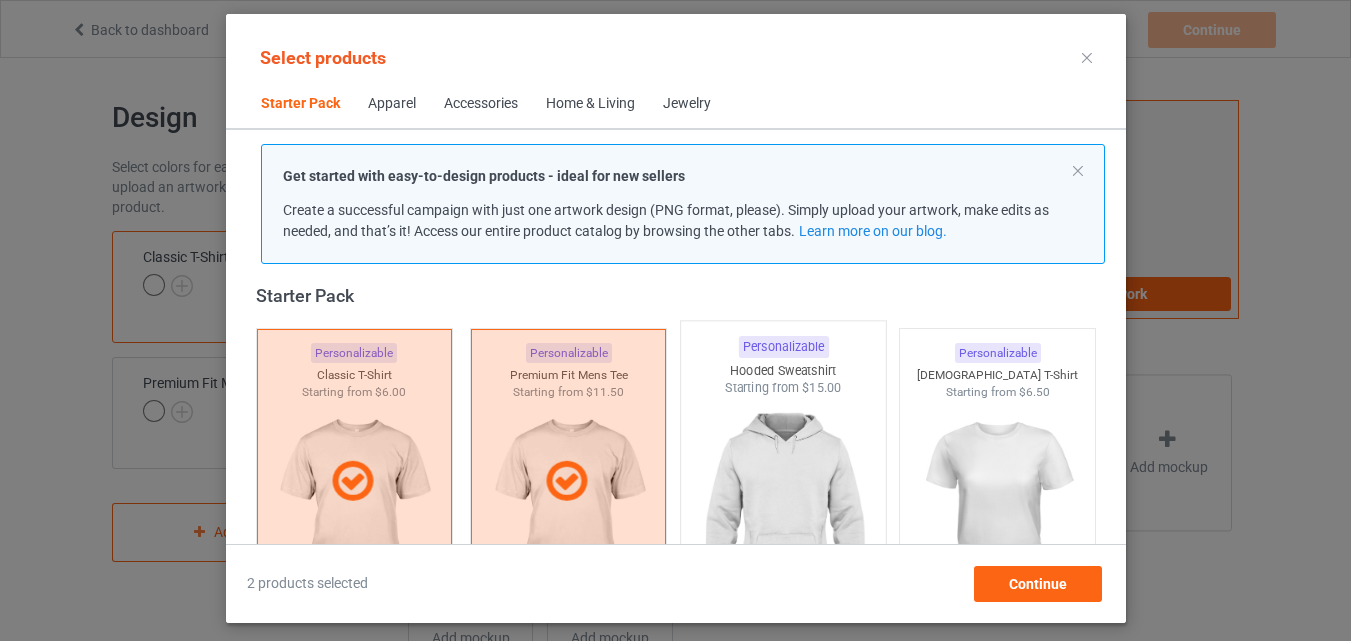 click at bounding box center [783, 514] 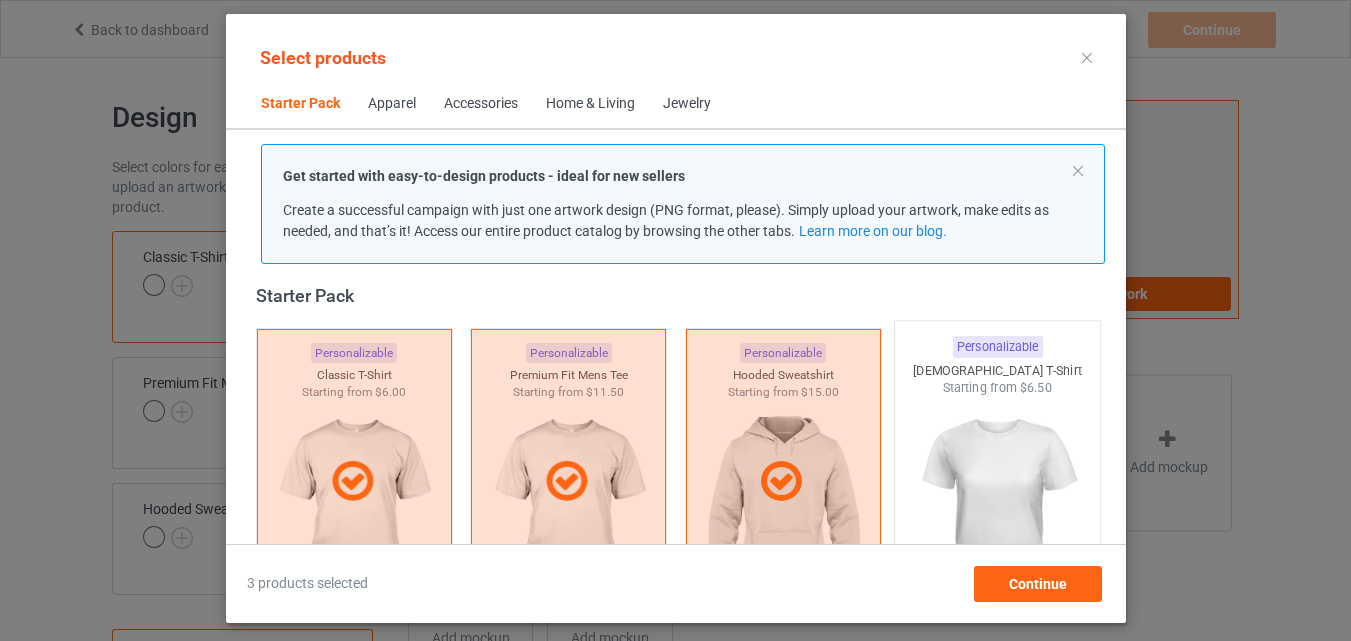 click at bounding box center (997, 514) 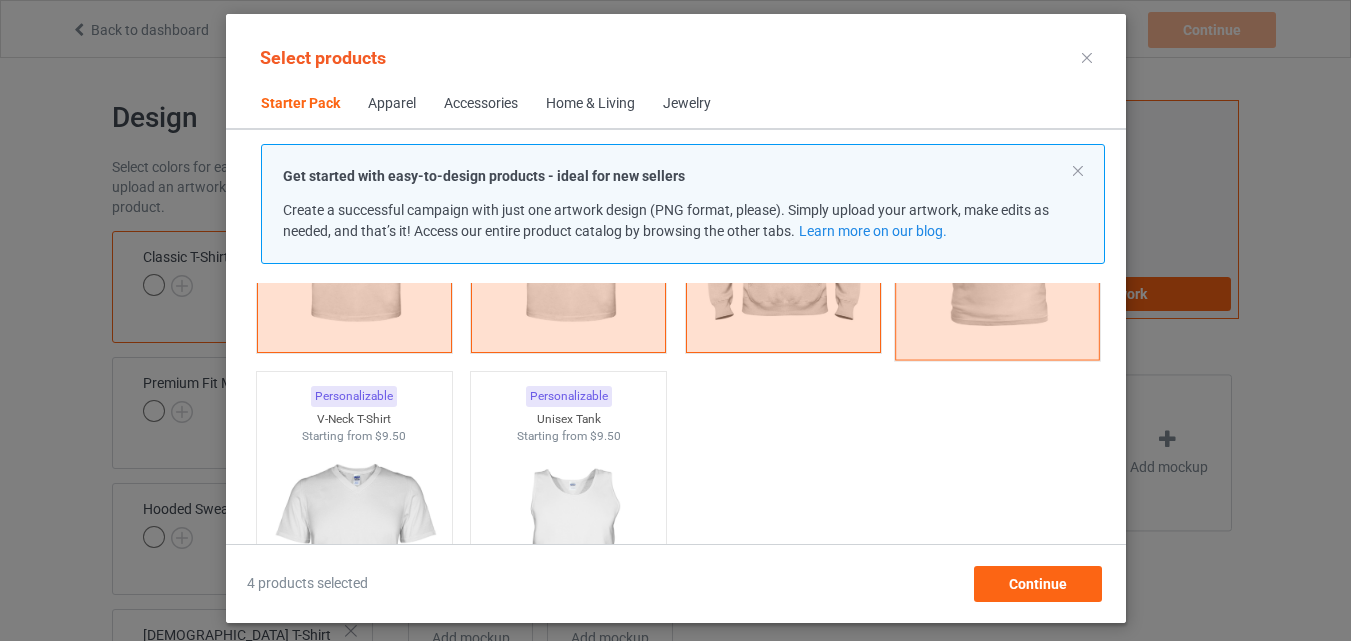 scroll, scrollTop: 425, scrollLeft: 0, axis: vertical 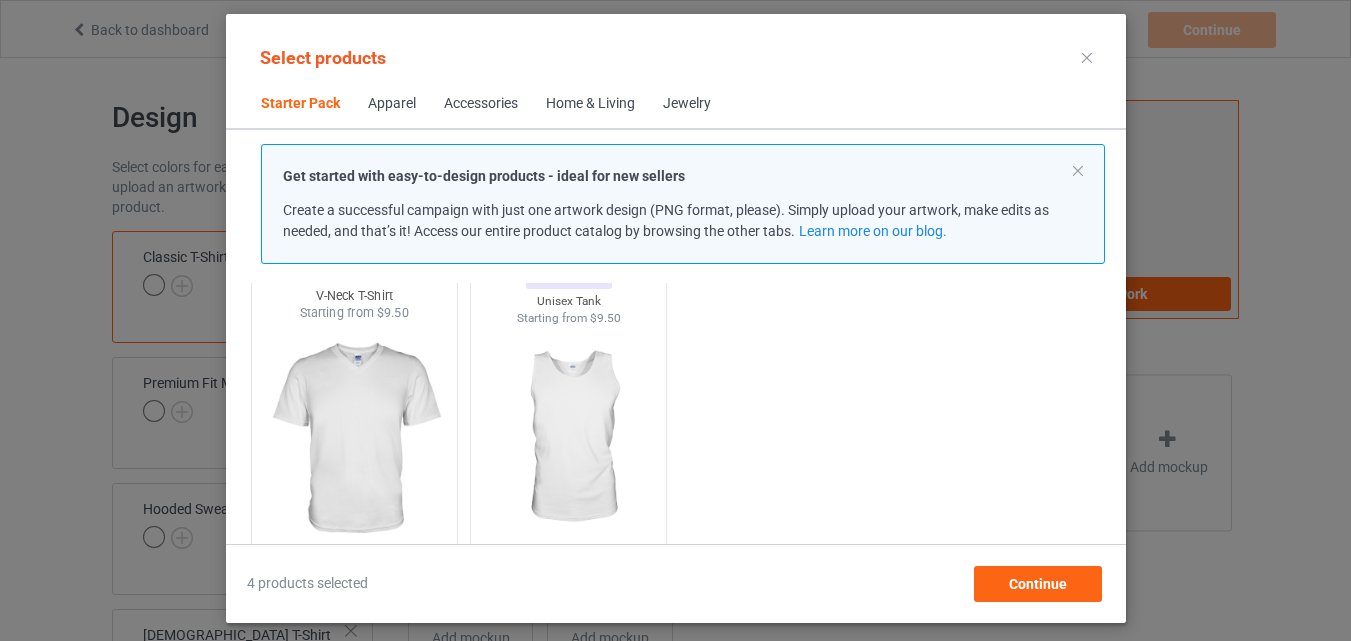 click at bounding box center (354, 439) 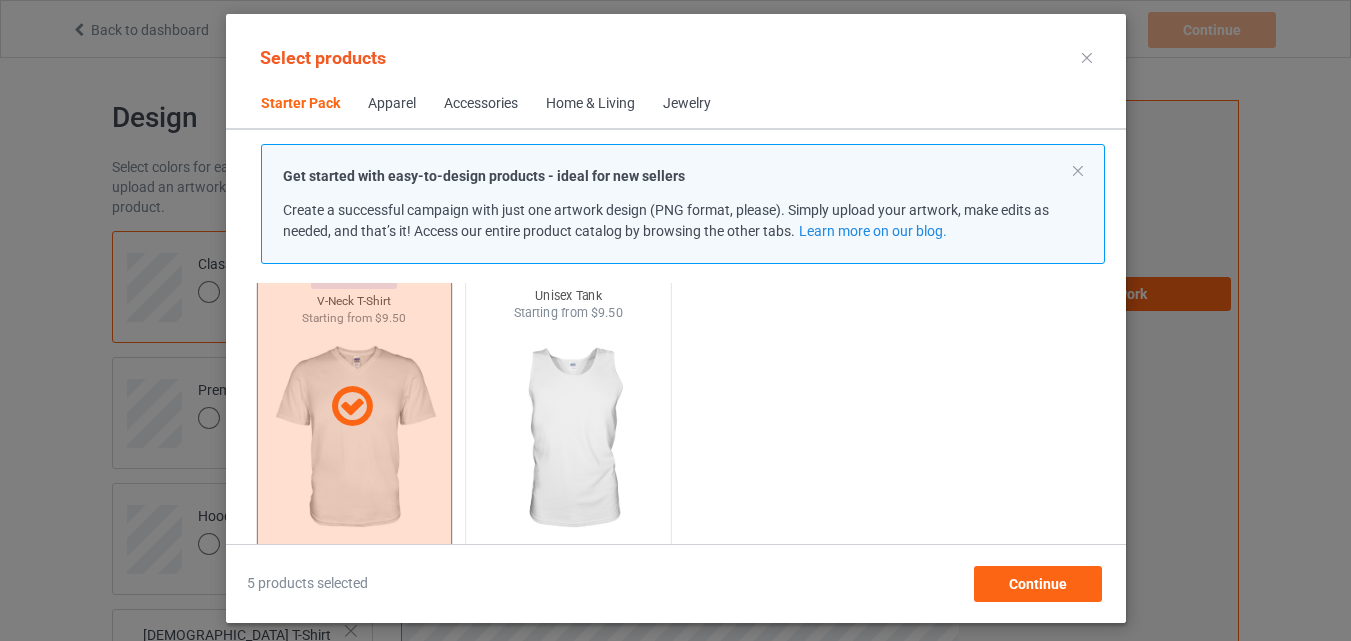 click at bounding box center [568, 439] 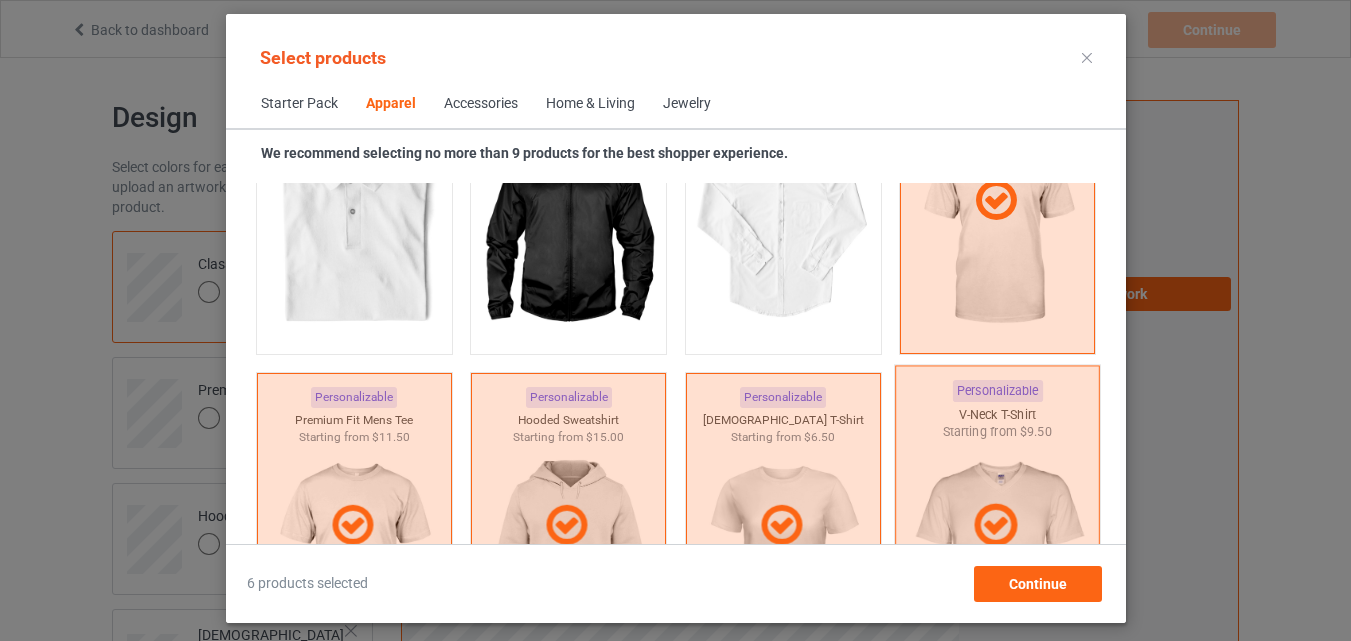 scroll, scrollTop: 1325, scrollLeft: 0, axis: vertical 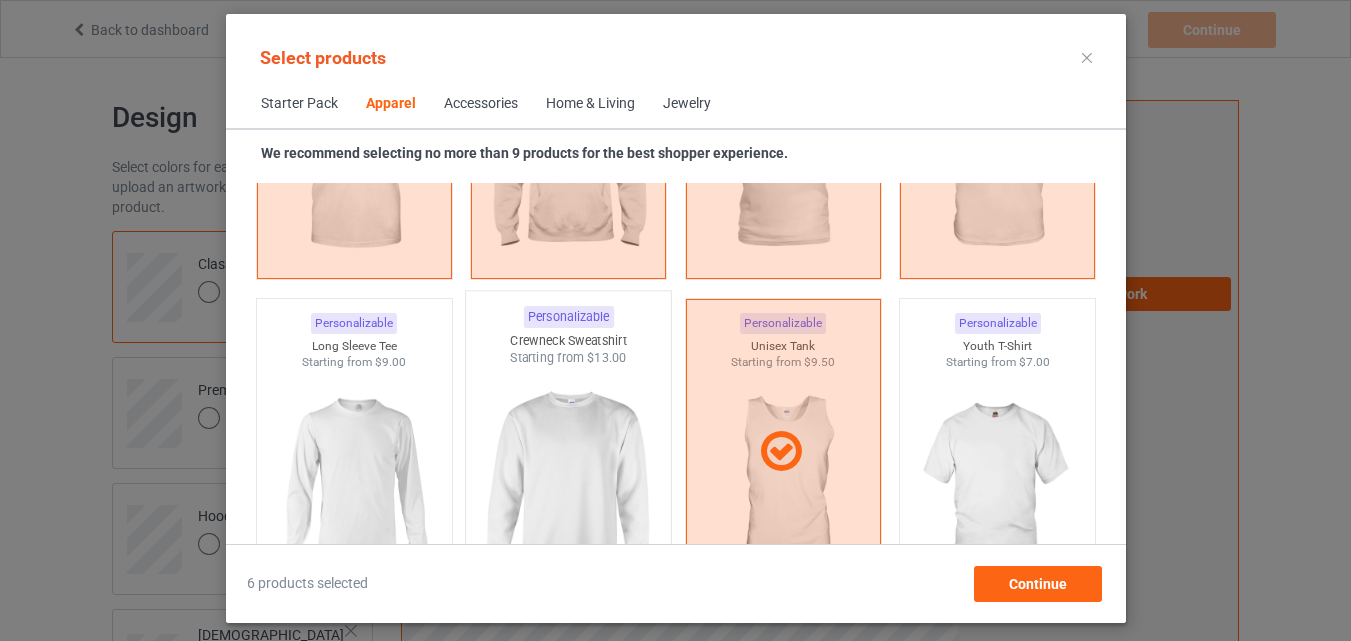 click at bounding box center (568, 484) 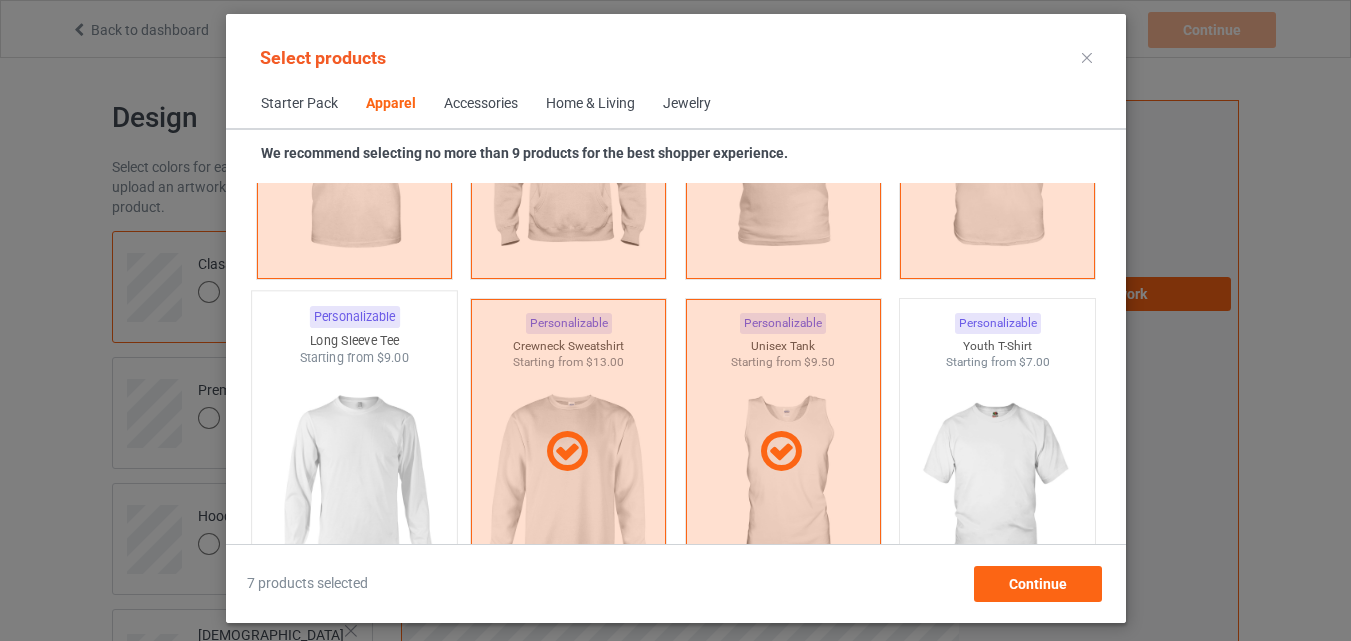 click at bounding box center (354, 484) 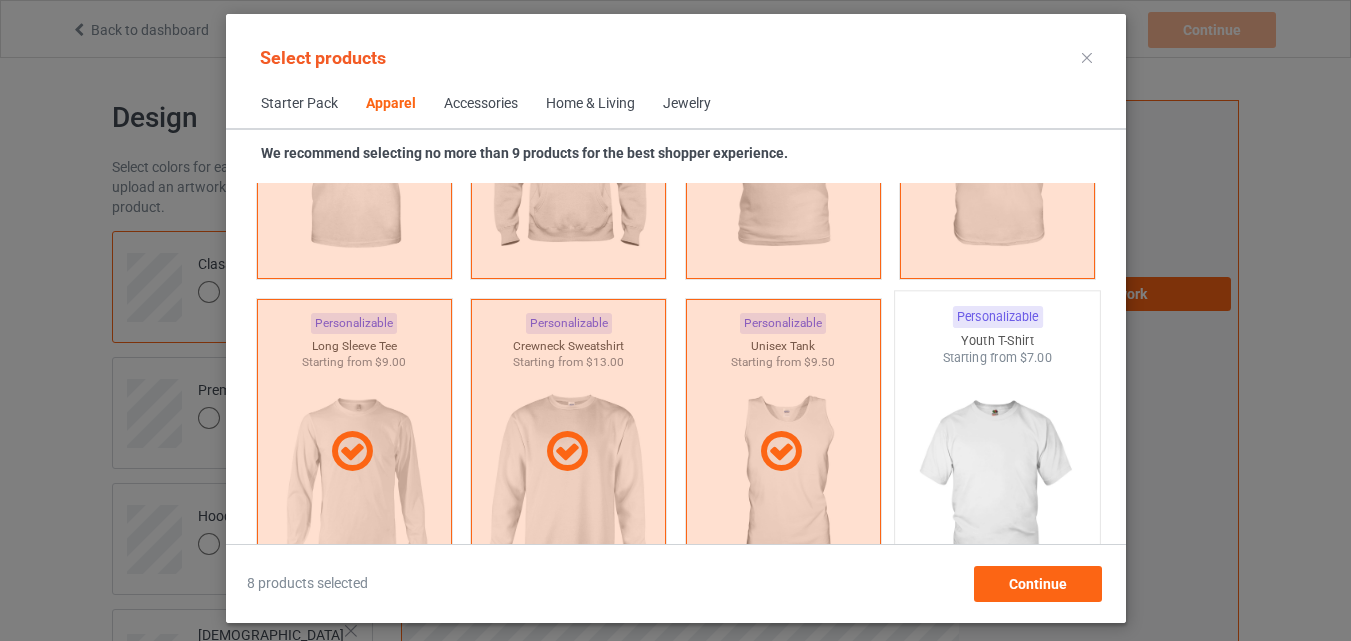 click at bounding box center (997, 484) 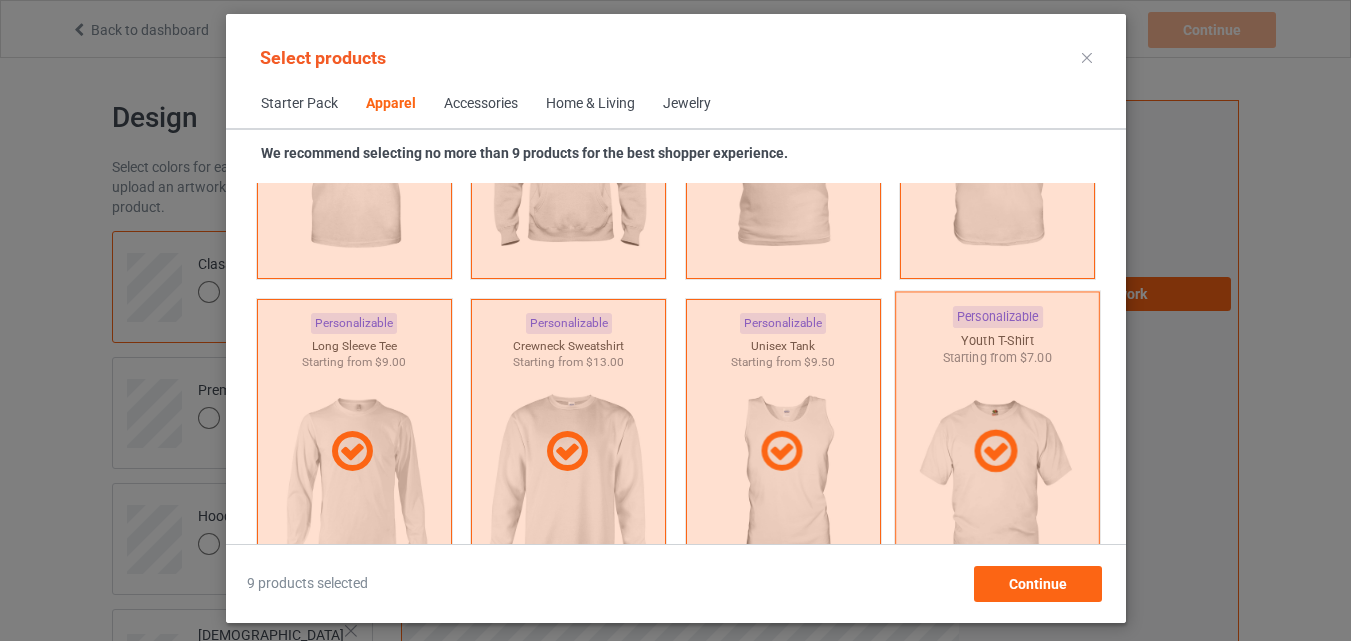 scroll, scrollTop: 1825, scrollLeft: 0, axis: vertical 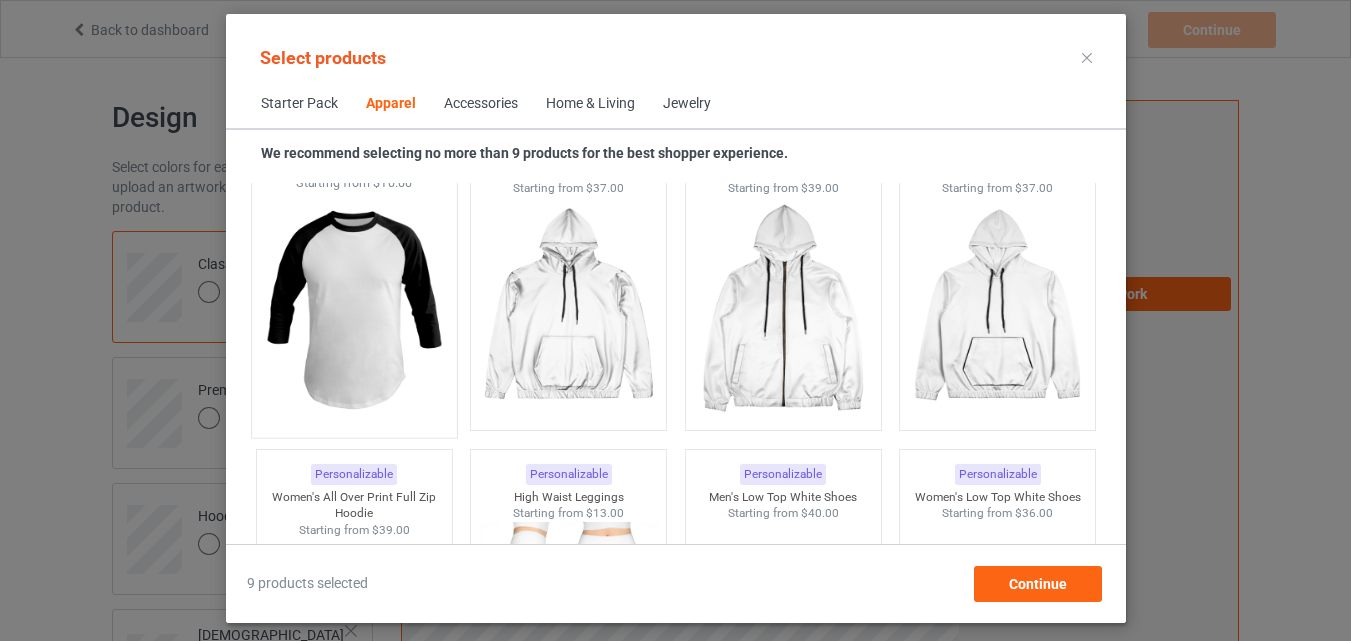 click at bounding box center (354, 309) 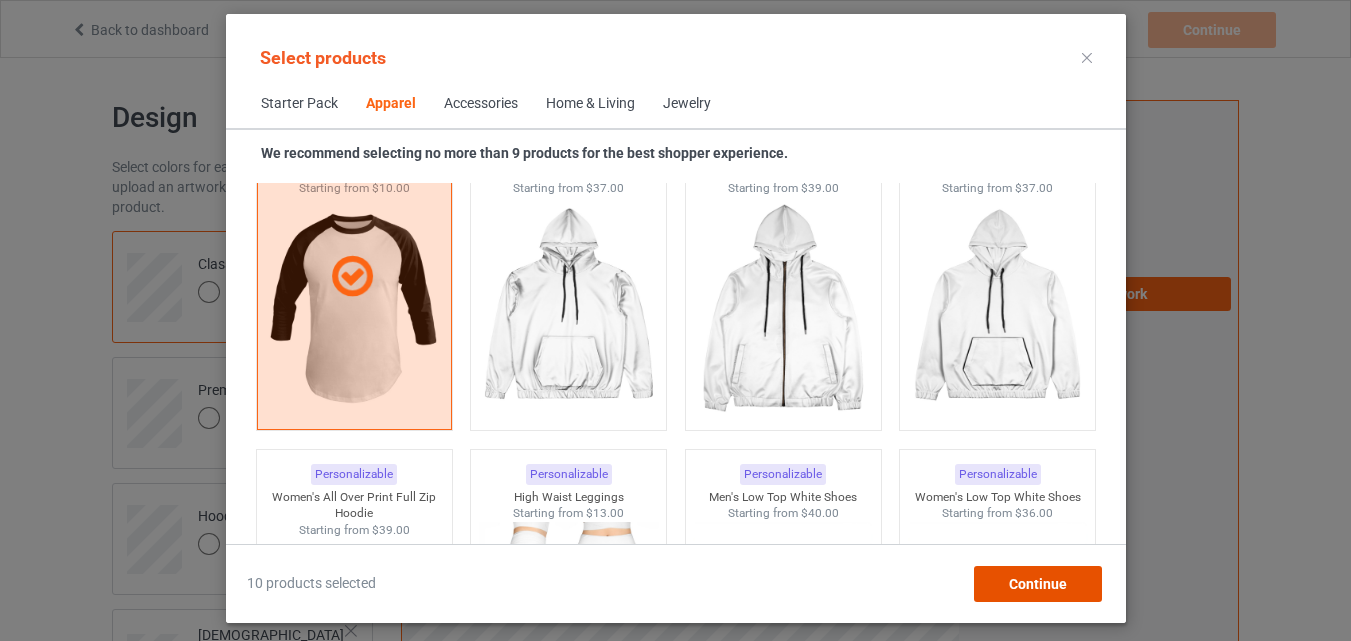click on "Continue" at bounding box center (1037, 584) 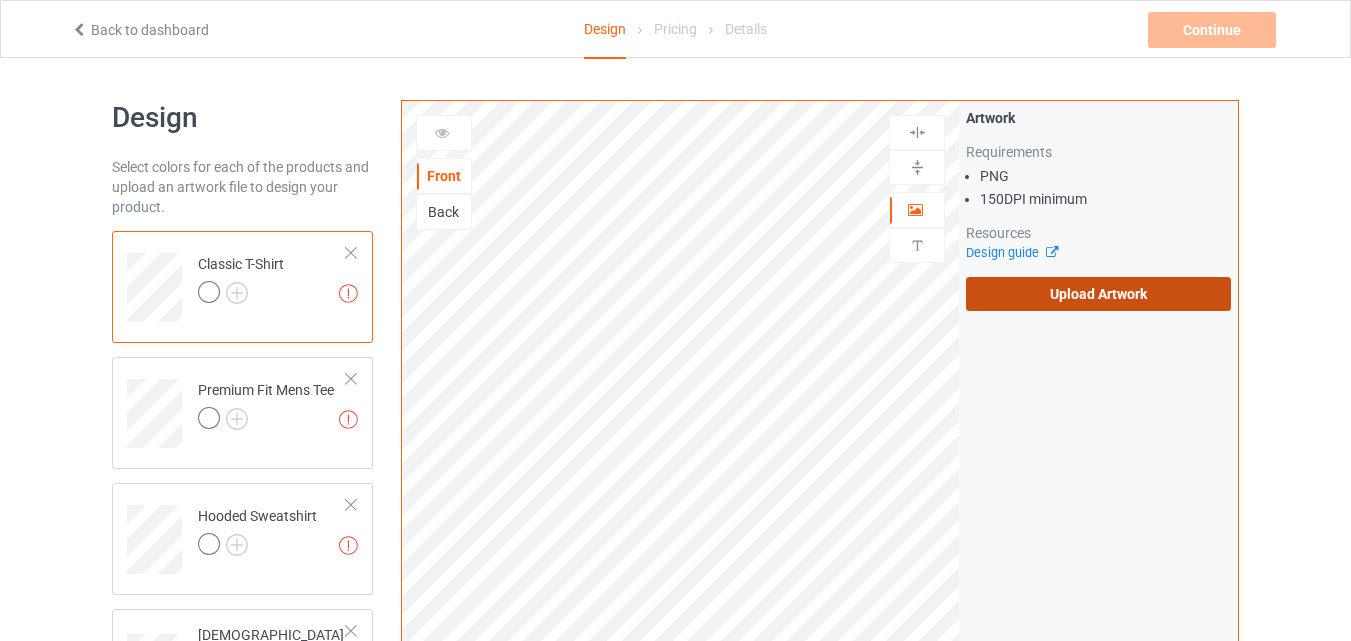click on "Upload Artwork" at bounding box center [1098, 294] 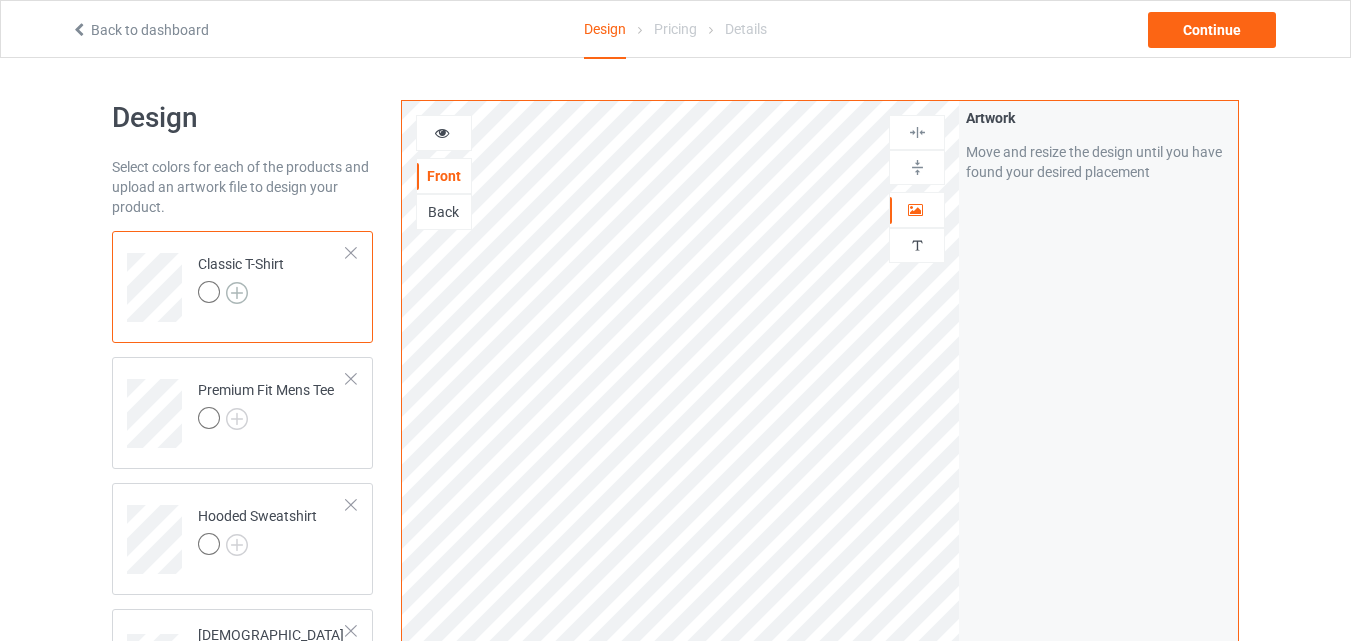 click at bounding box center (237, 293) 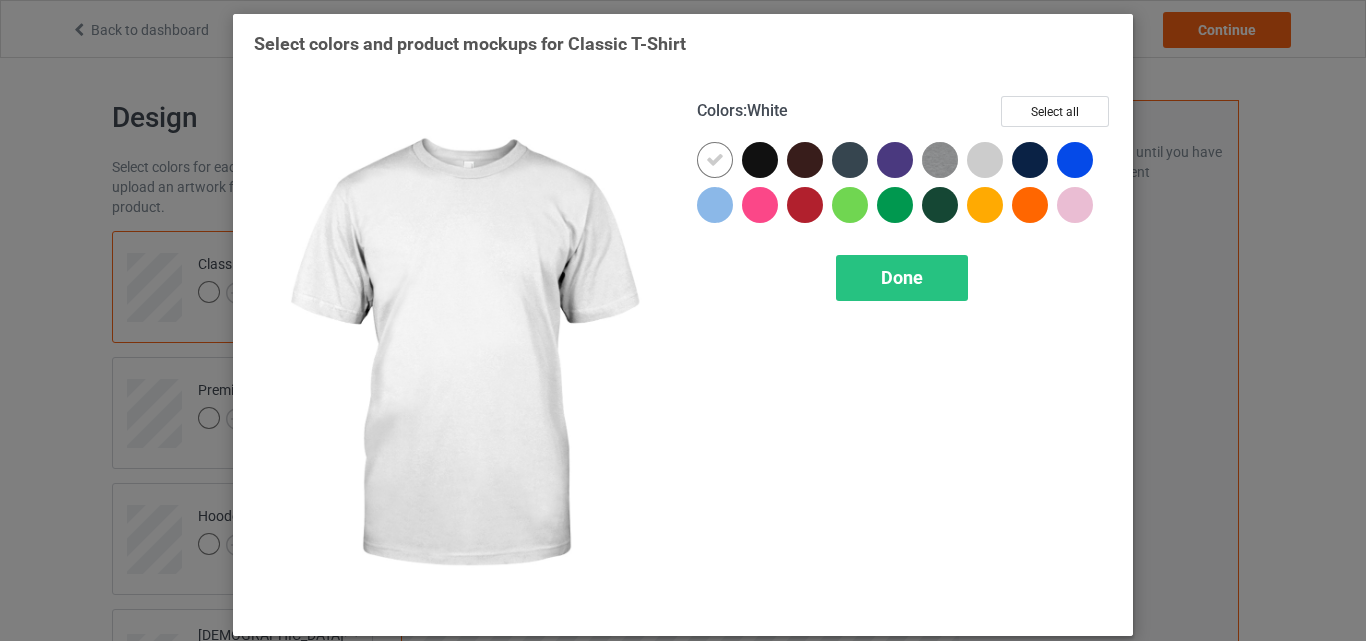 click at bounding box center (715, 160) 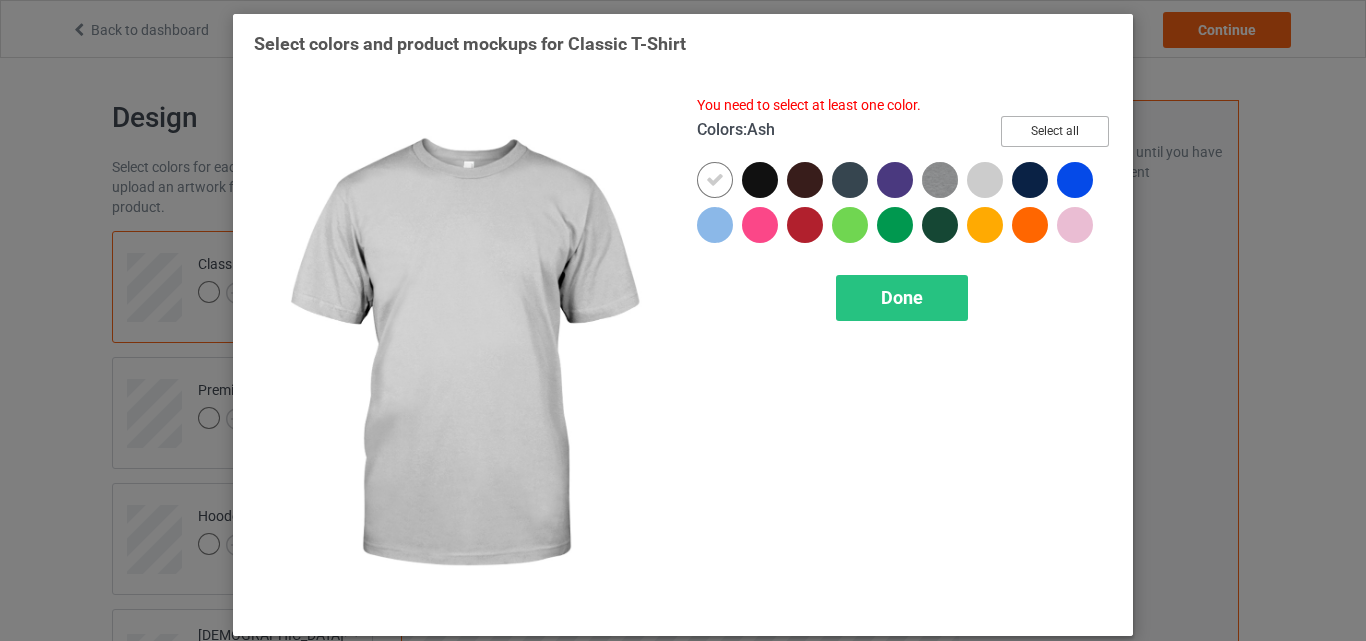 click on "Select all" at bounding box center (1055, 131) 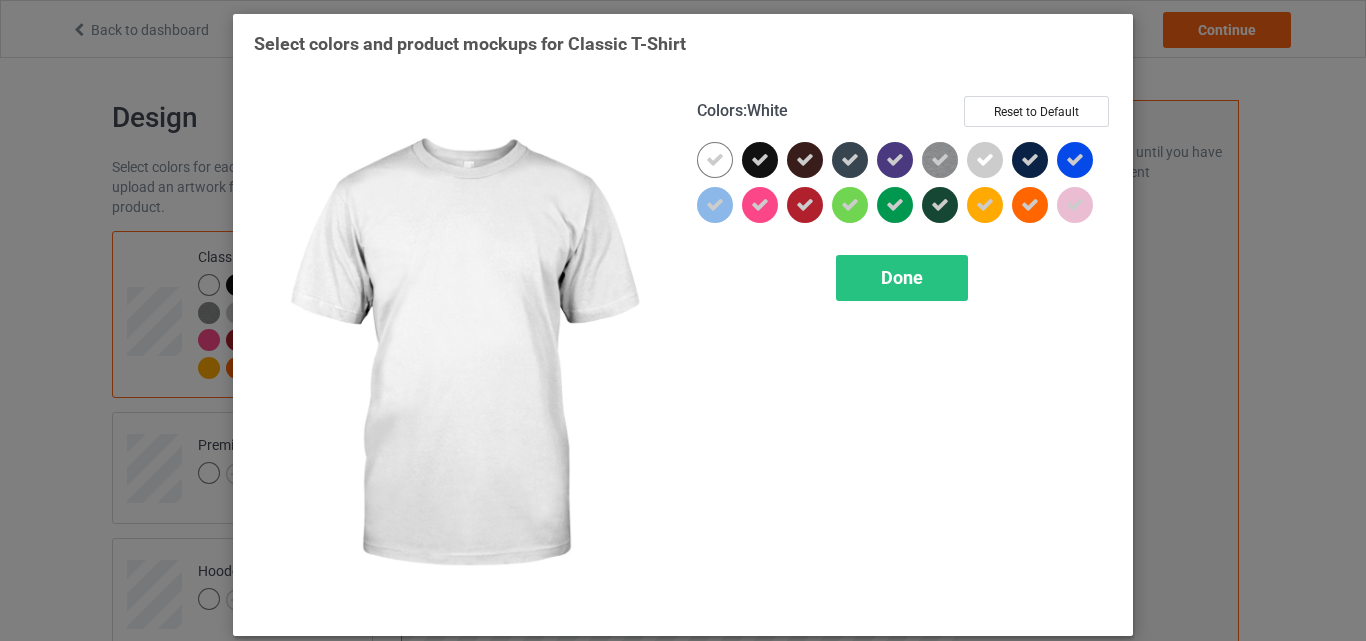 click at bounding box center (715, 160) 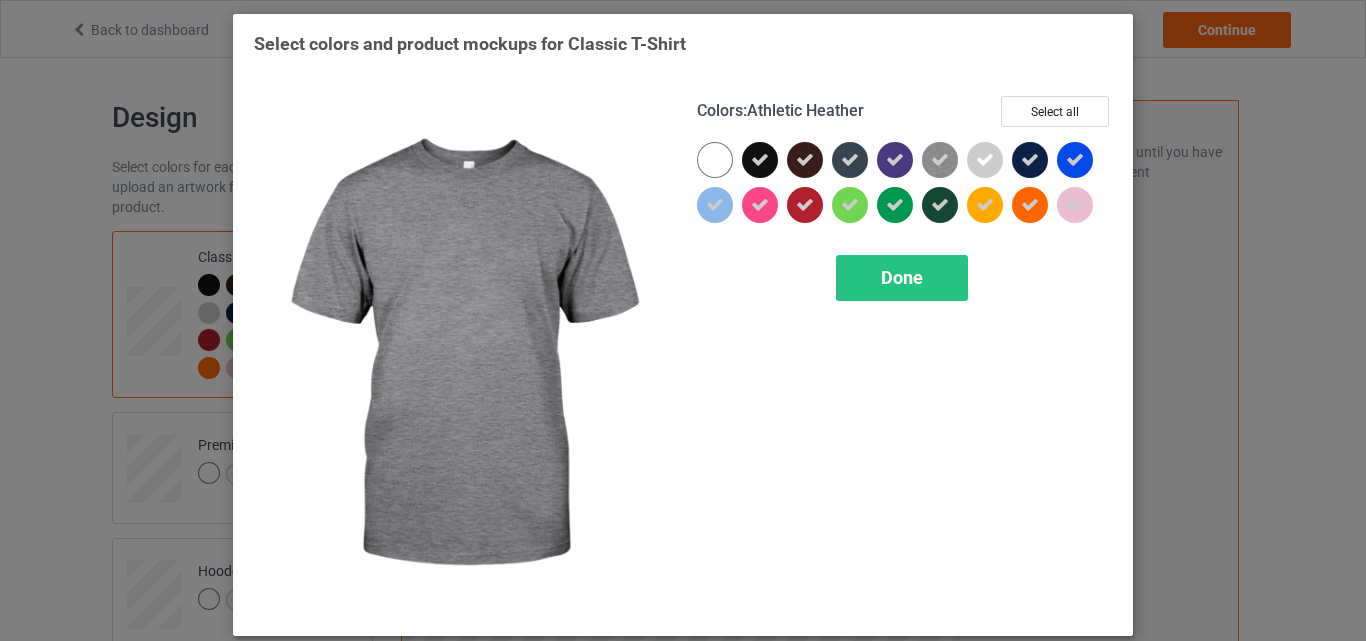 click at bounding box center [940, 160] 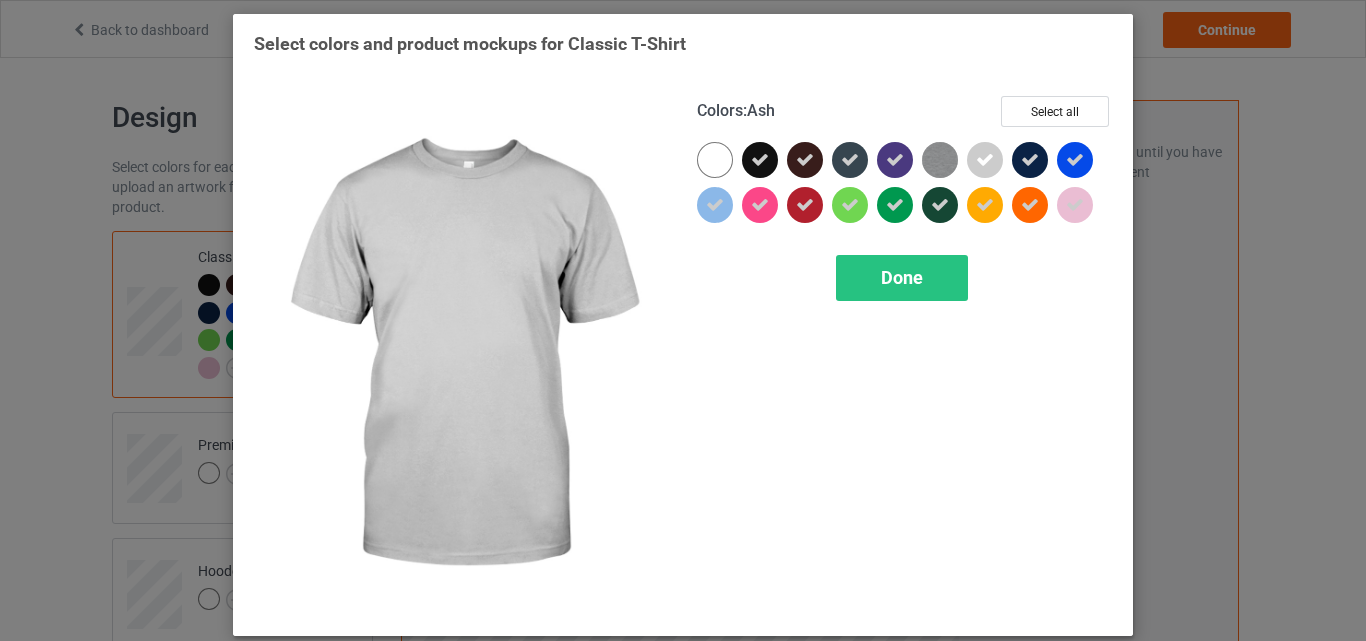 click at bounding box center [985, 160] 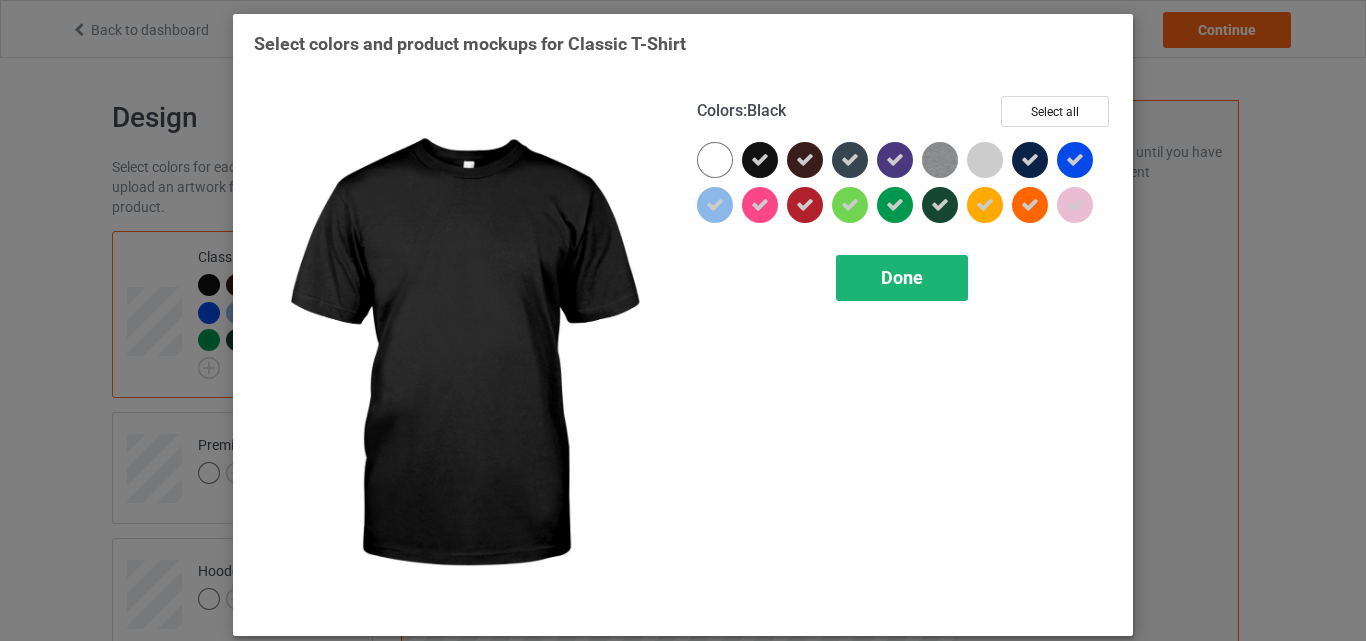 click on "Done" at bounding box center (902, 278) 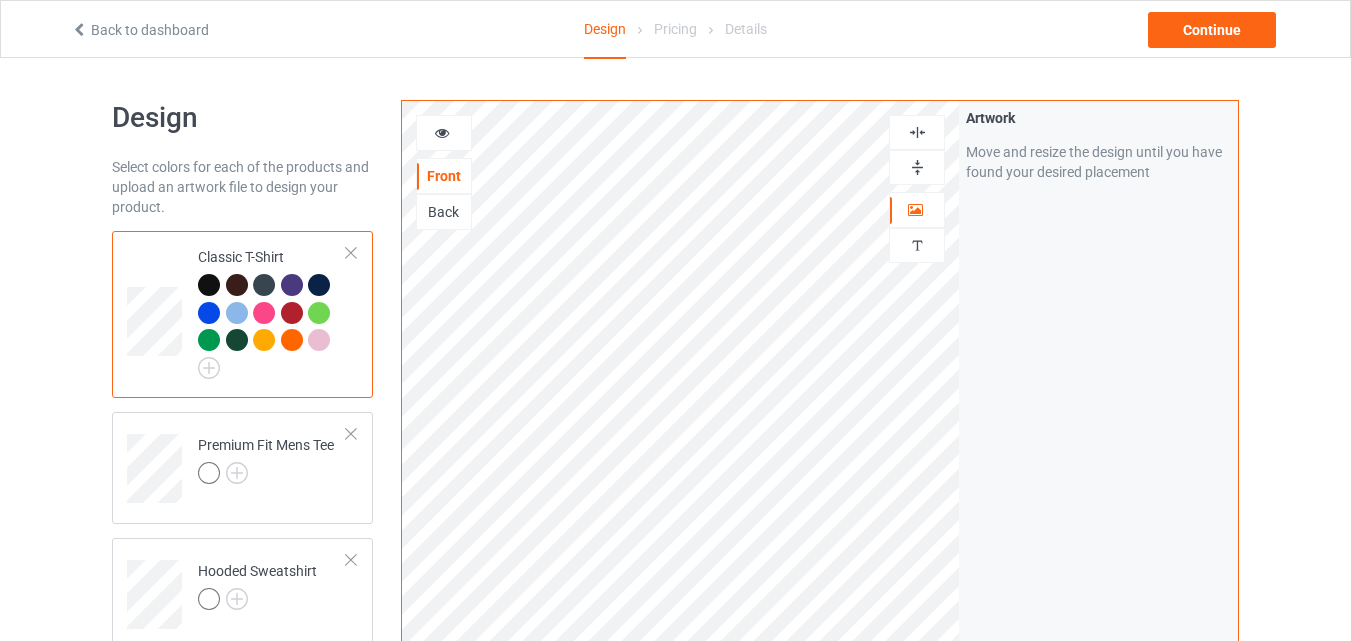 click at bounding box center [917, 132] 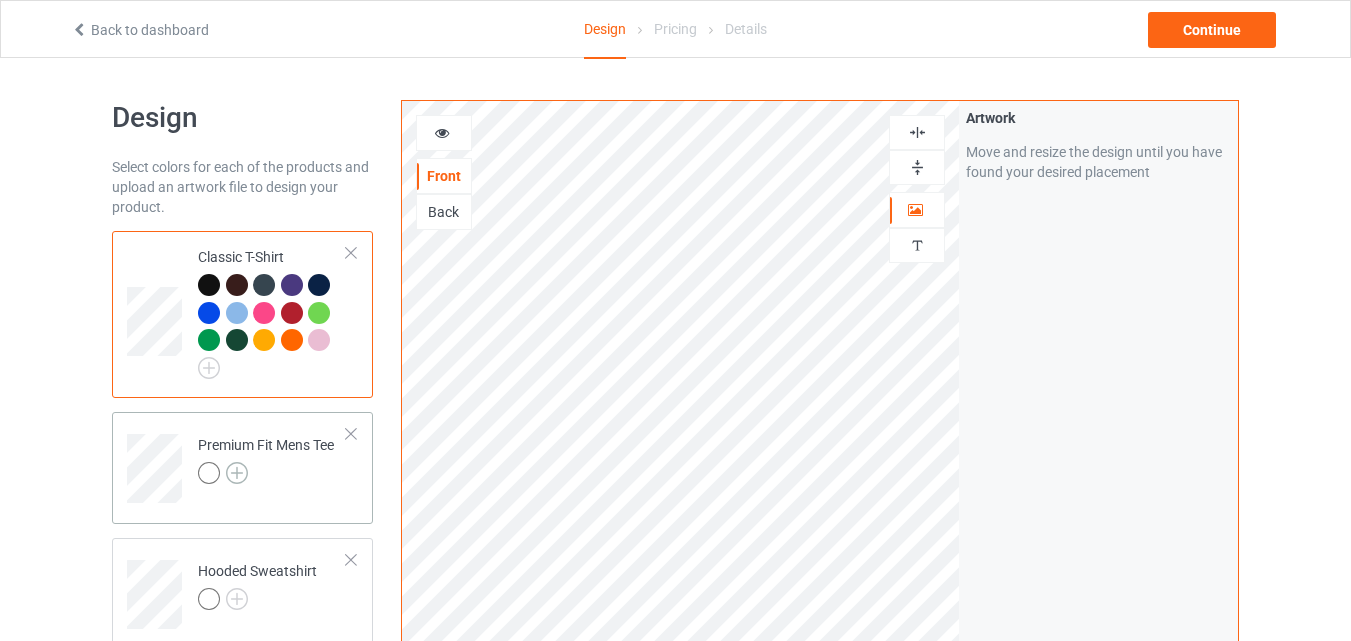 click at bounding box center [237, 473] 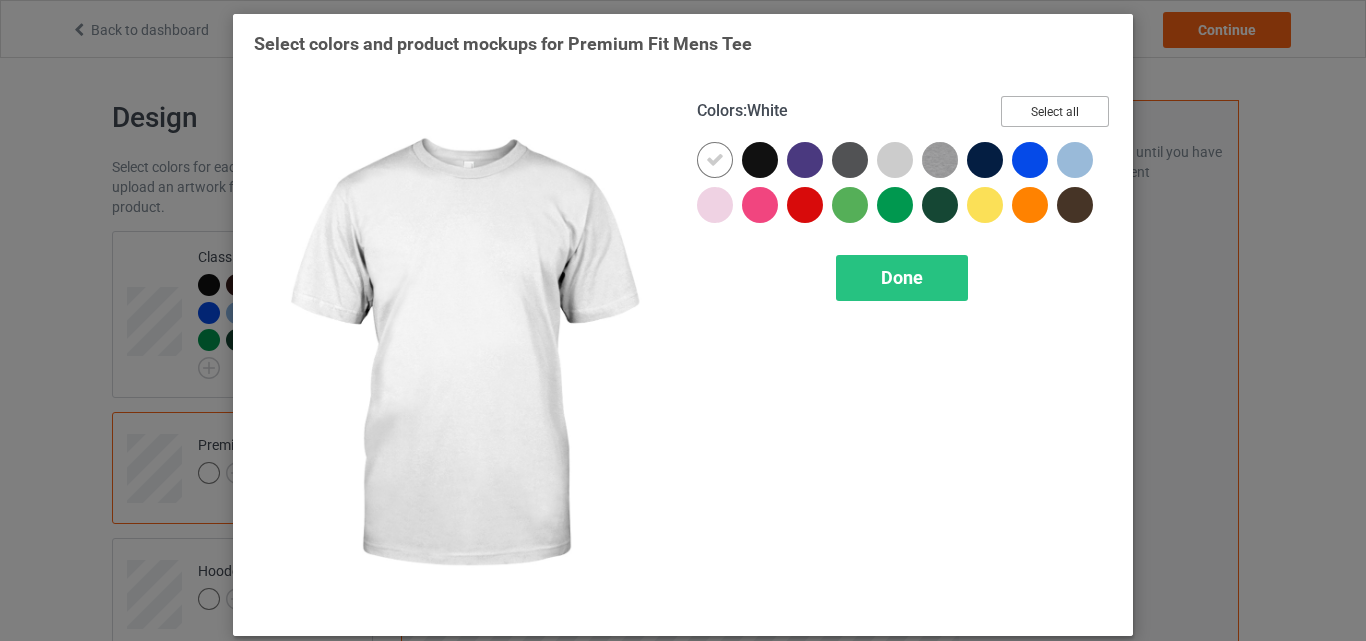 click on "Select all" at bounding box center (1055, 111) 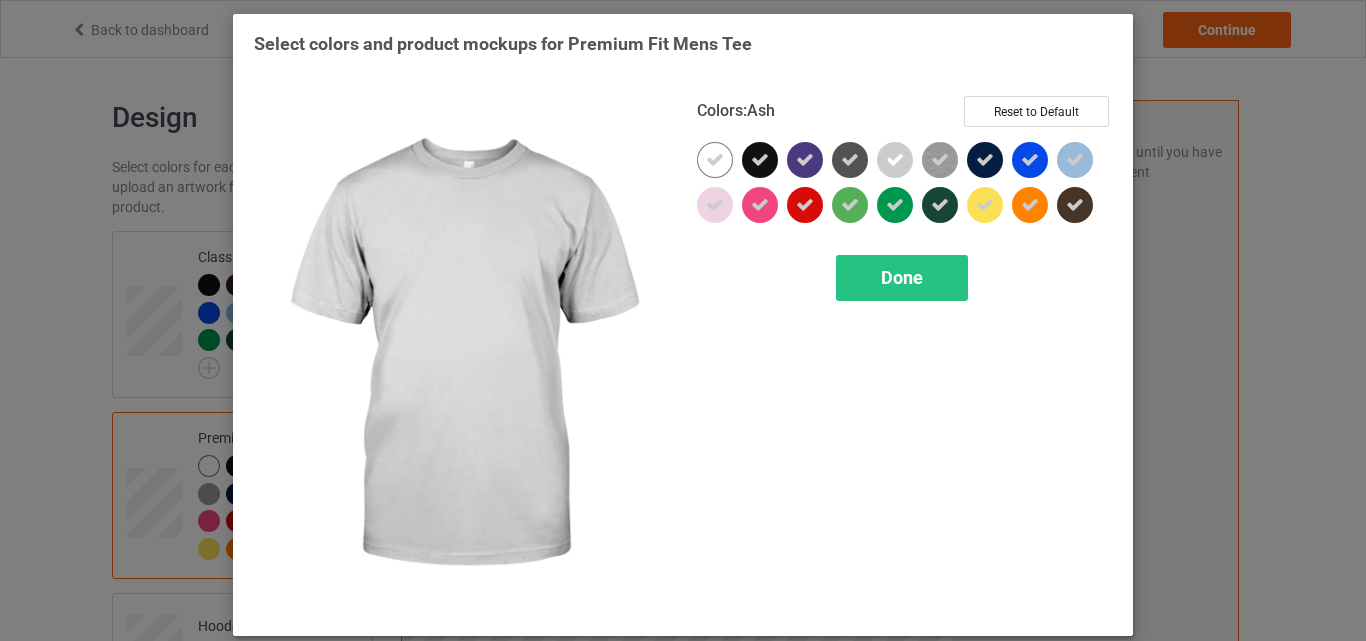 click at bounding box center [895, 160] 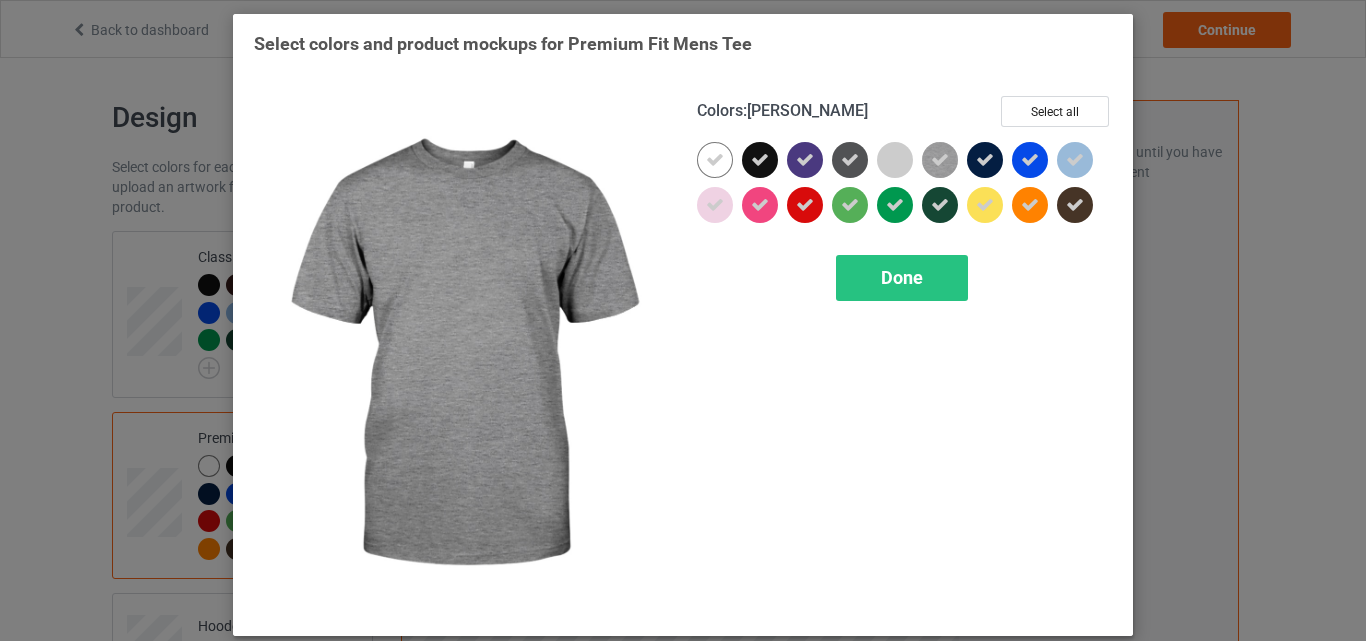 click at bounding box center (940, 160) 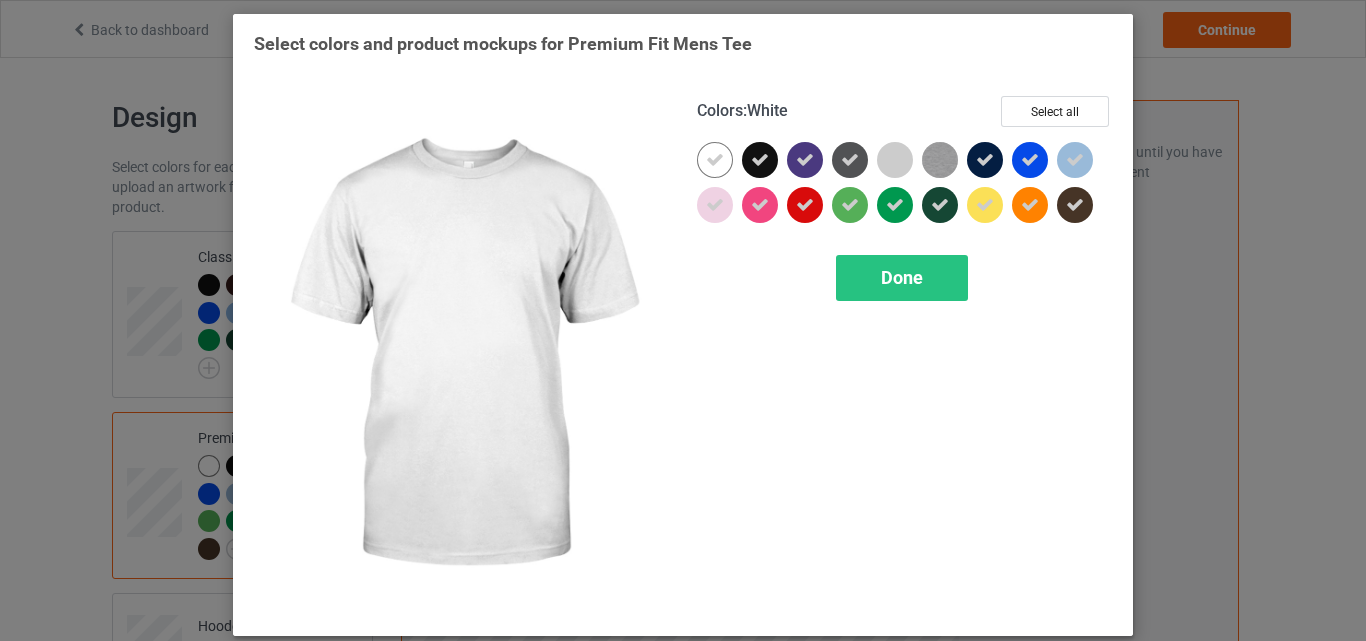 click at bounding box center [715, 160] 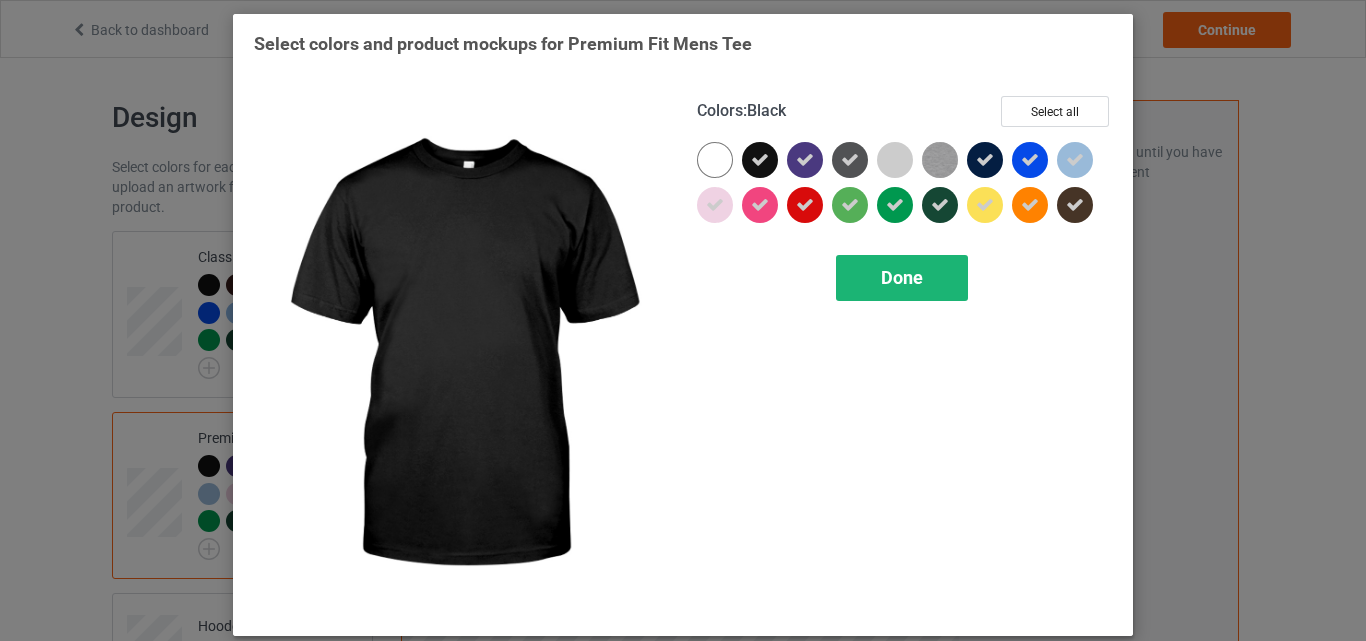 click on "Done" at bounding box center [902, 277] 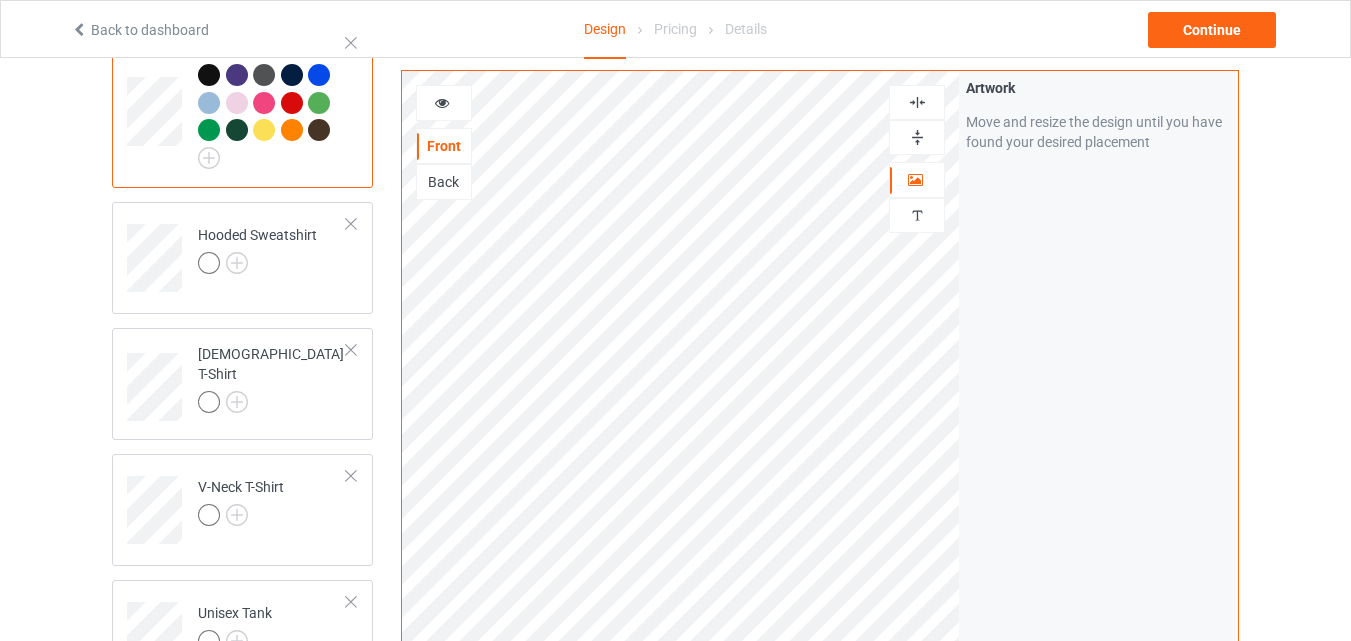 scroll, scrollTop: 400, scrollLeft: 0, axis: vertical 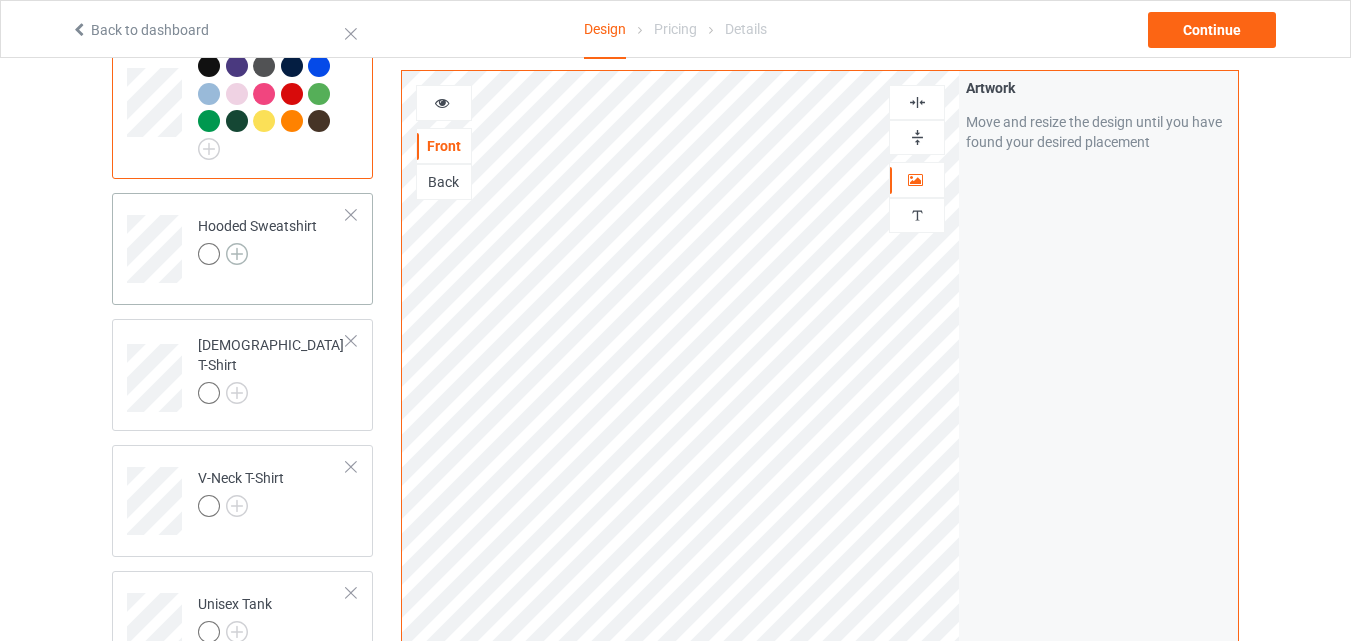 click at bounding box center [237, 254] 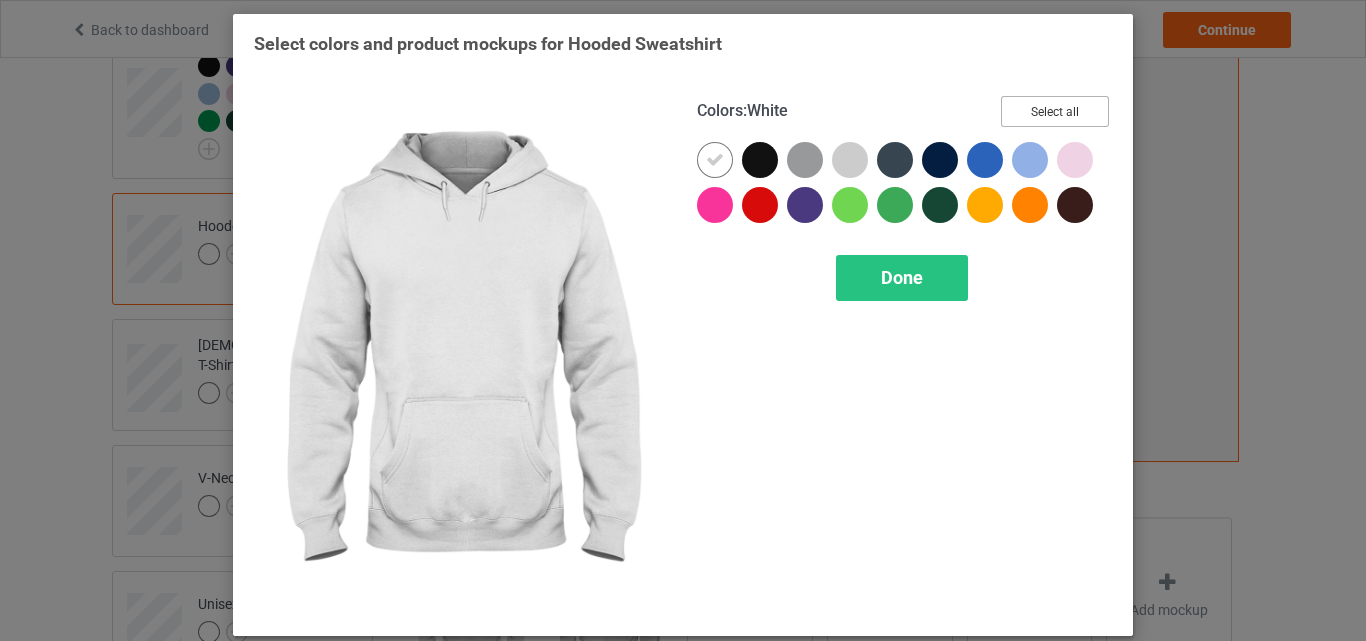 click on "Select all" at bounding box center [1055, 111] 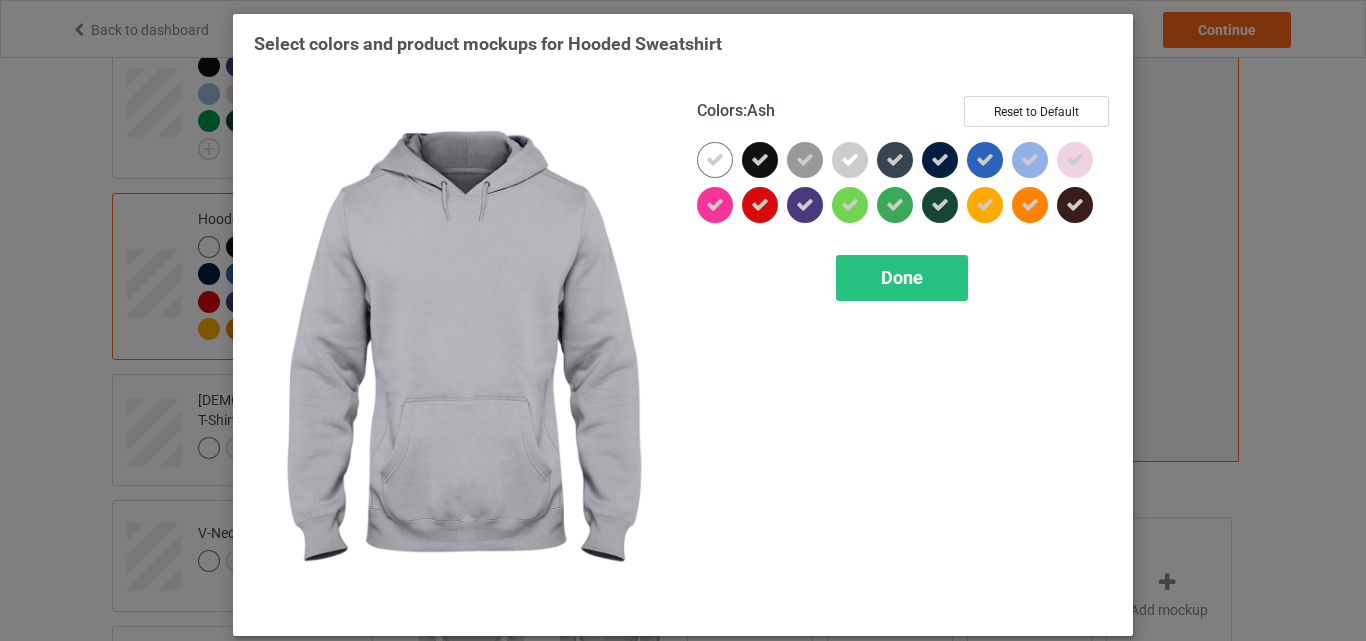 click at bounding box center [850, 160] 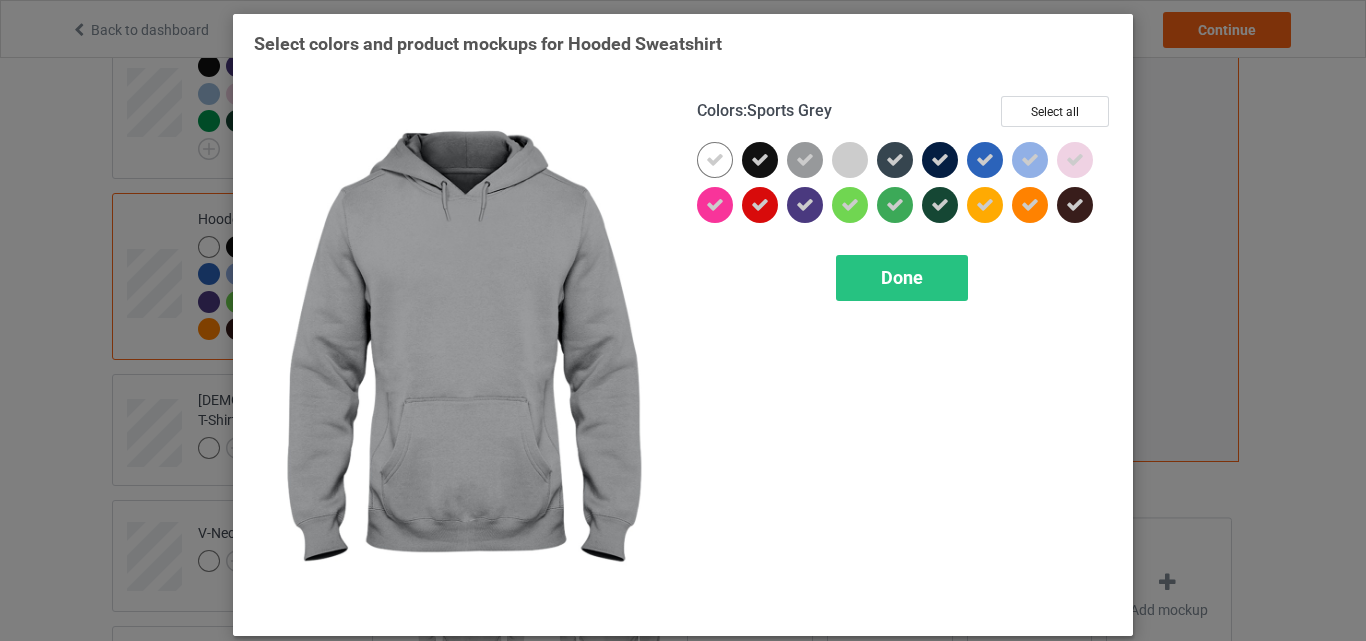 click at bounding box center [805, 160] 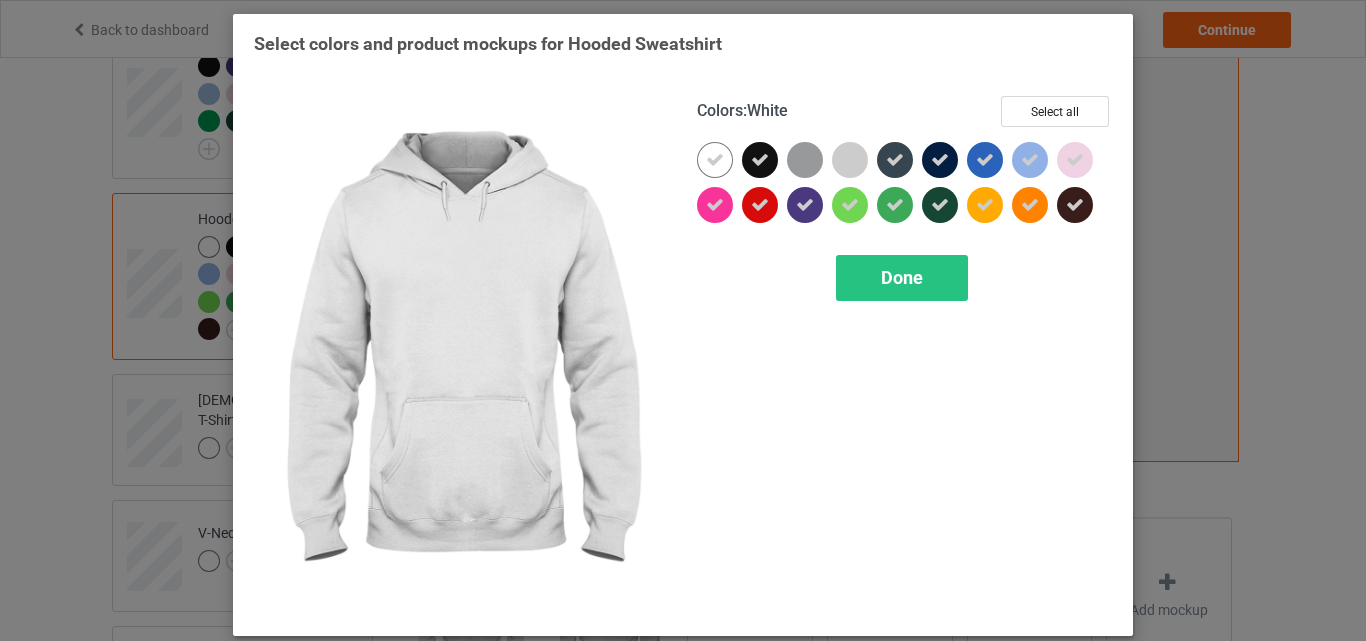 click at bounding box center [715, 160] 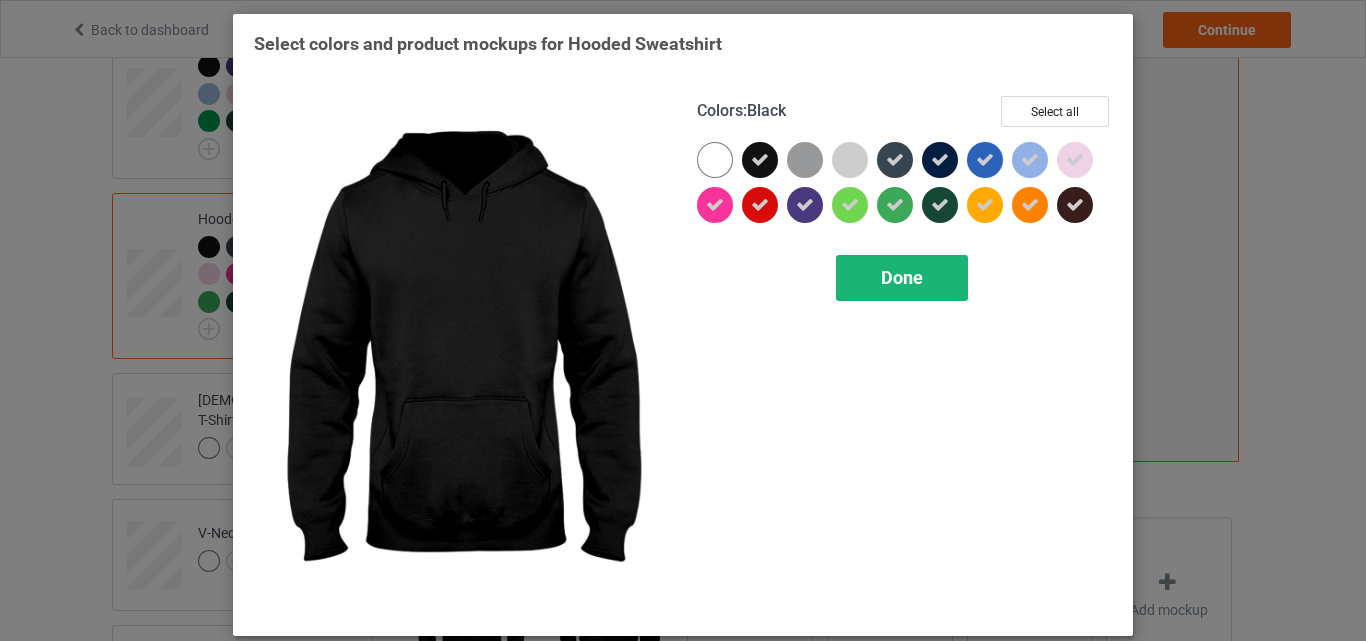 click on "Done" at bounding box center (902, 278) 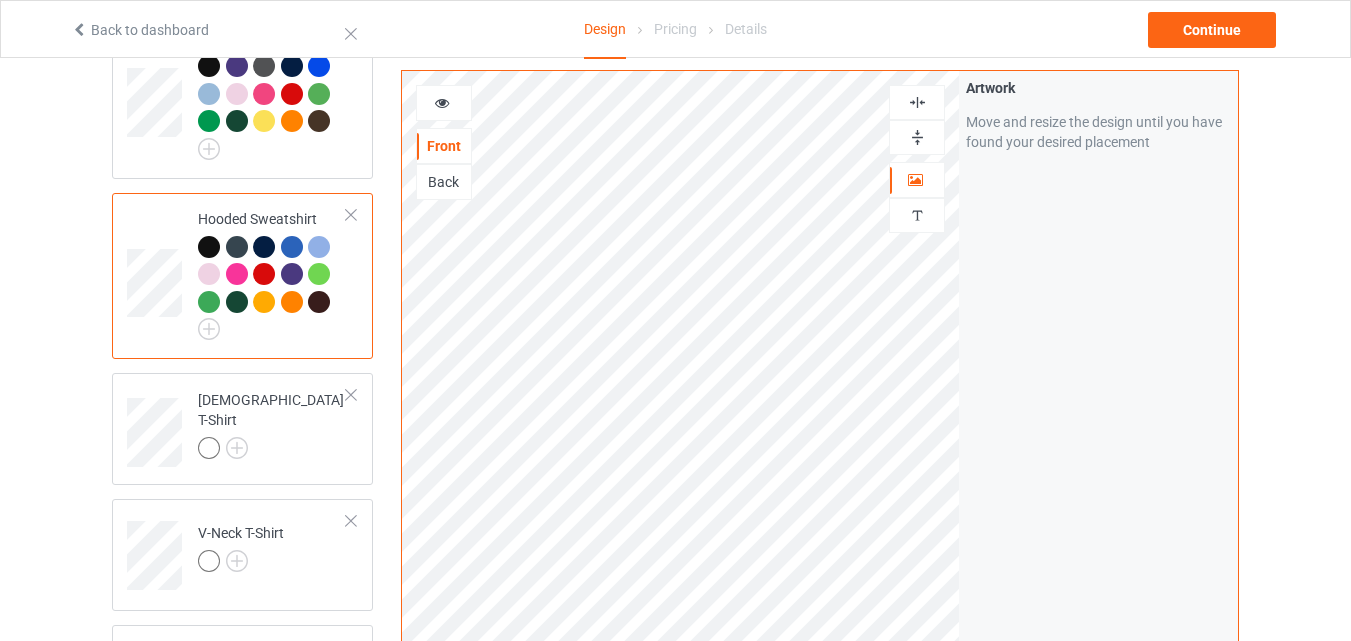 scroll, scrollTop: 700, scrollLeft: 0, axis: vertical 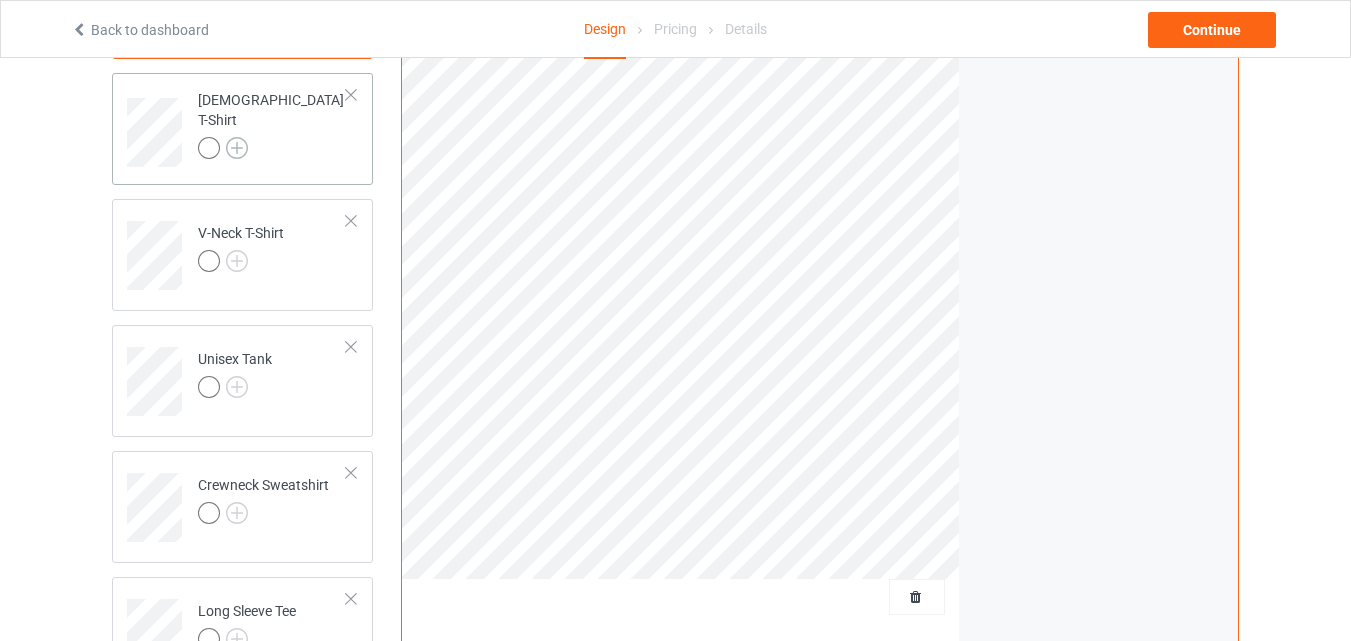 click at bounding box center (237, 148) 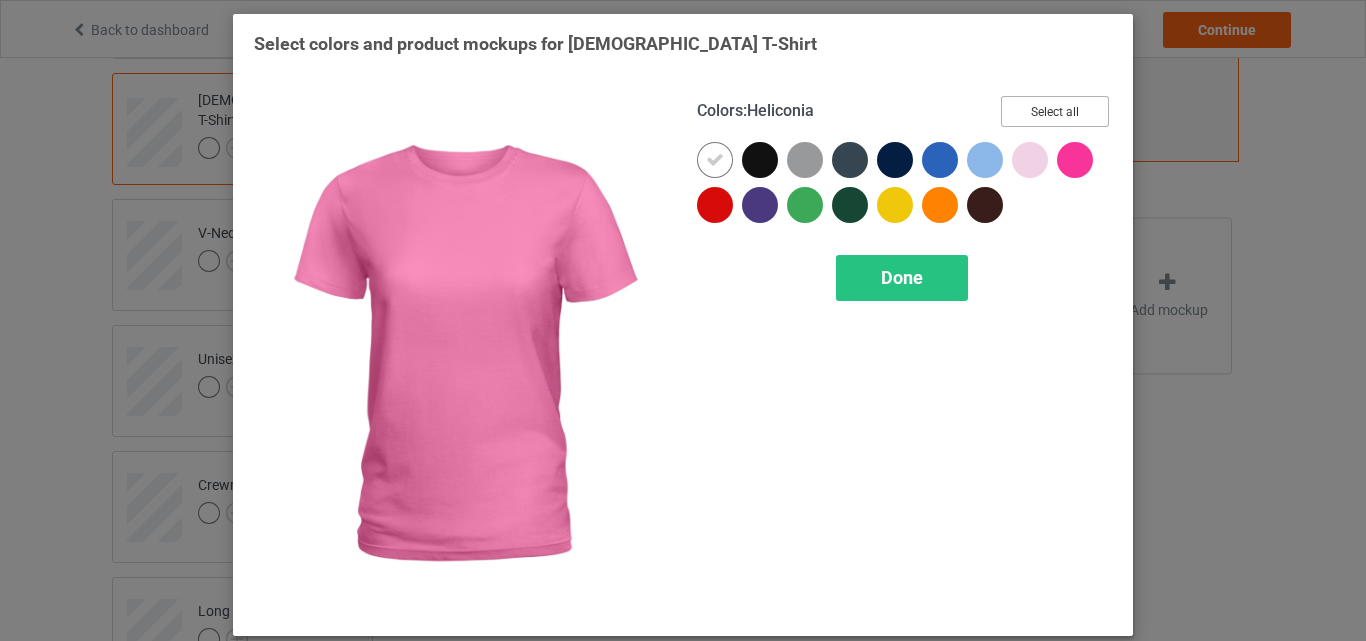 click on "Select all" at bounding box center (1055, 111) 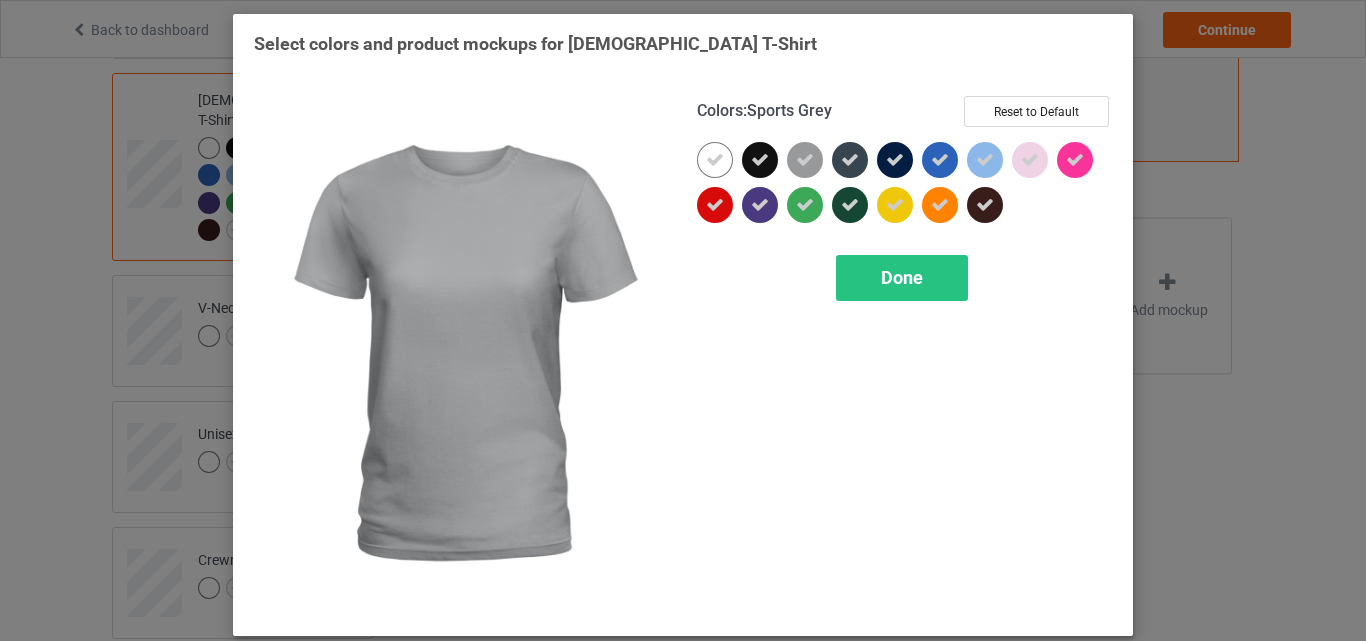click at bounding box center [805, 160] 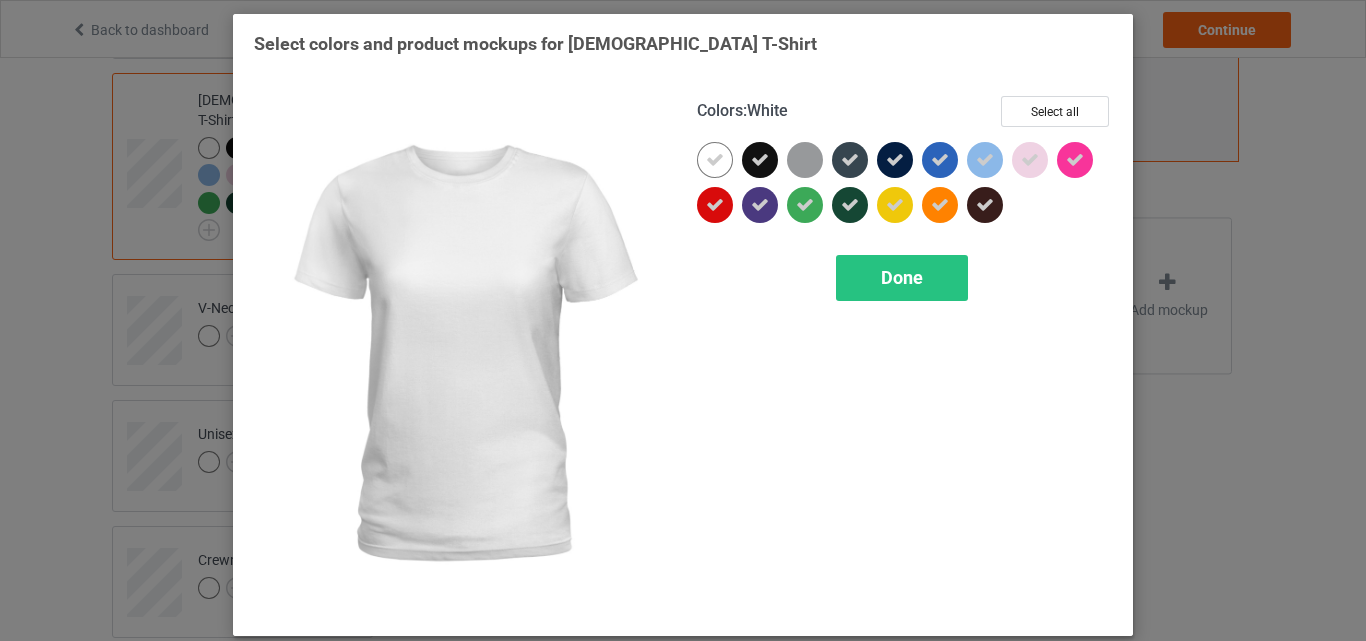 click at bounding box center (715, 160) 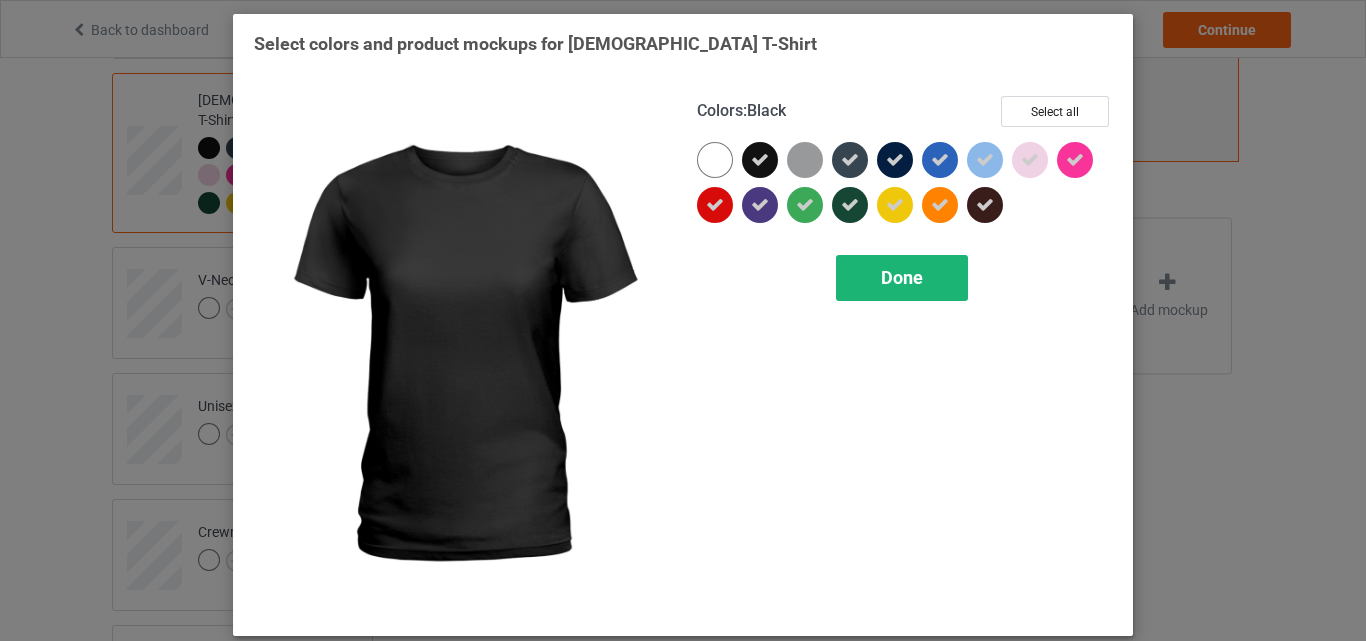 click on "Done" at bounding box center (902, 278) 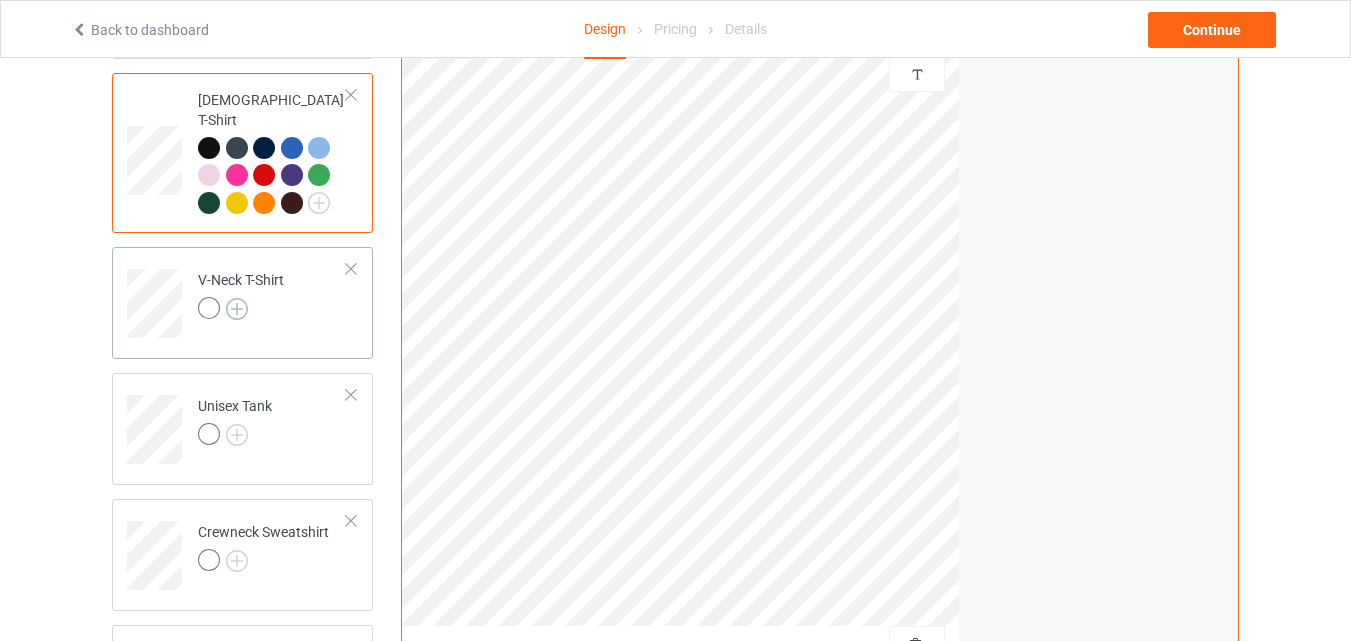 click at bounding box center (237, 309) 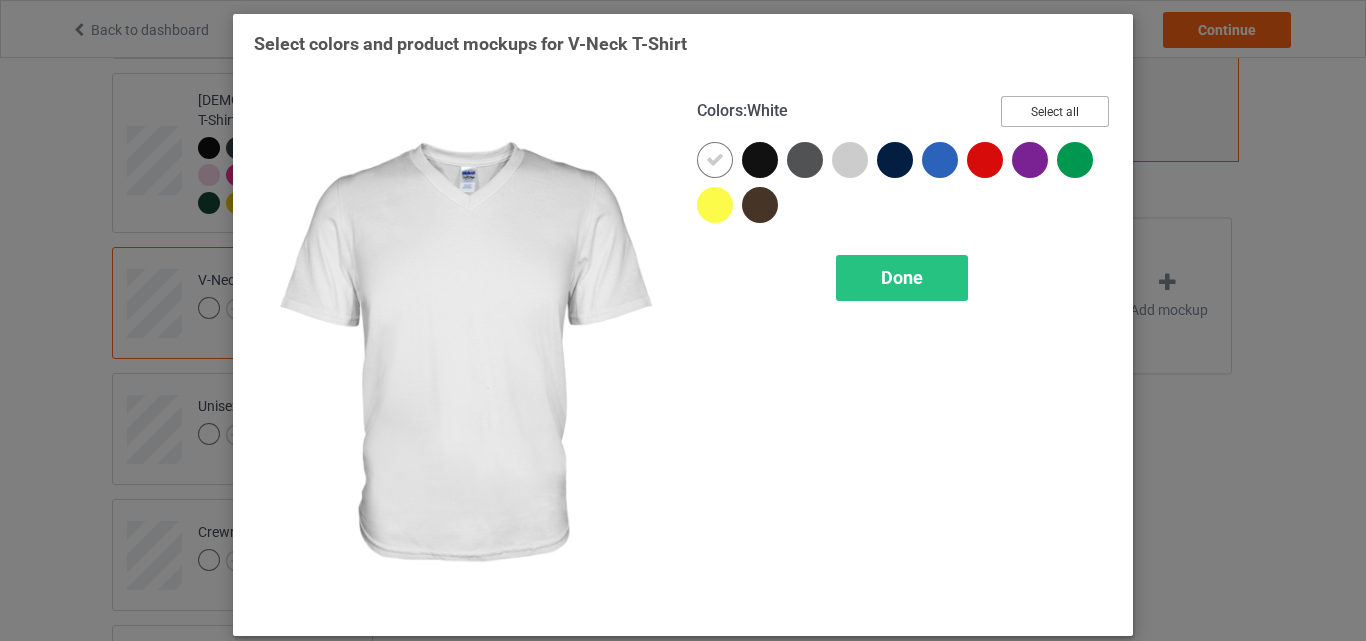 click on "Select all" at bounding box center (1055, 111) 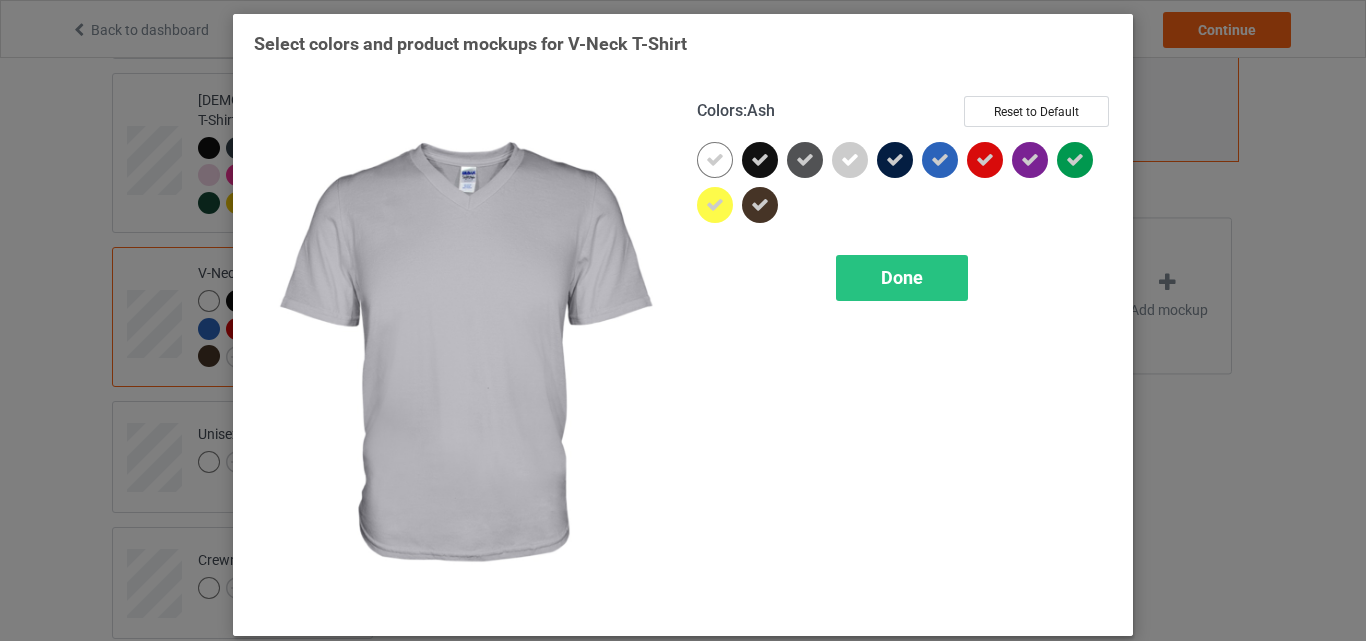 click at bounding box center (850, 160) 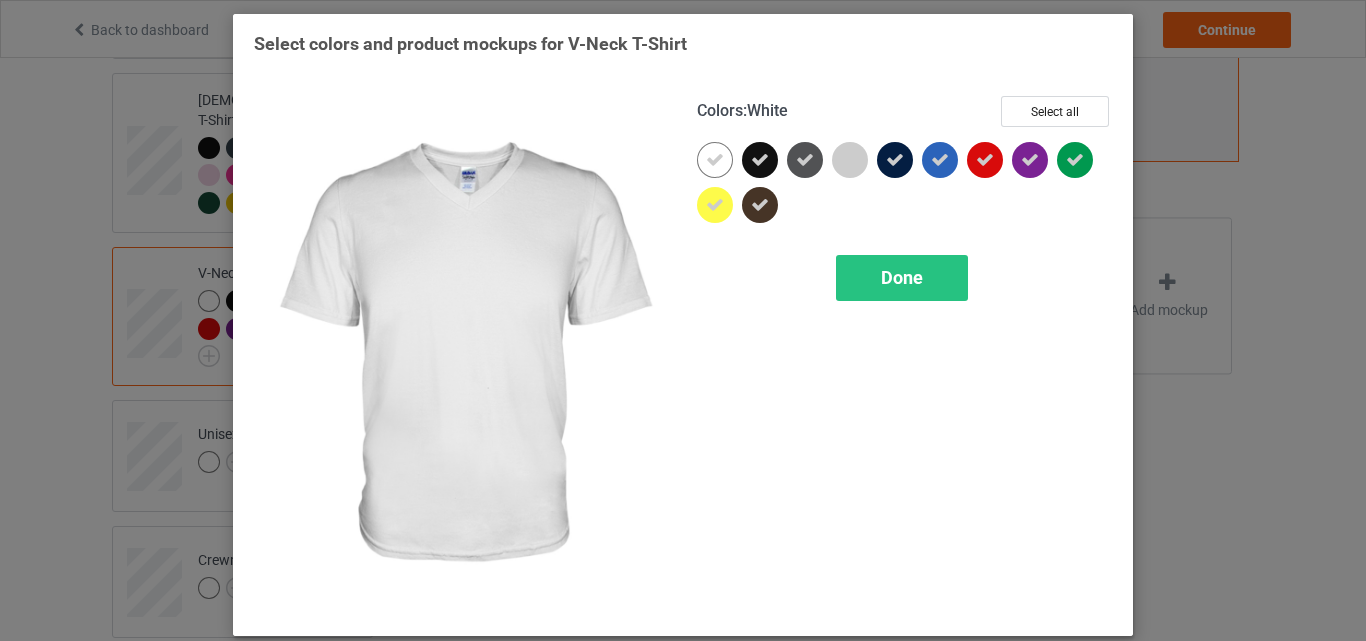 click at bounding box center (715, 160) 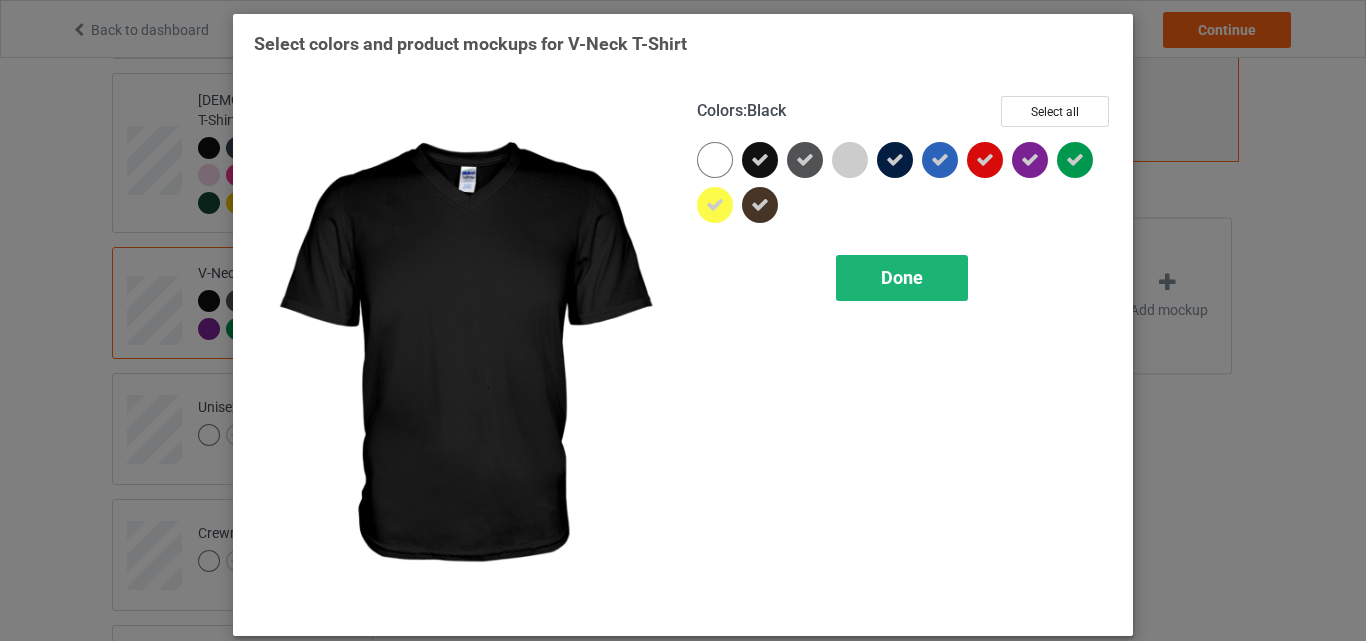 click on "Done" at bounding box center (902, 277) 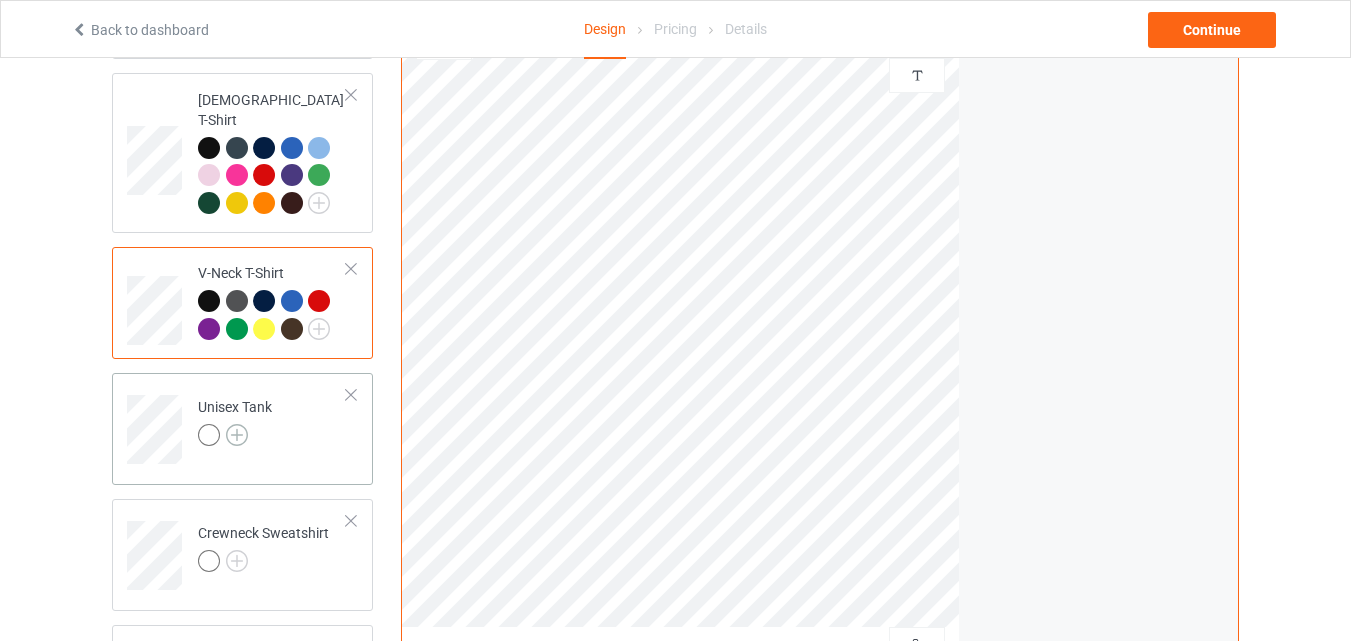 click at bounding box center (237, 435) 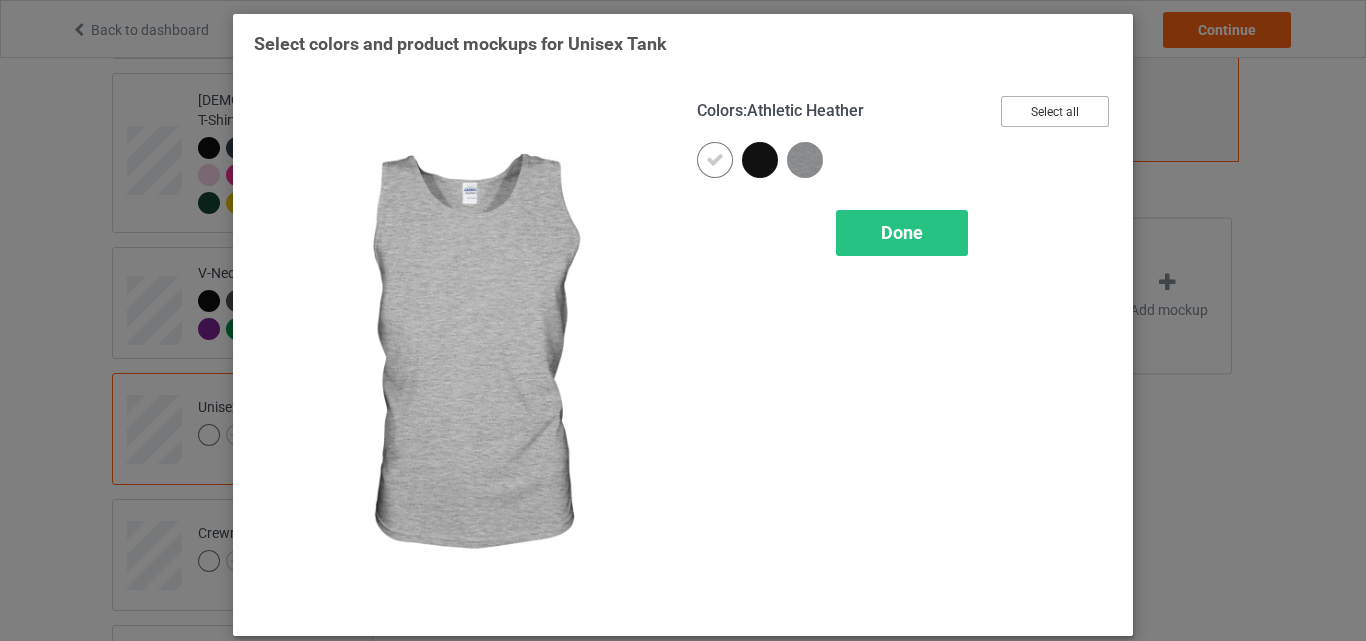 click on "Select all" at bounding box center (1055, 111) 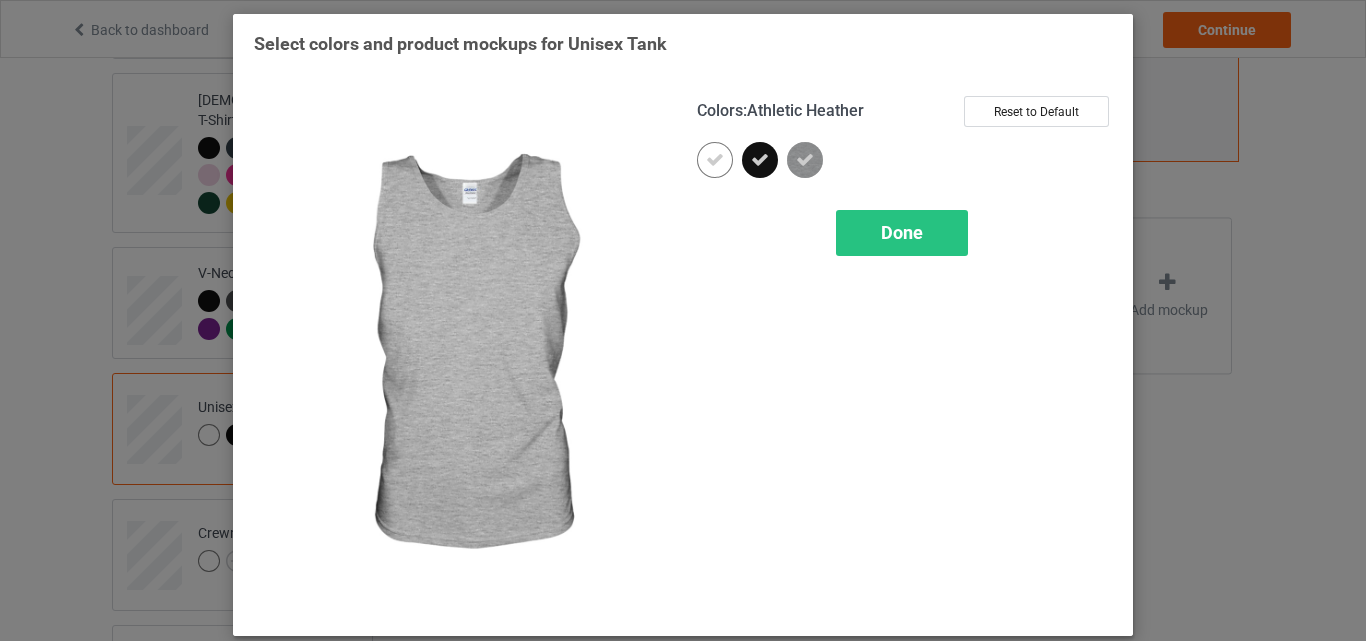 click at bounding box center (805, 160) 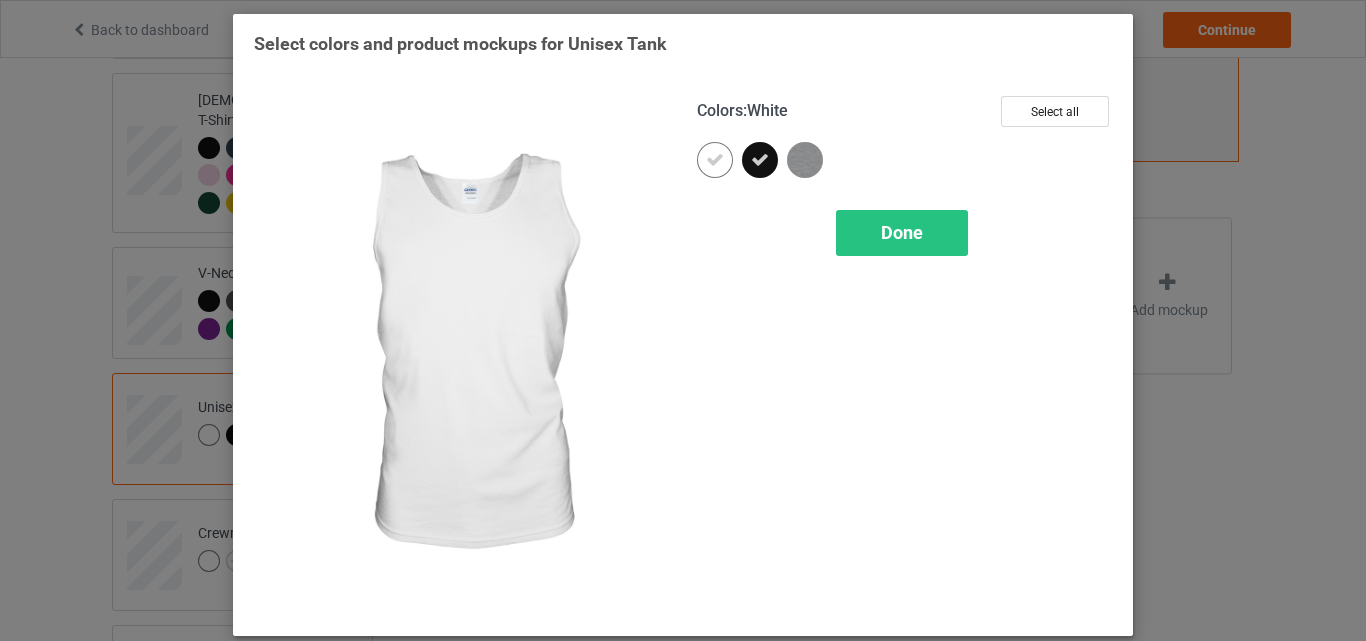 click on "Colors :  White Select all Done" at bounding box center (904, 355) 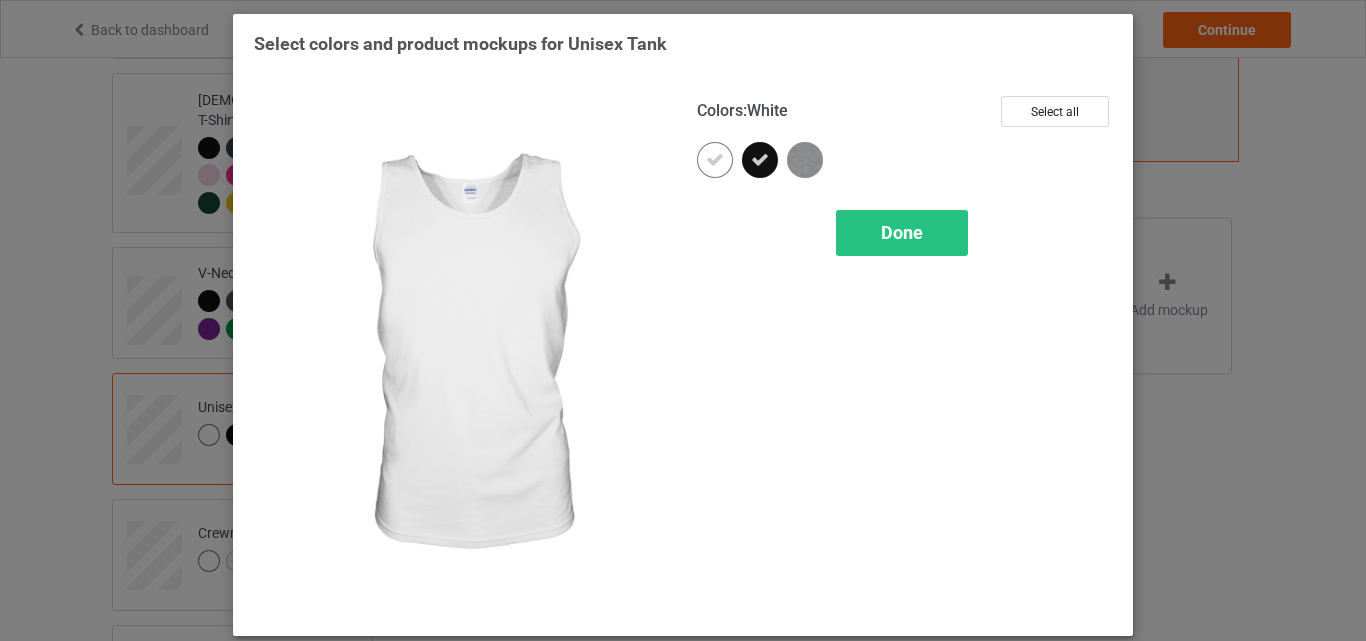 click at bounding box center [715, 160] 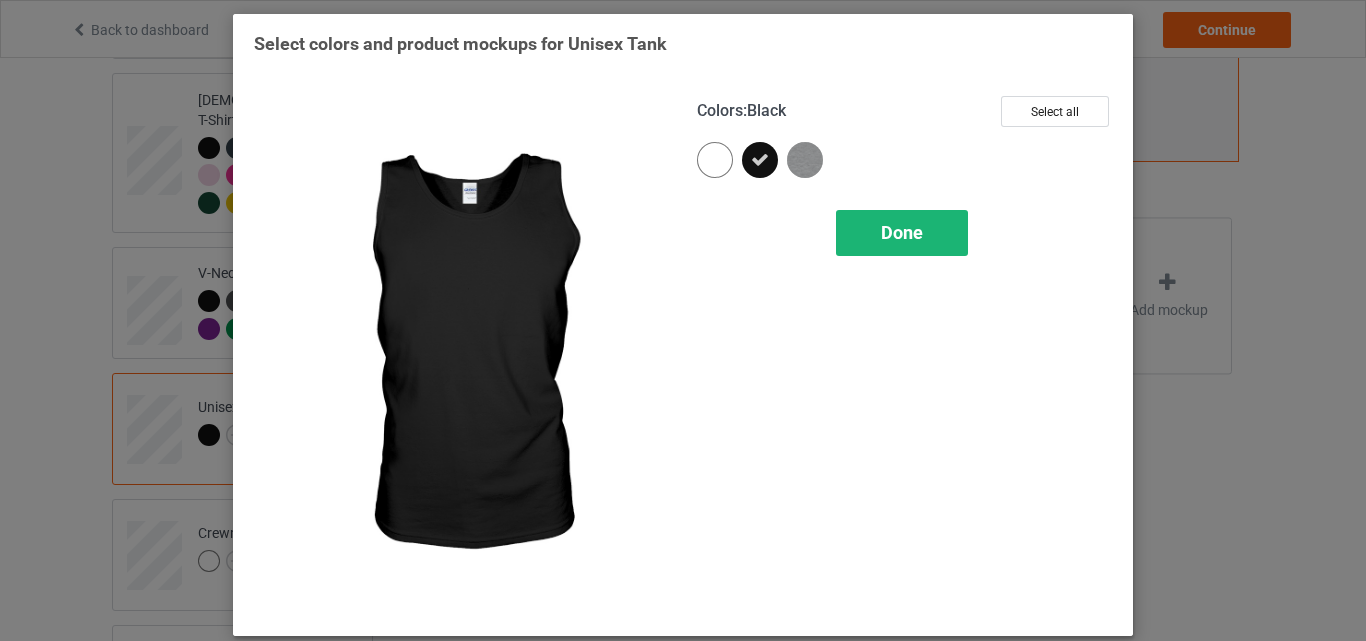 click on "Done" at bounding box center [902, 233] 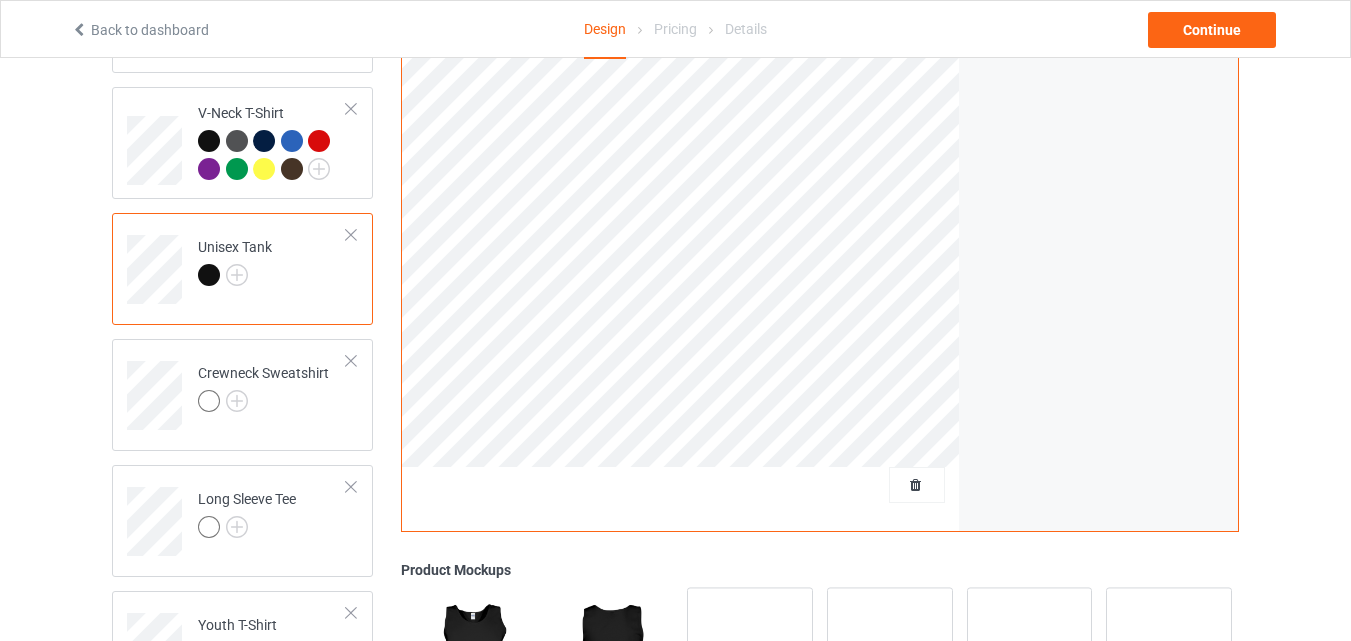 scroll, scrollTop: 1000, scrollLeft: 0, axis: vertical 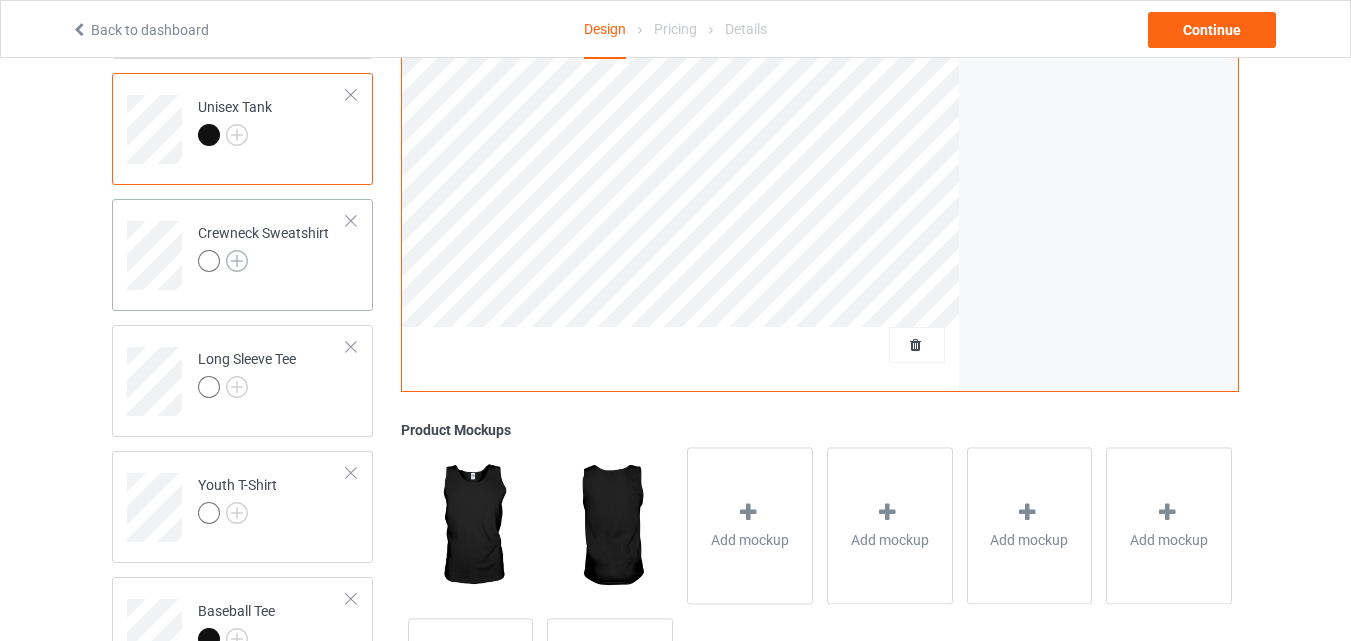 click at bounding box center [237, 261] 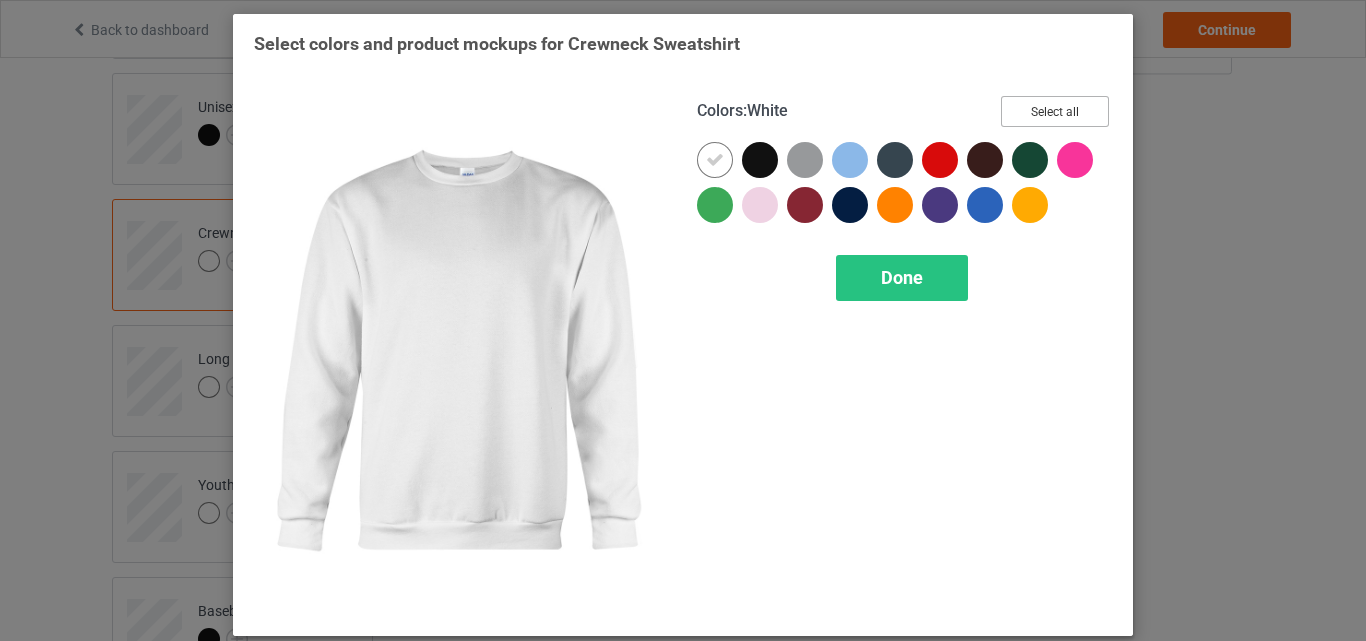 click on "Select all" at bounding box center (1055, 111) 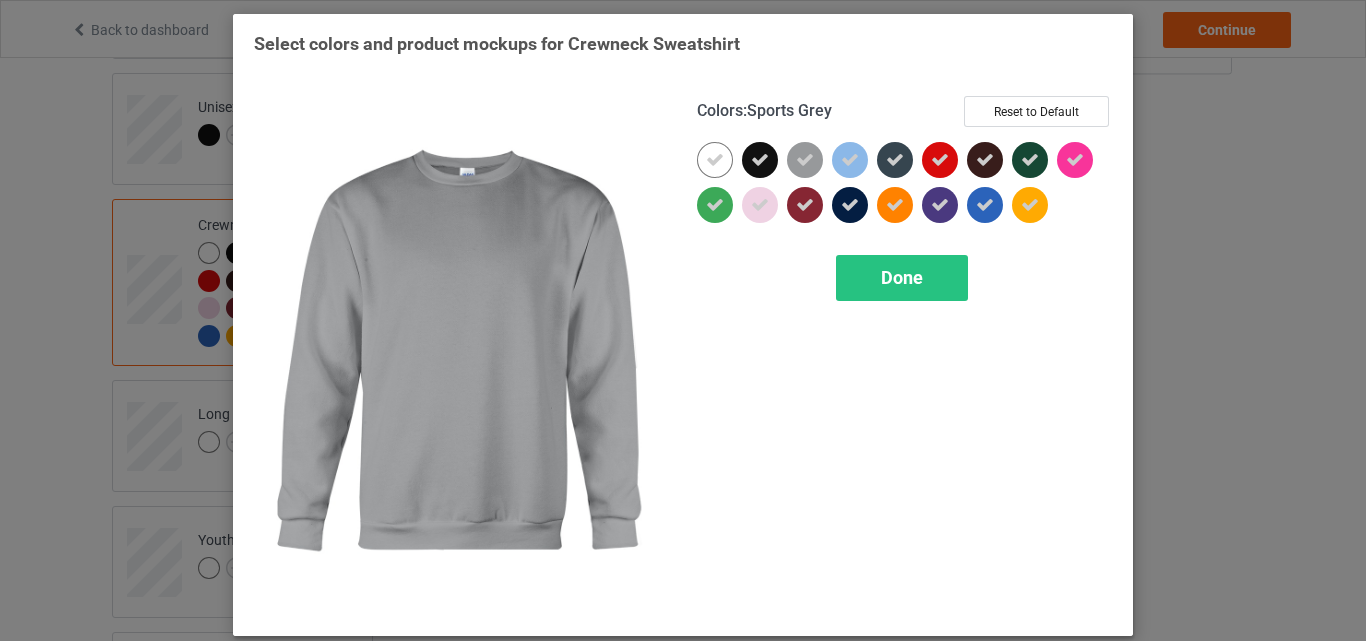 click at bounding box center [805, 160] 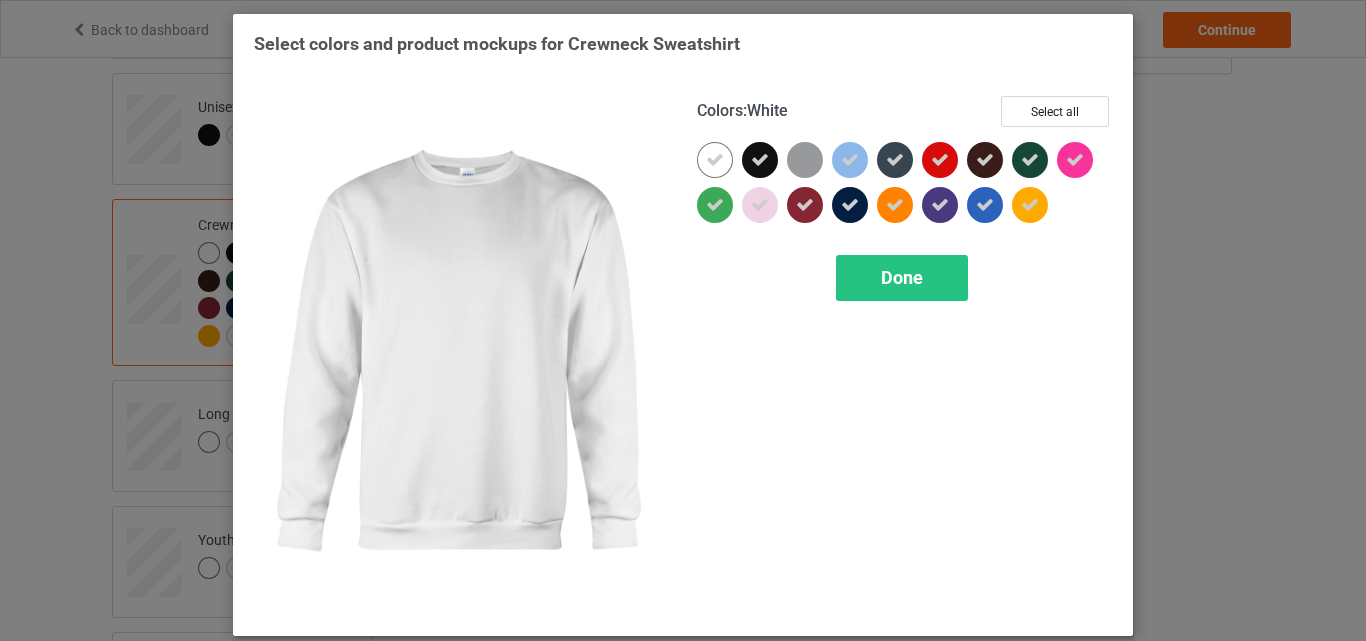 click at bounding box center (715, 160) 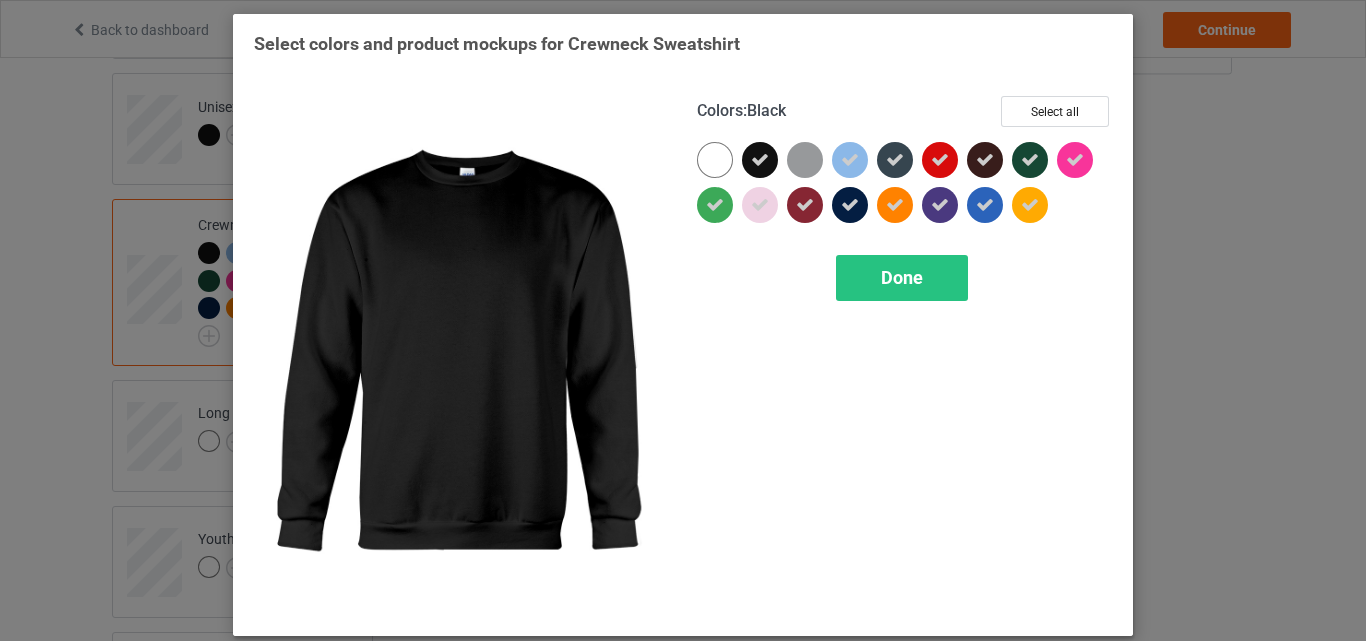 click at bounding box center (760, 160) 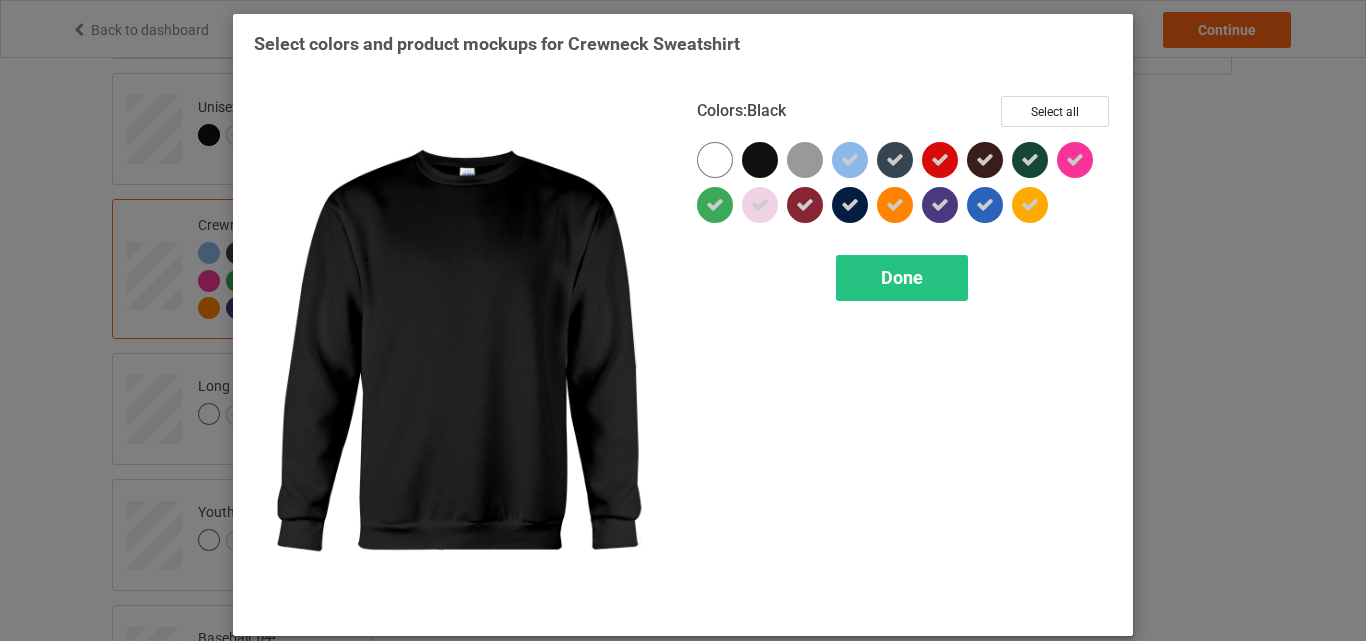 click at bounding box center (760, 160) 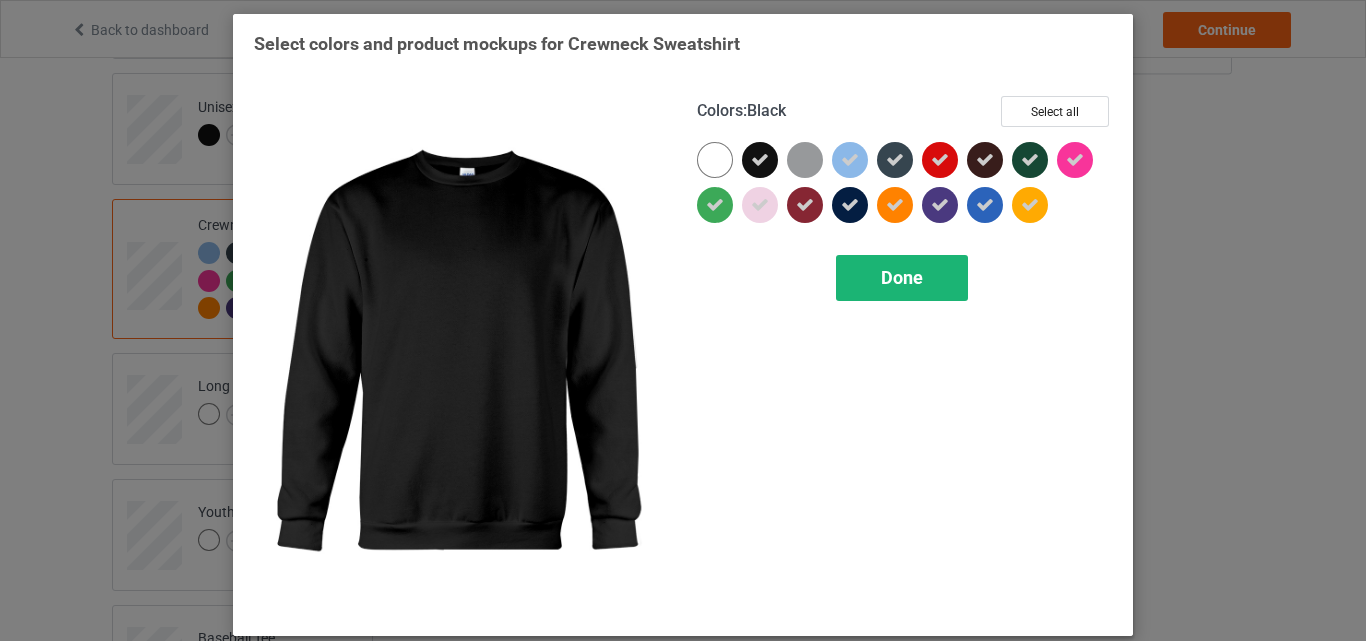 click on "Done" at bounding box center [902, 278] 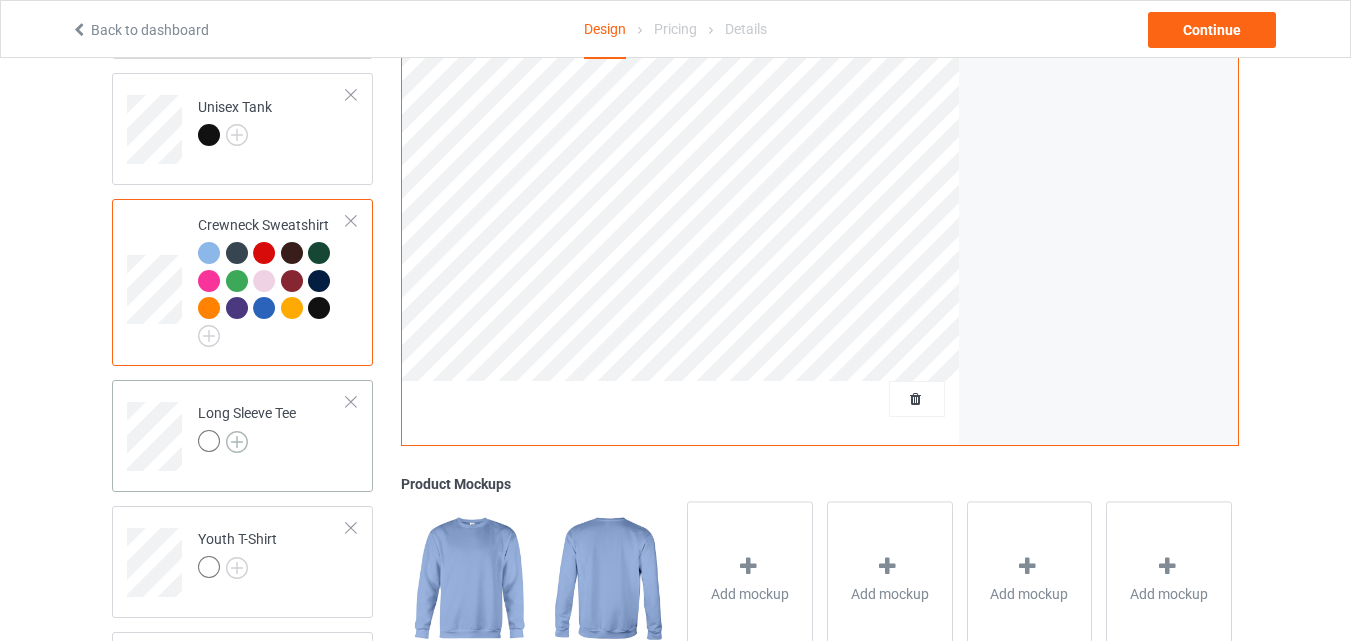 click at bounding box center [237, 442] 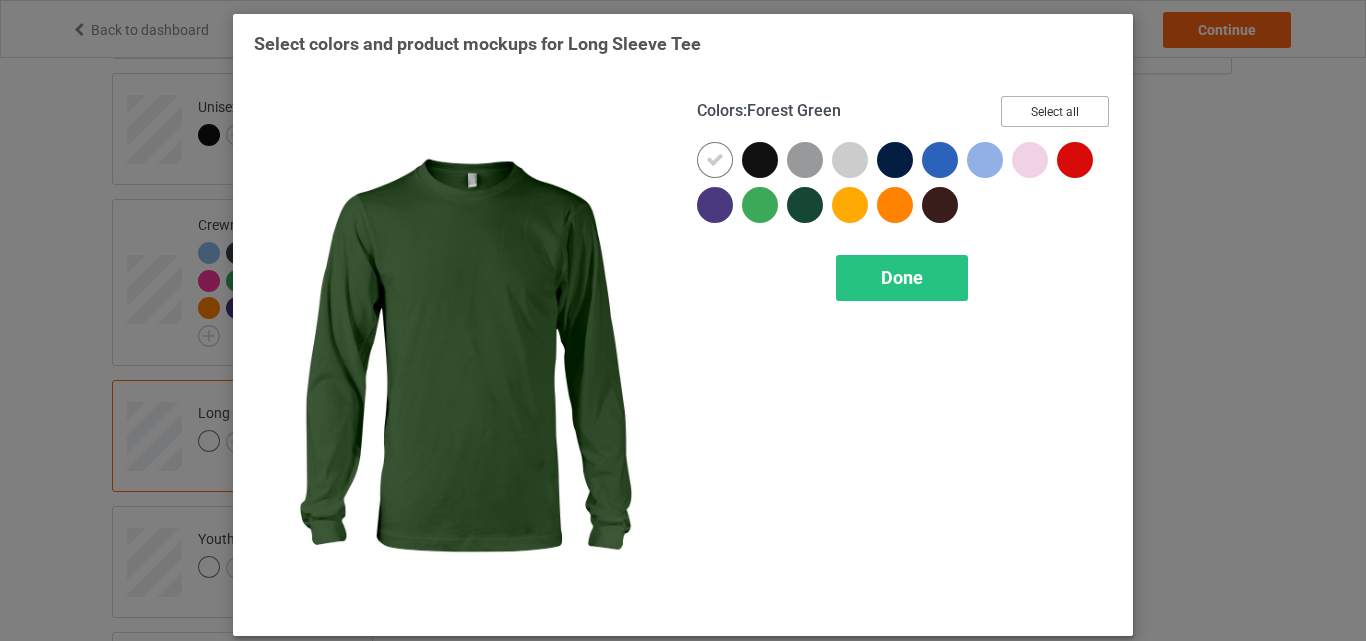 click on "Select all" at bounding box center [1055, 111] 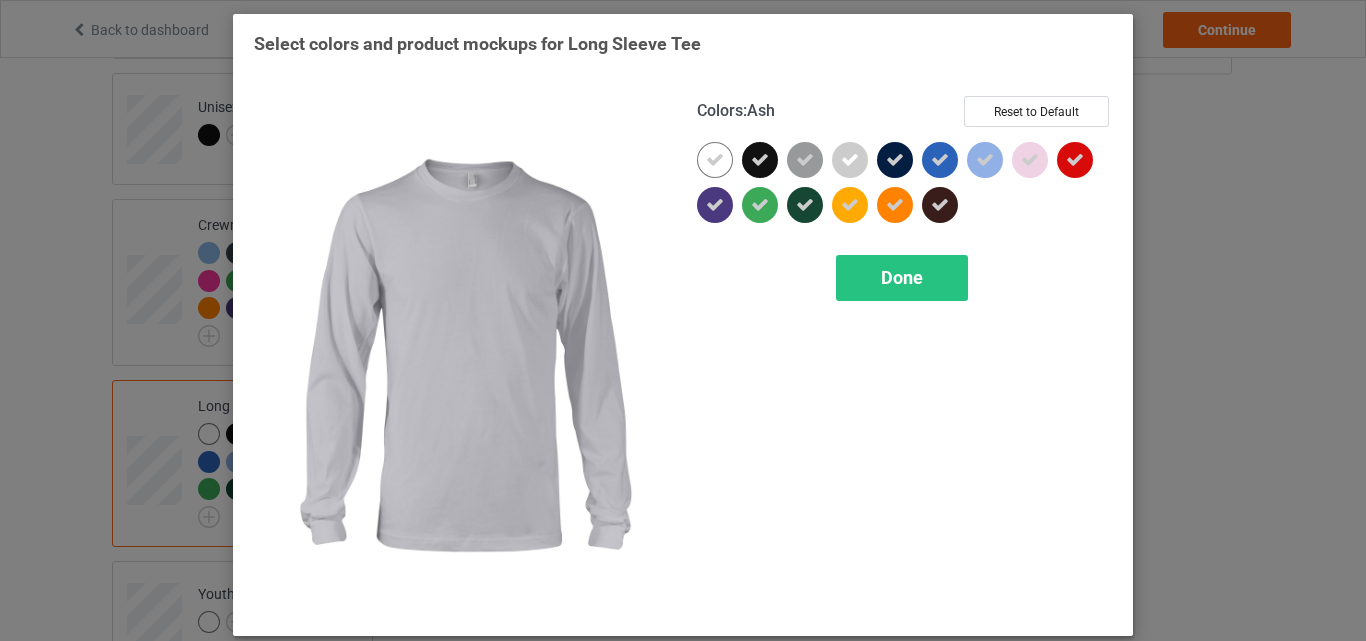 click at bounding box center (850, 160) 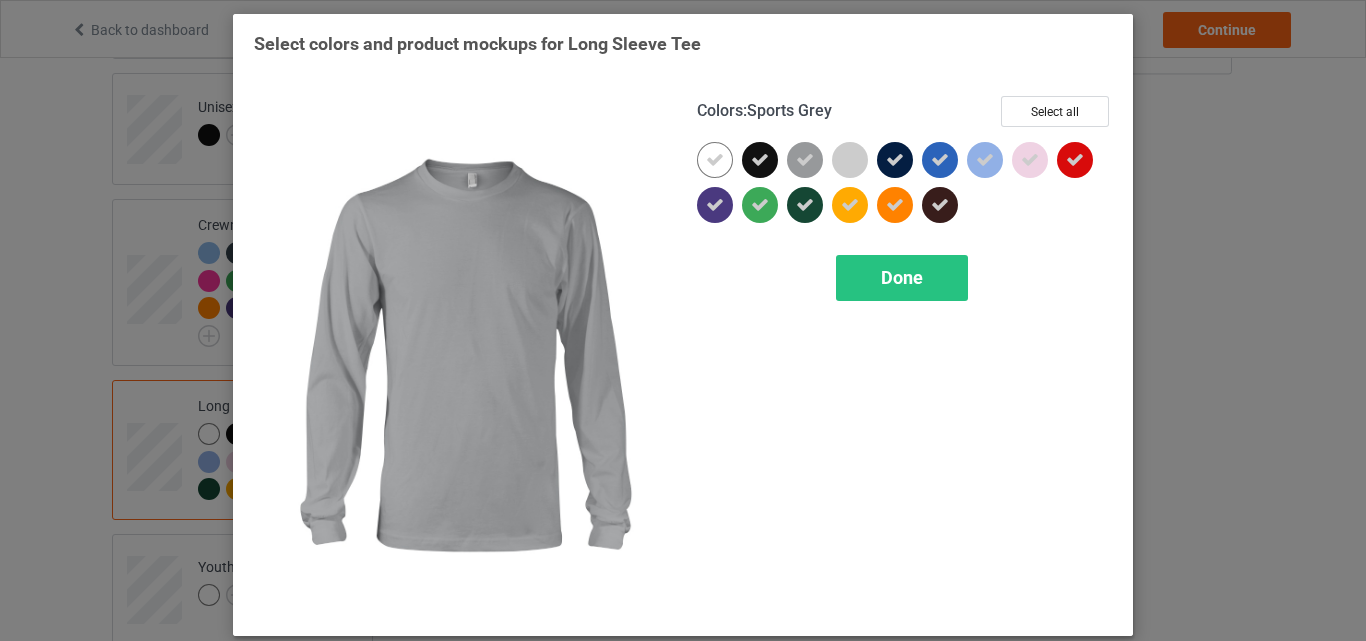 click at bounding box center [805, 160] 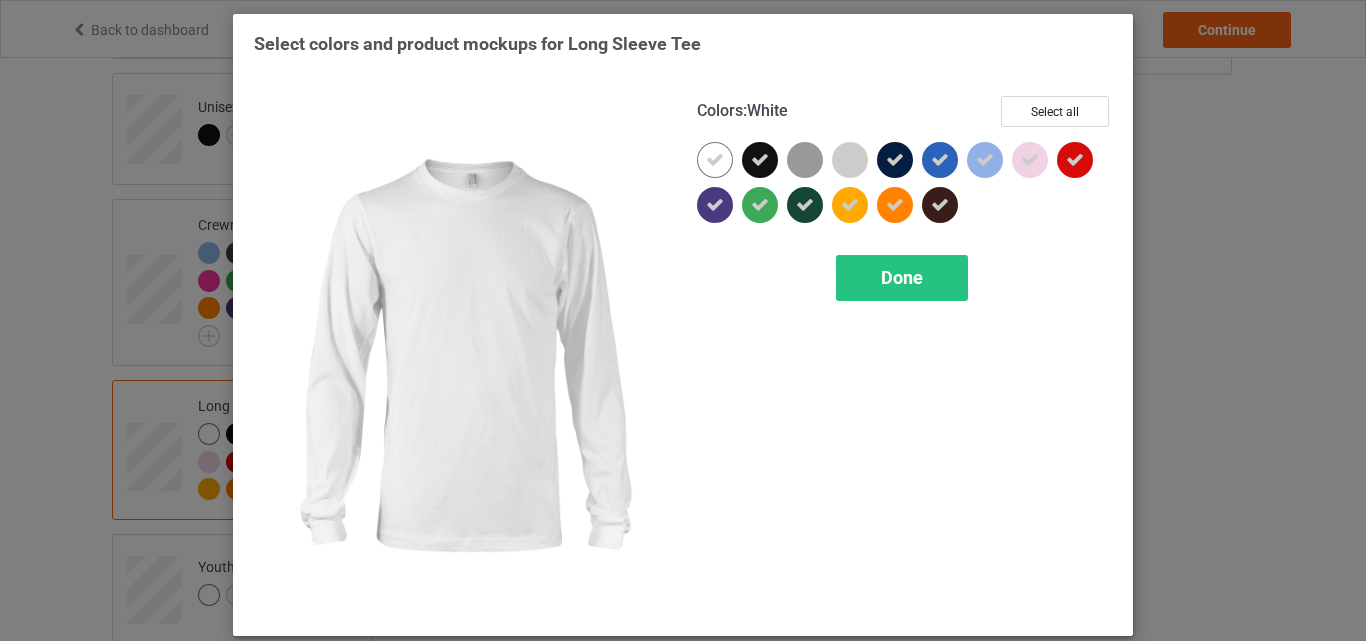 click at bounding box center [715, 160] 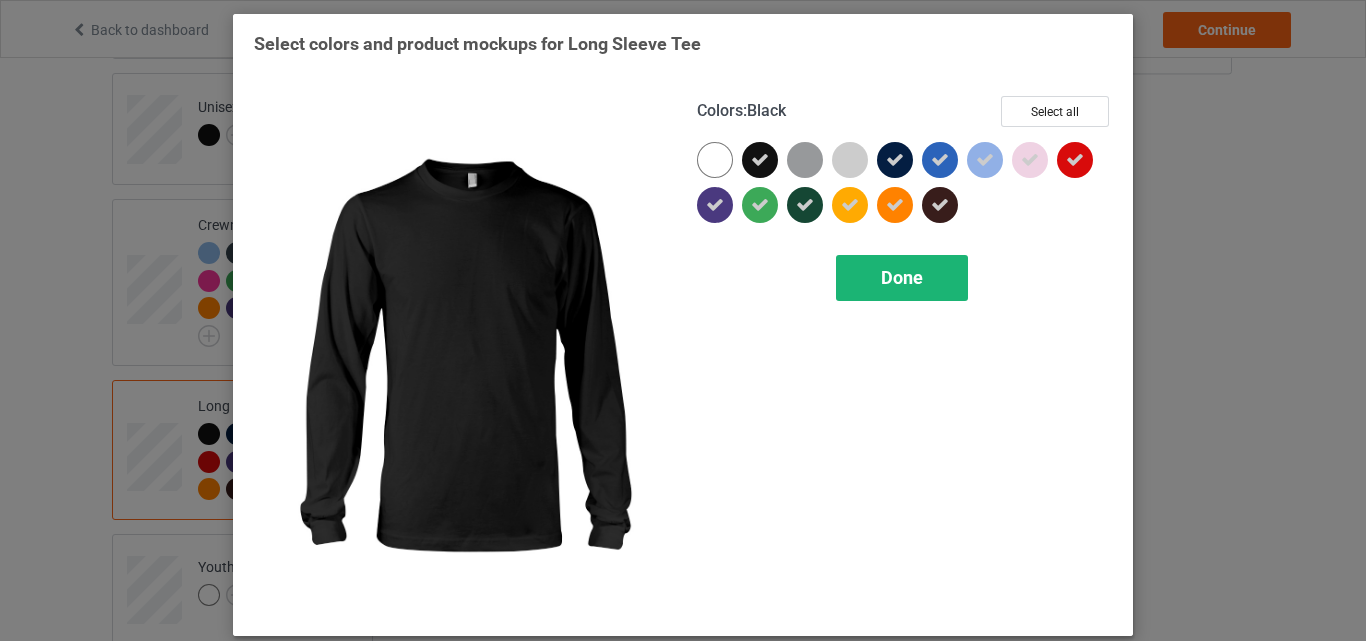 click on "Done" at bounding box center (902, 277) 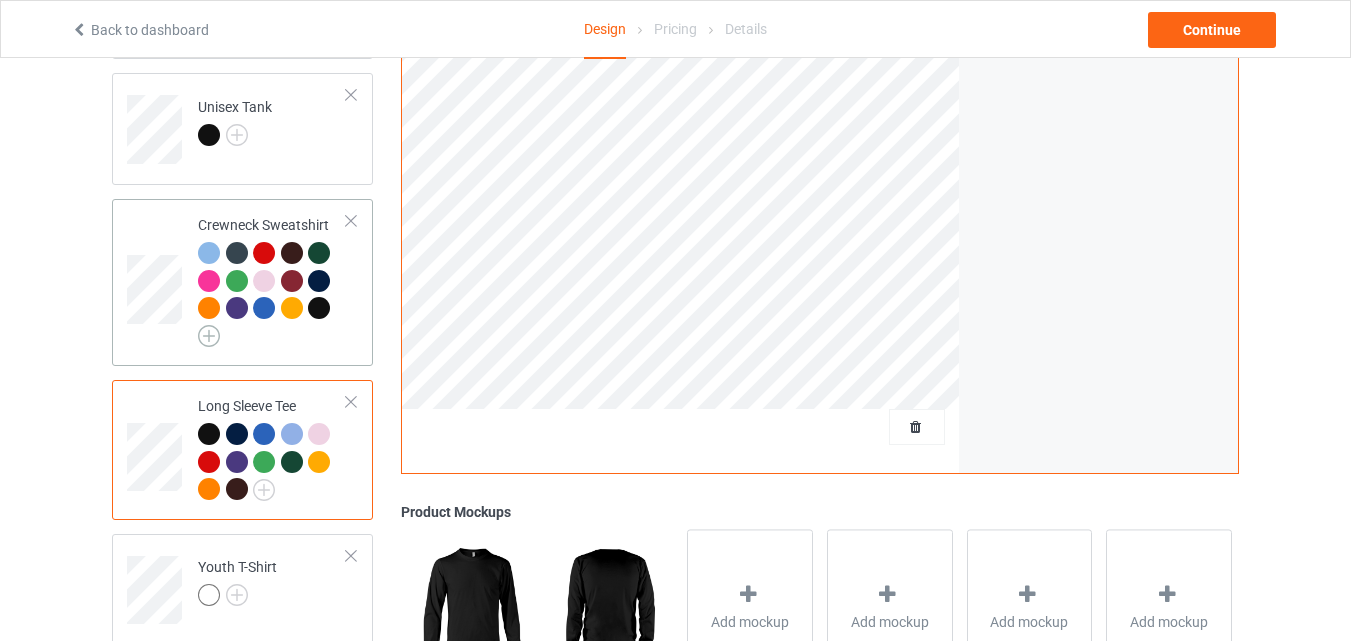 click at bounding box center [209, 336] 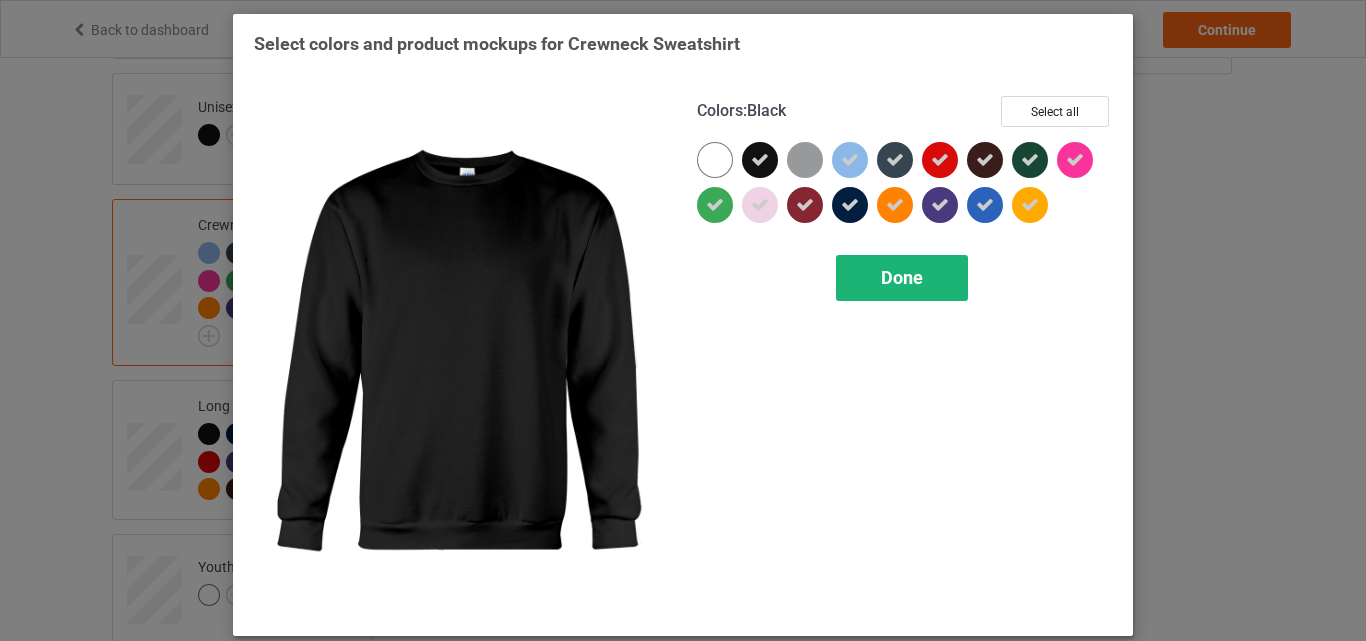 click on "Done" at bounding box center (902, 278) 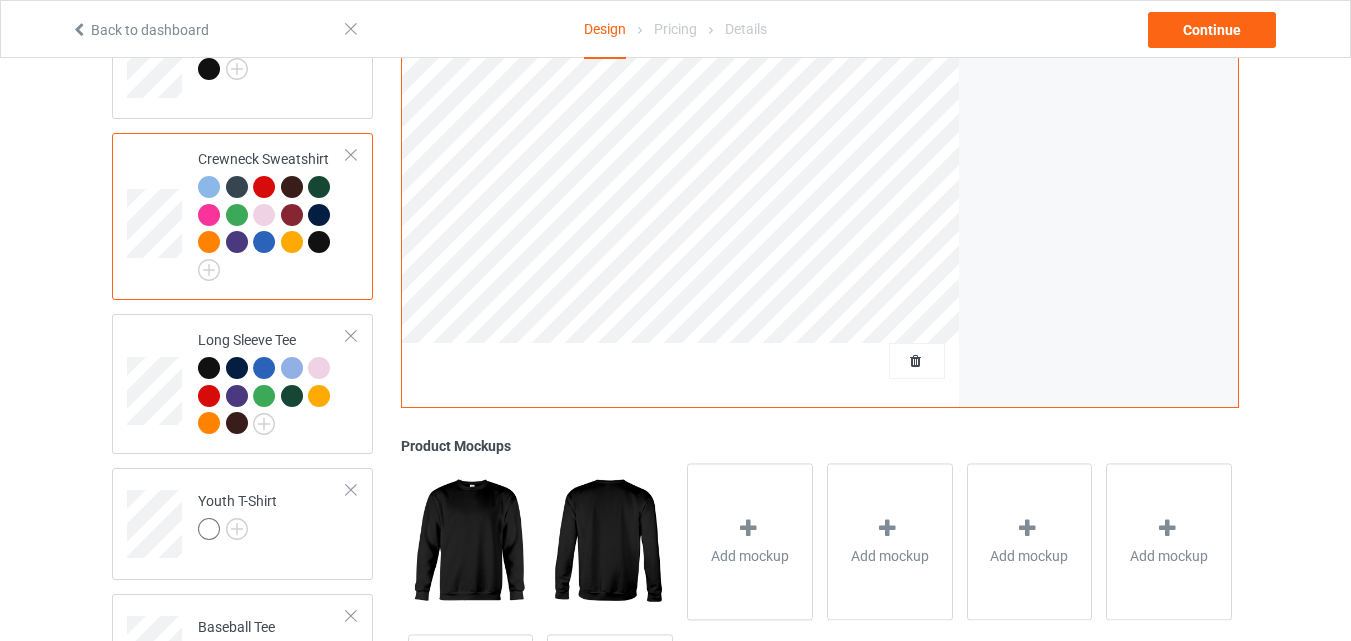 scroll, scrollTop: 1100, scrollLeft: 0, axis: vertical 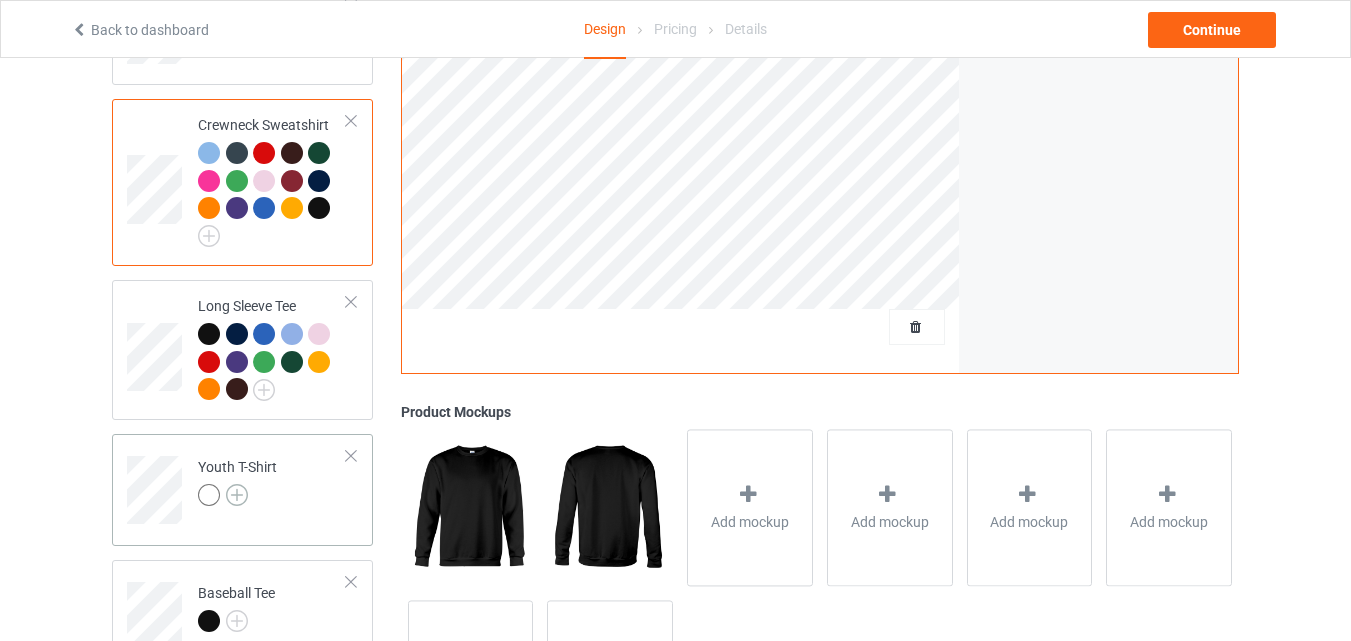 click at bounding box center (237, 495) 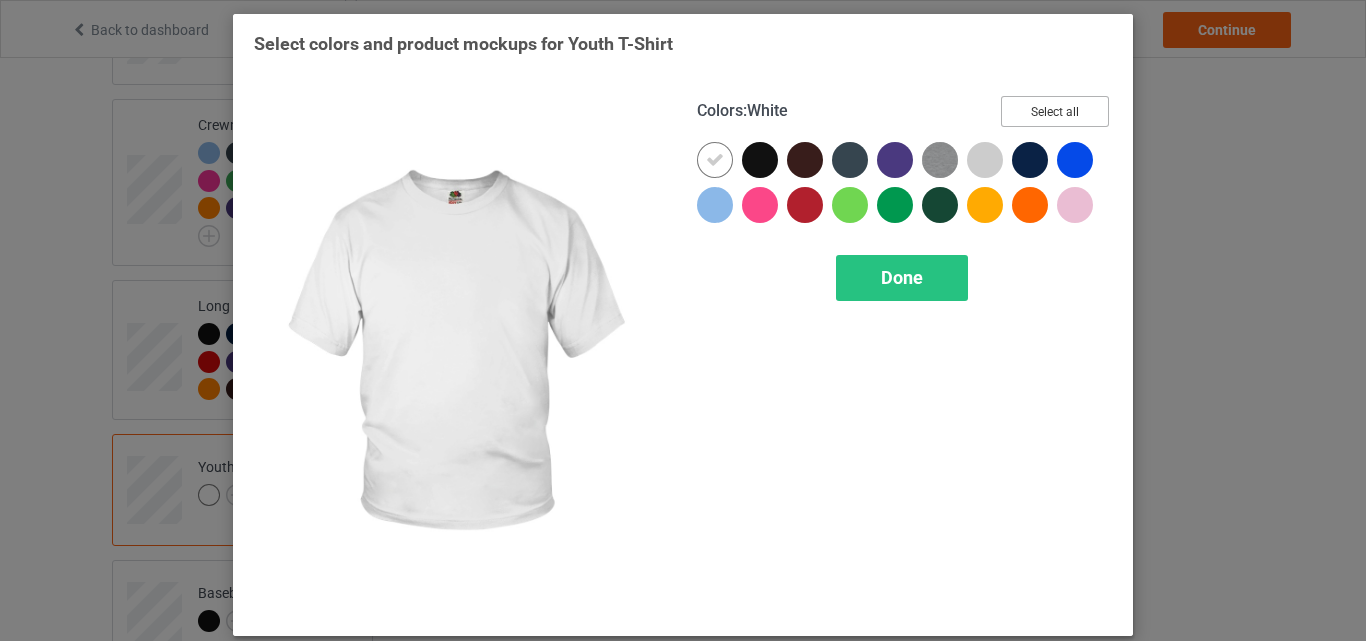 click on "Select all" at bounding box center (1055, 111) 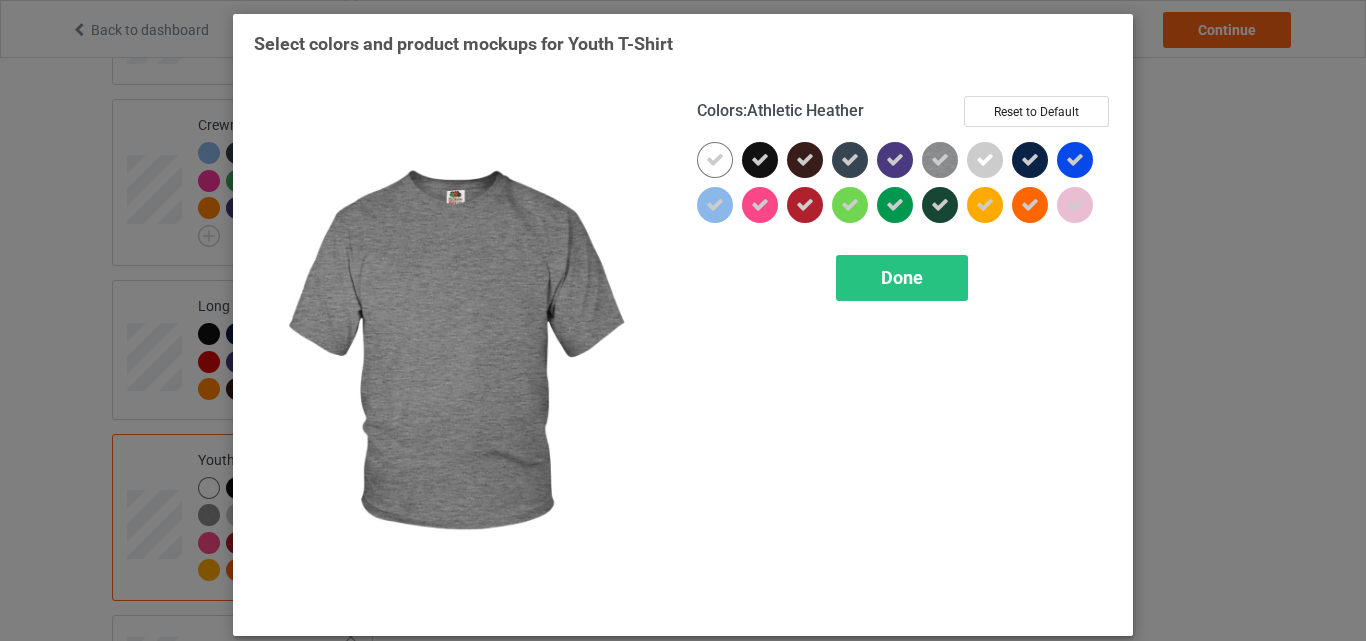 click at bounding box center [940, 160] 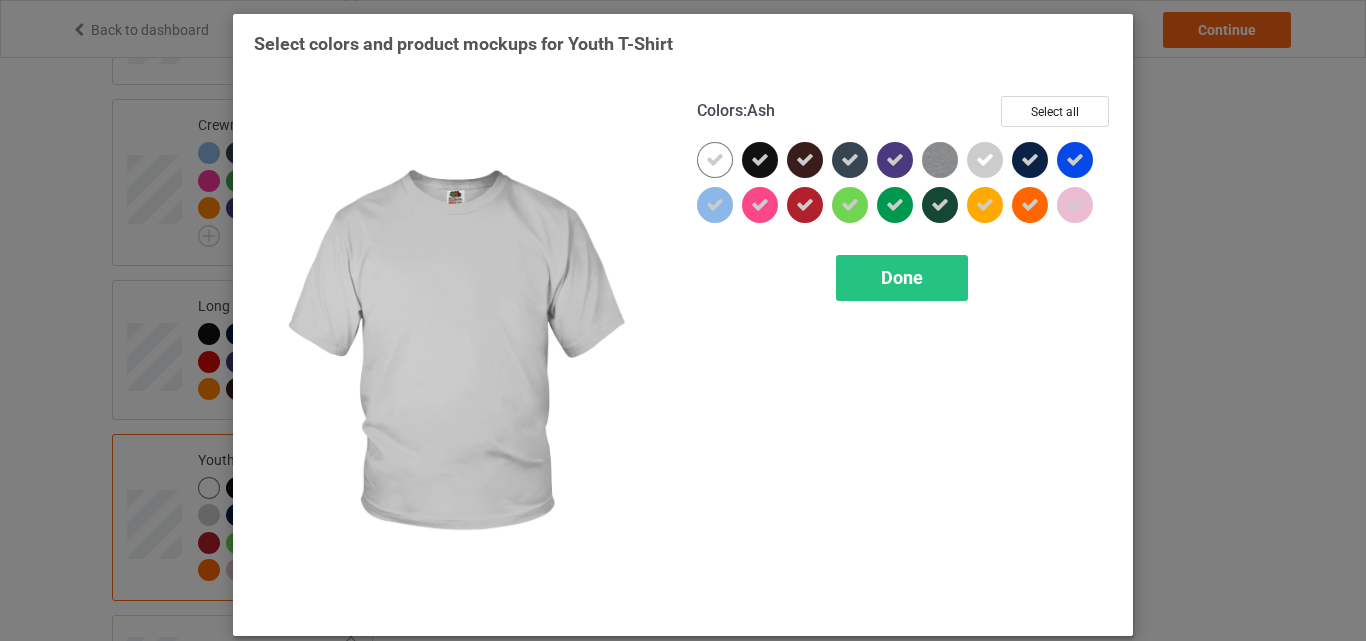 click at bounding box center [985, 160] 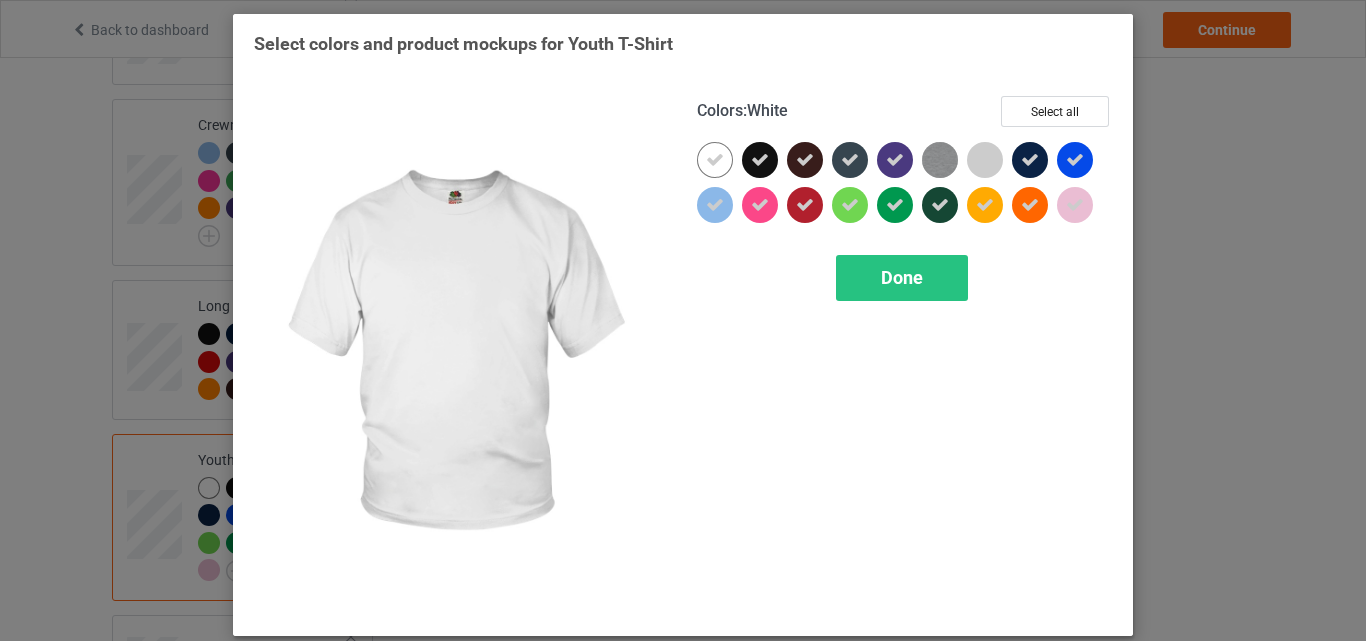 click at bounding box center (715, 160) 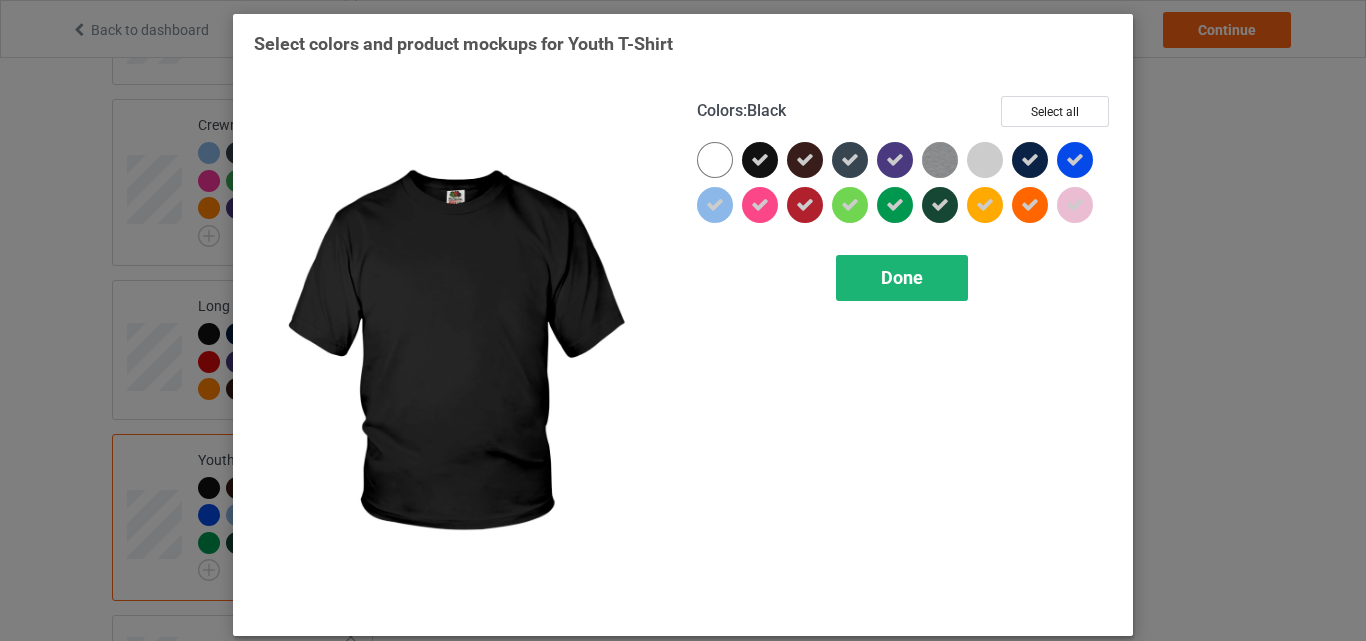 click on "Done" at bounding box center [902, 278] 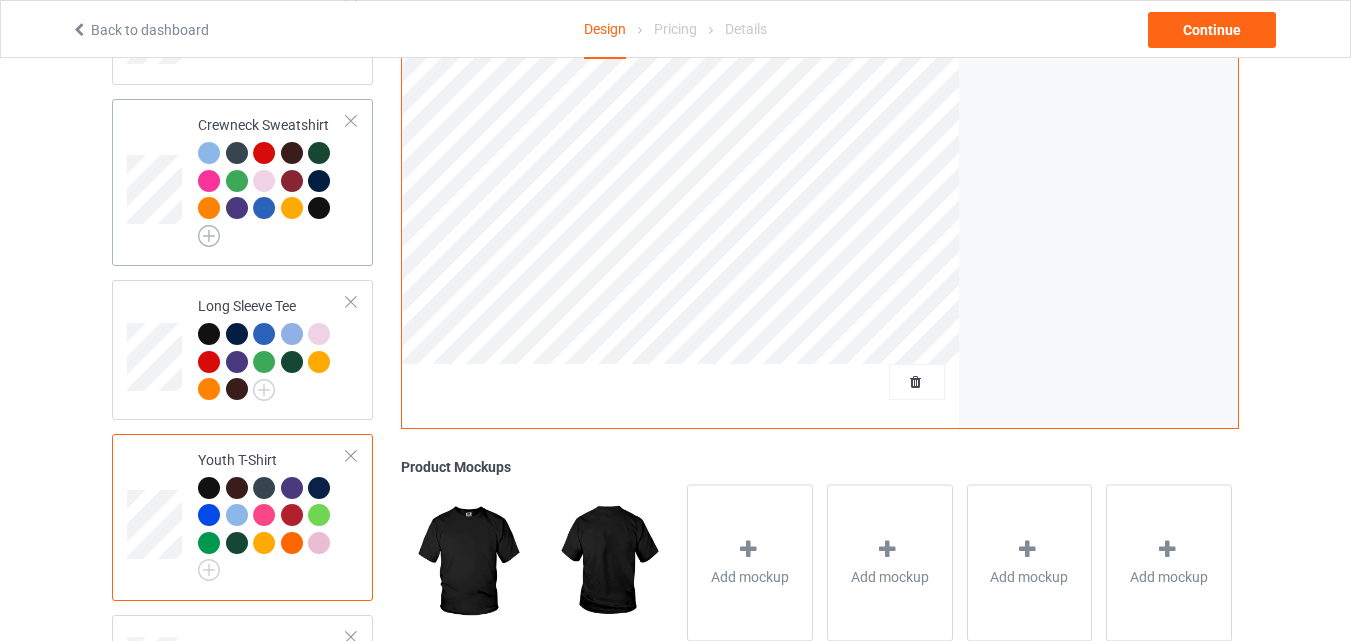click at bounding box center (209, 236) 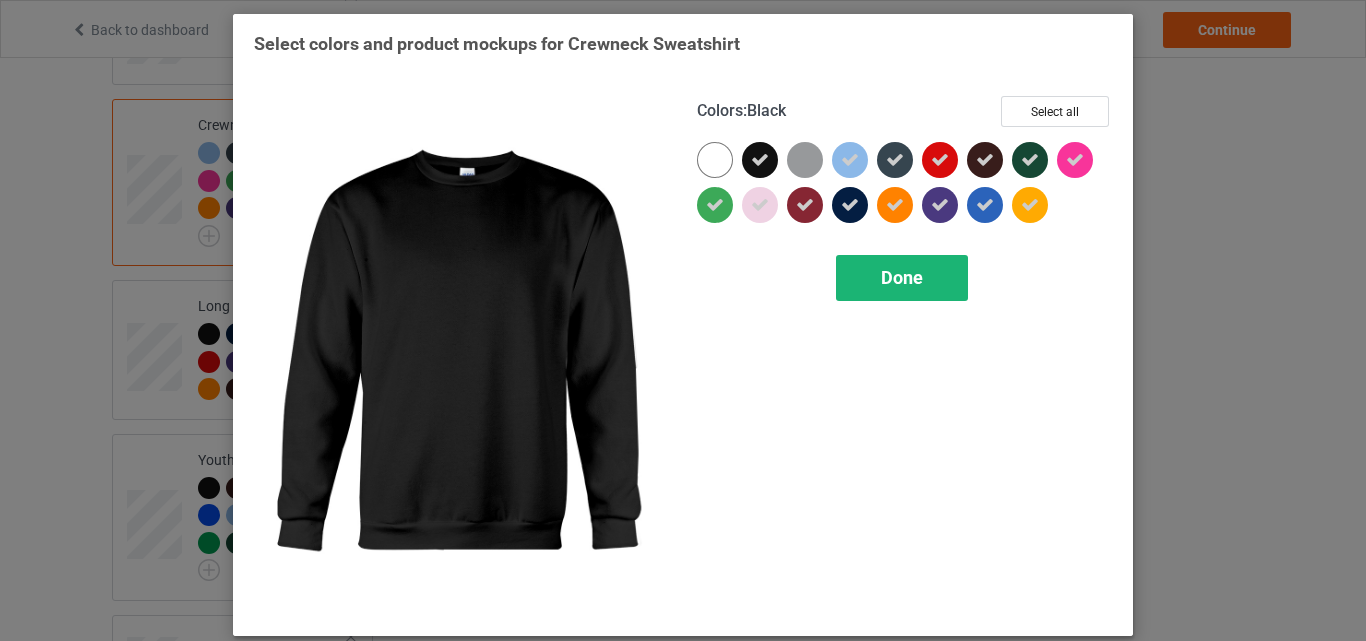 click on "Done" at bounding box center (902, 278) 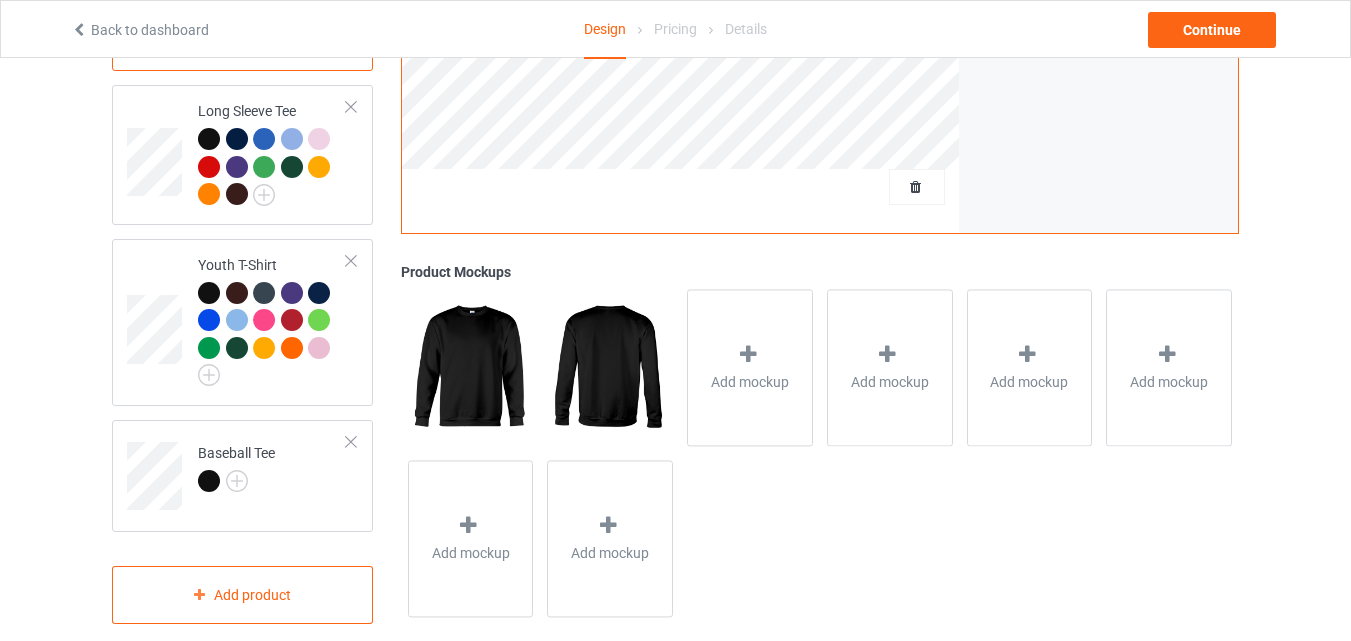 scroll, scrollTop: 1309, scrollLeft: 0, axis: vertical 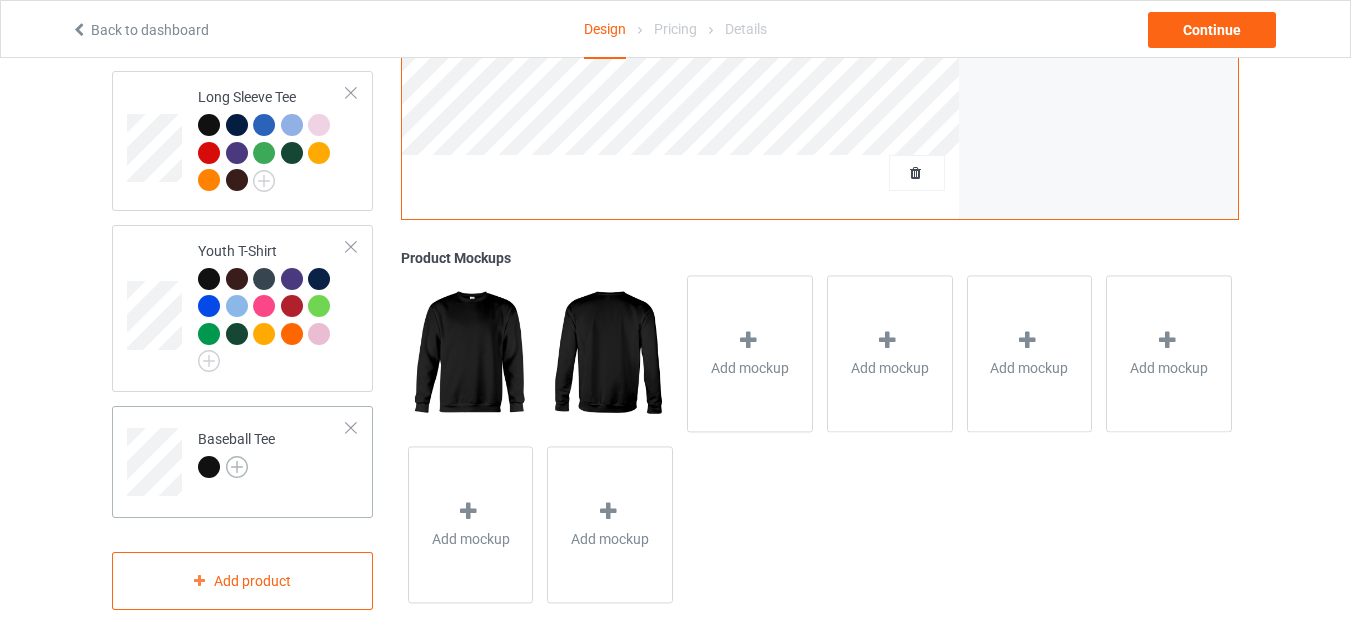 click at bounding box center (237, 467) 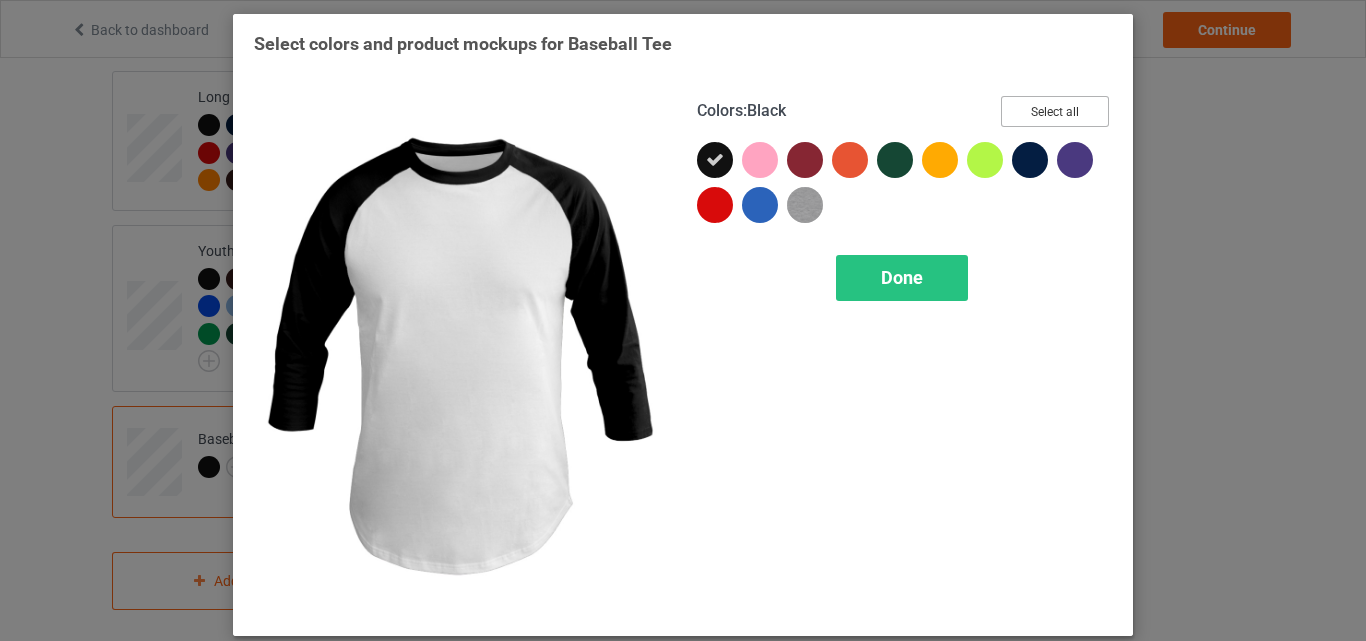click on "Select all" at bounding box center (1055, 111) 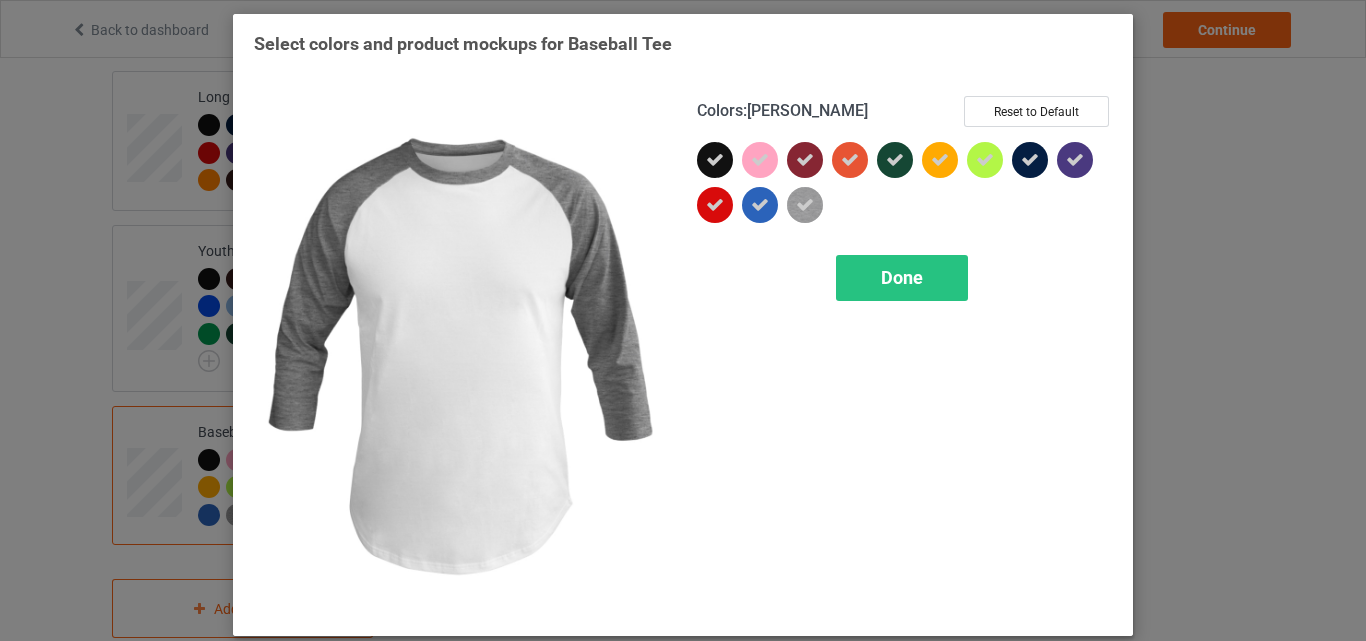click at bounding box center [805, 205] 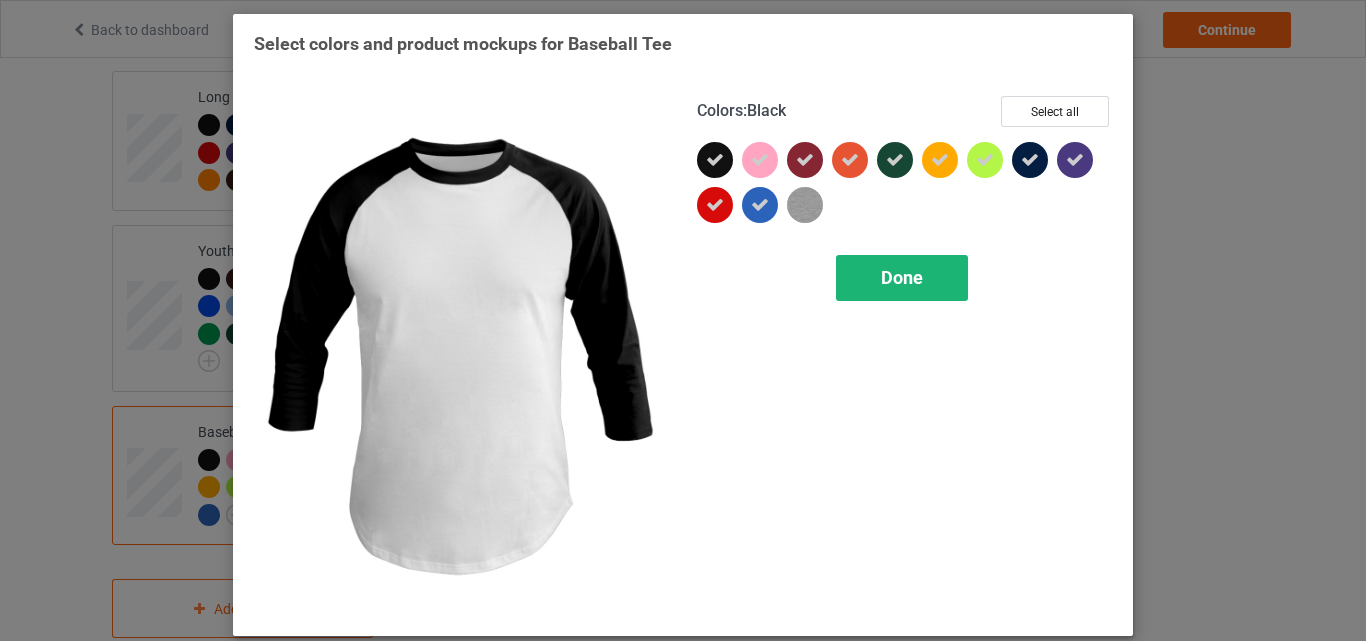 click on "Done" at bounding box center (902, 278) 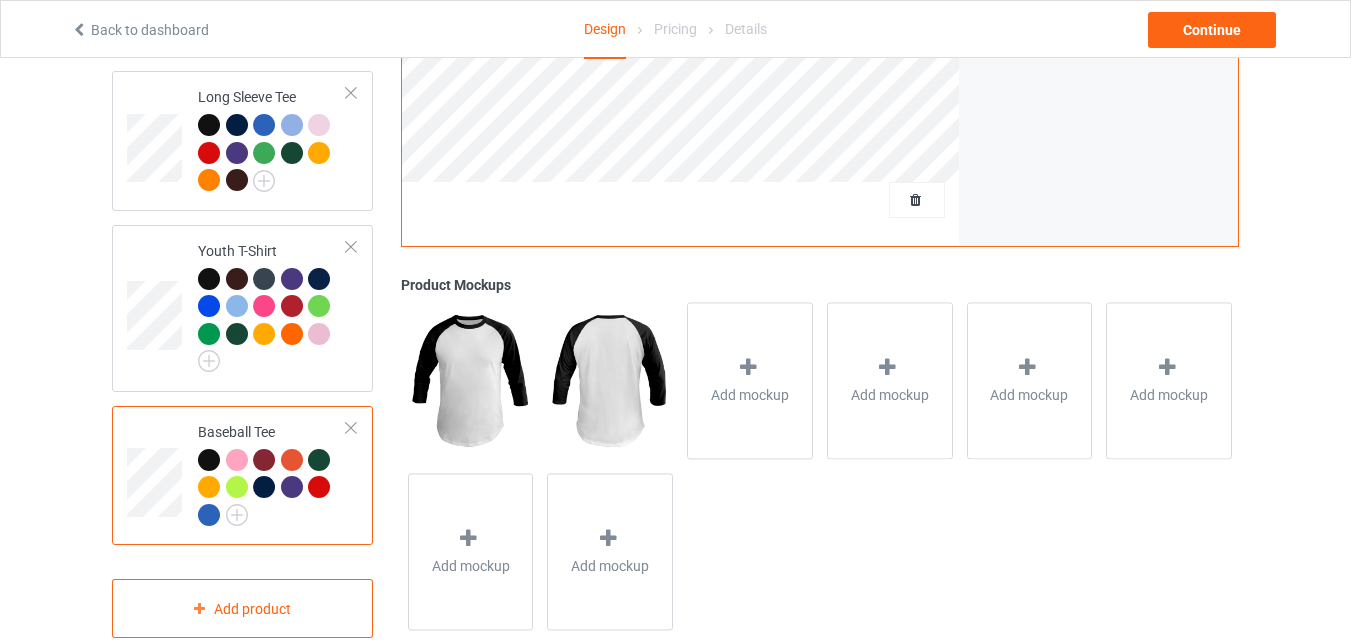 click at bounding box center [351, 428] 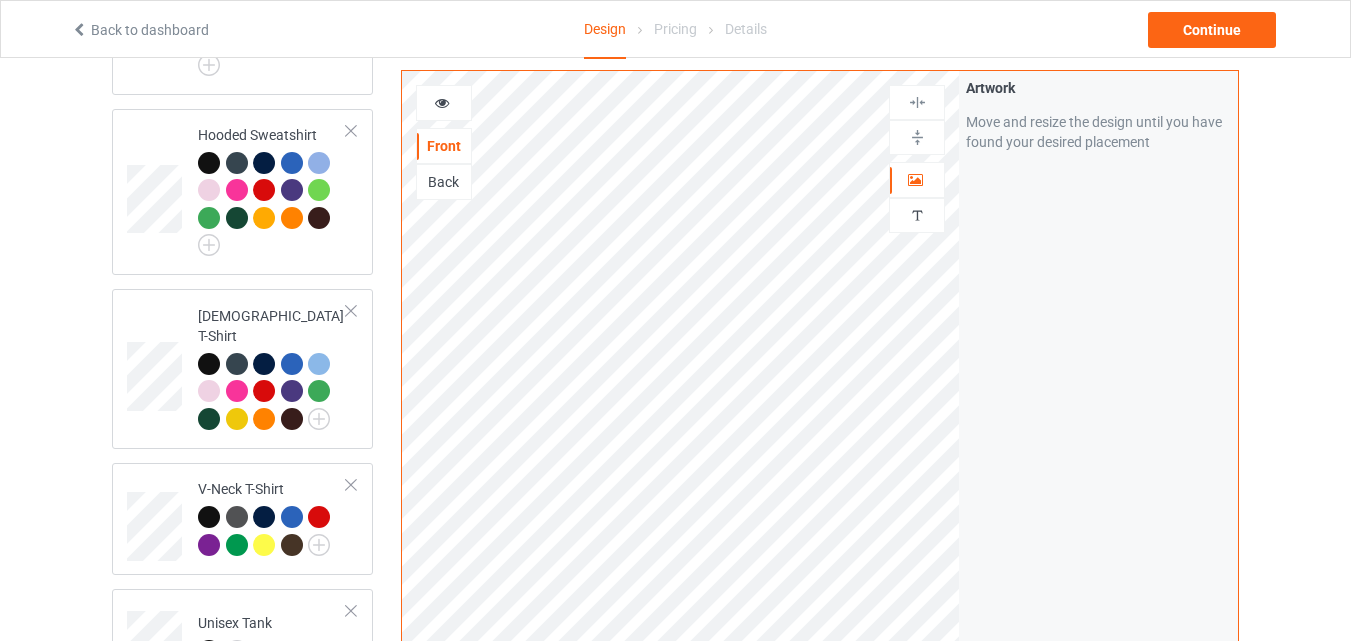 scroll, scrollTop: 483, scrollLeft: 0, axis: vertical 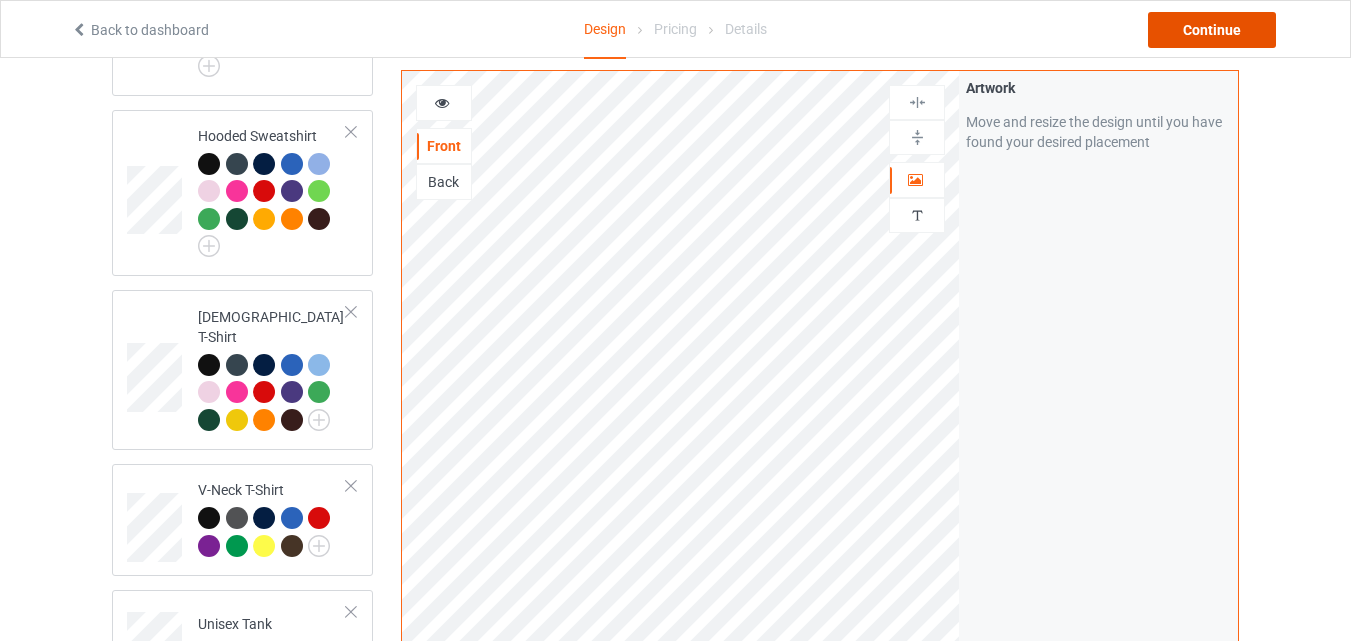 click on "Continue" at bounding box center (1212, 30) 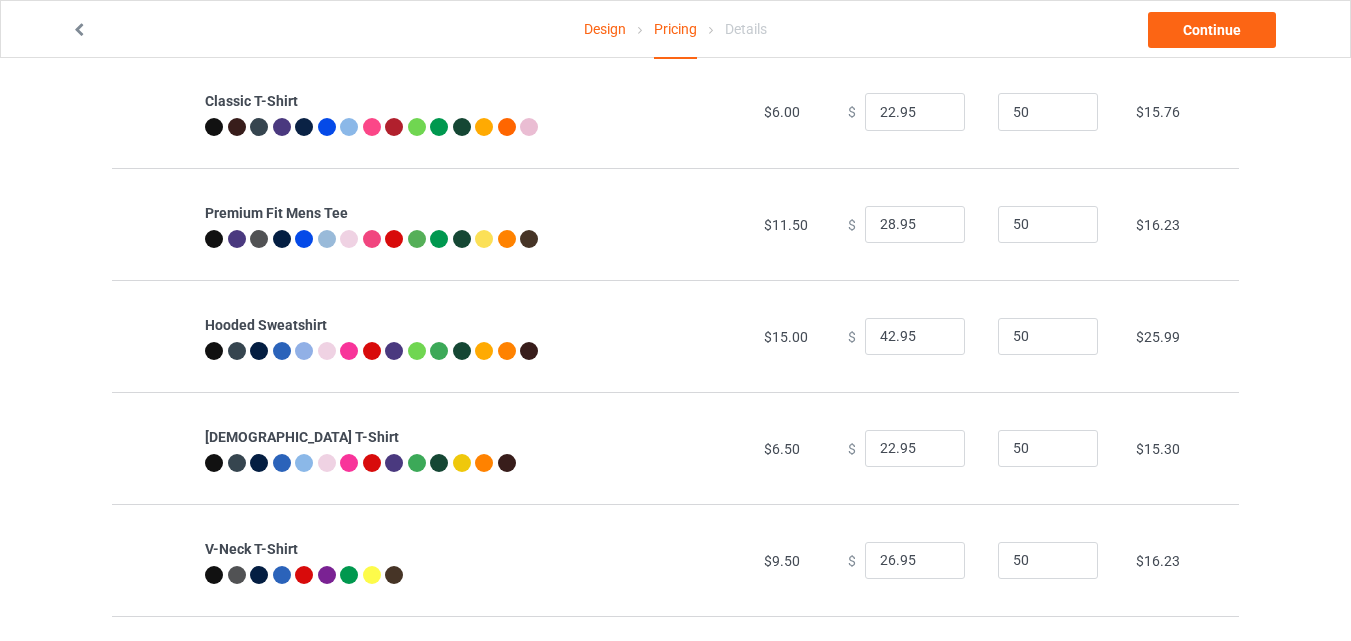 scroll, scrollTop: 500, scrollLeft: 0, axis: vertical 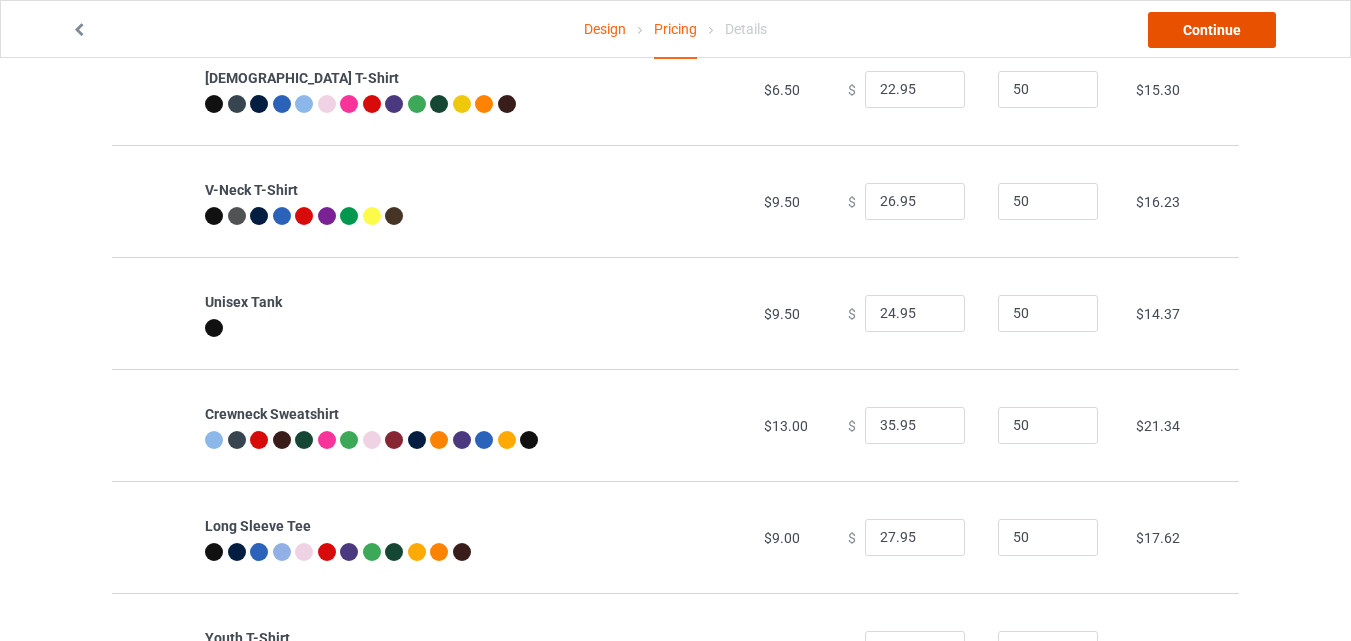 click on "Continue" at bounding box center [1212, 30] 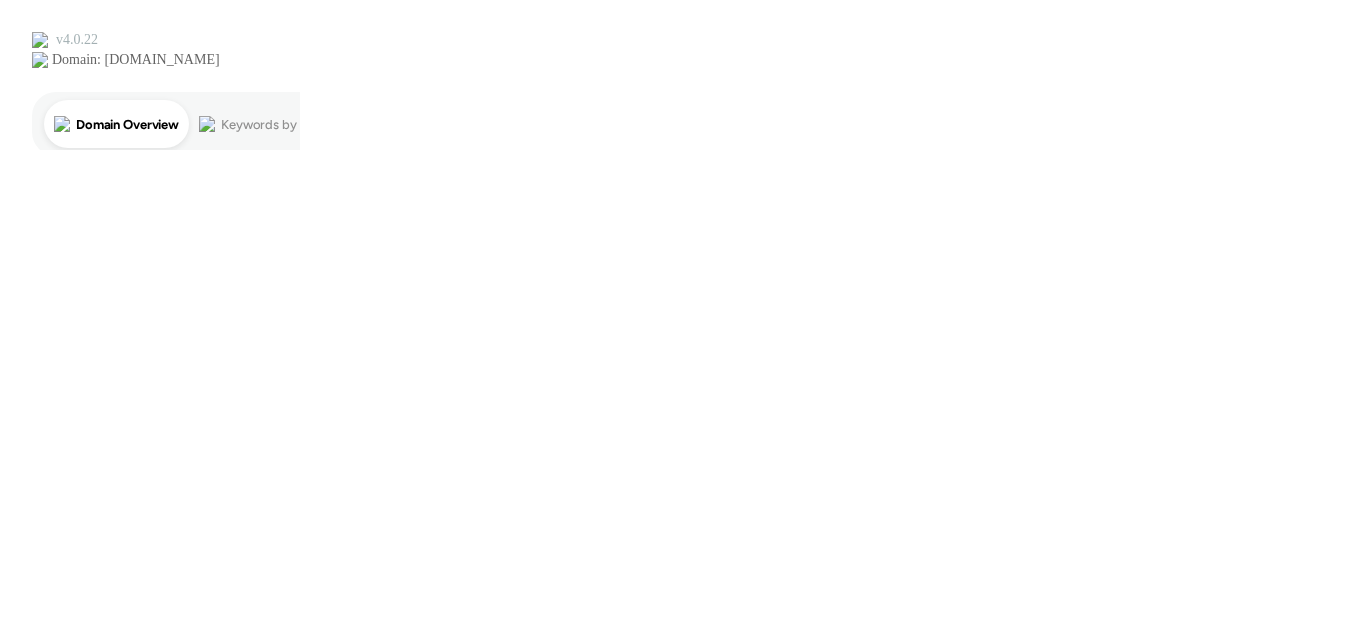 scroll, scrollTop: 0, scrollLeft: 0, axis: both 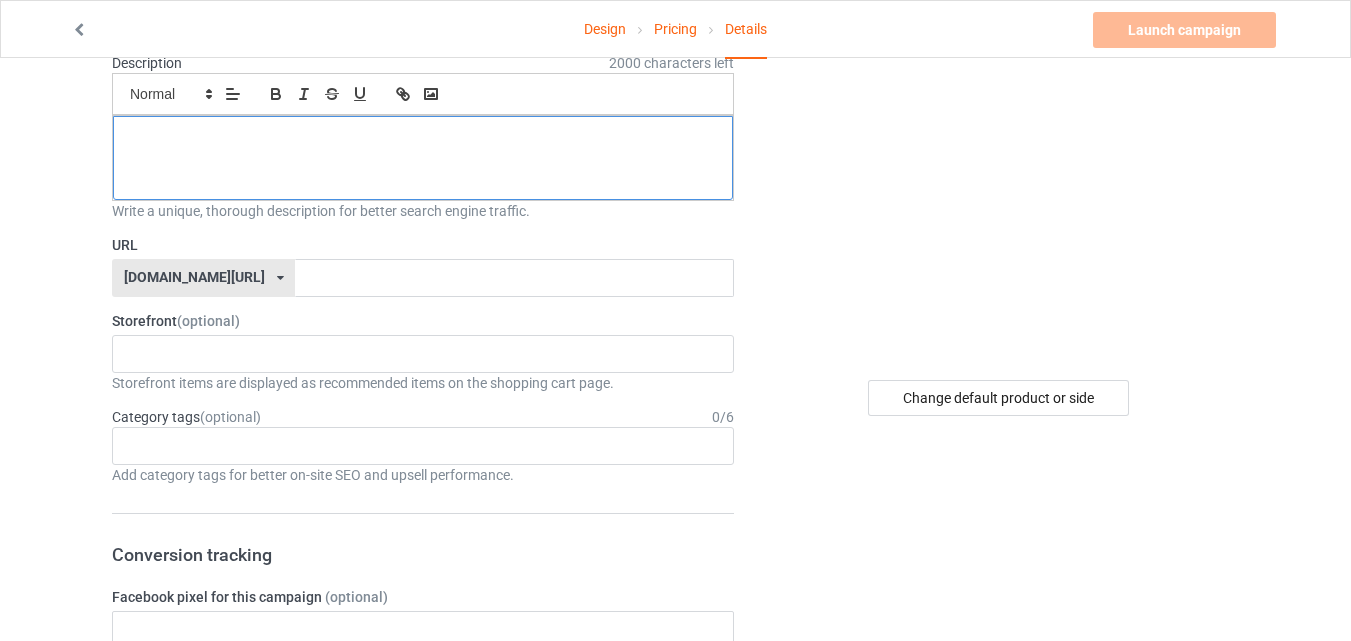 click at bounding box center (423, 138) 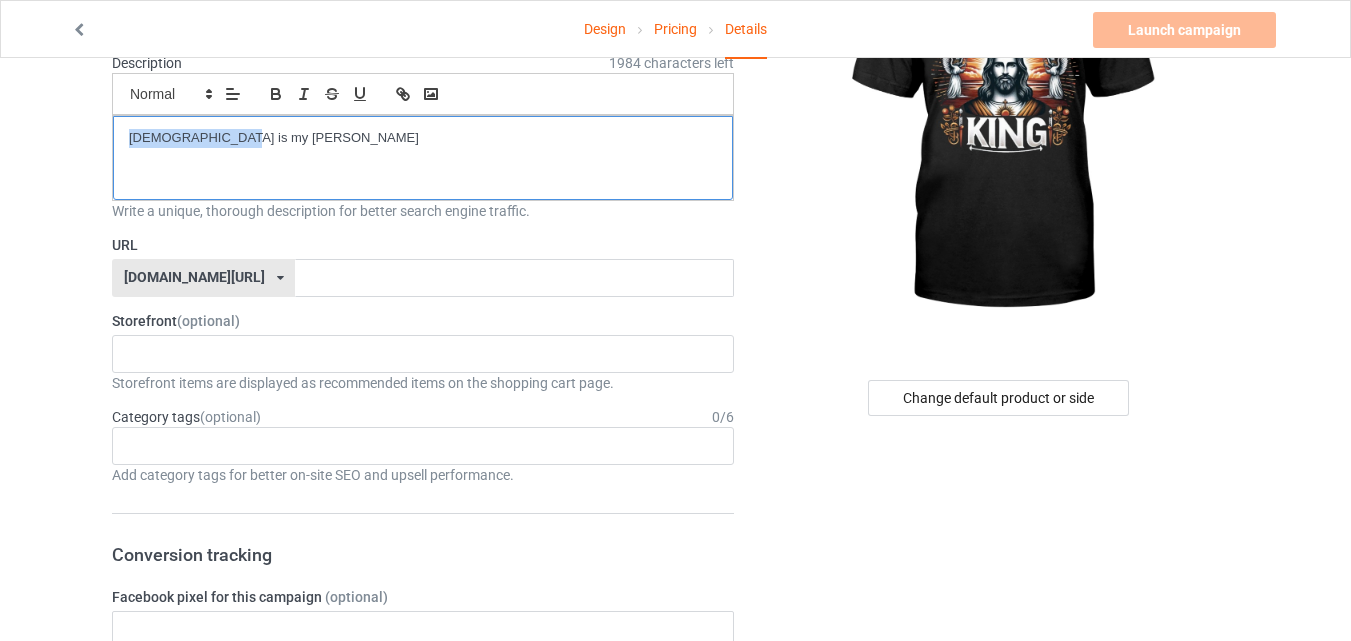 drag, startPoint x: 245, startPoint y: 140, endPoint x: 125, endPoint y: 140, distance: 120 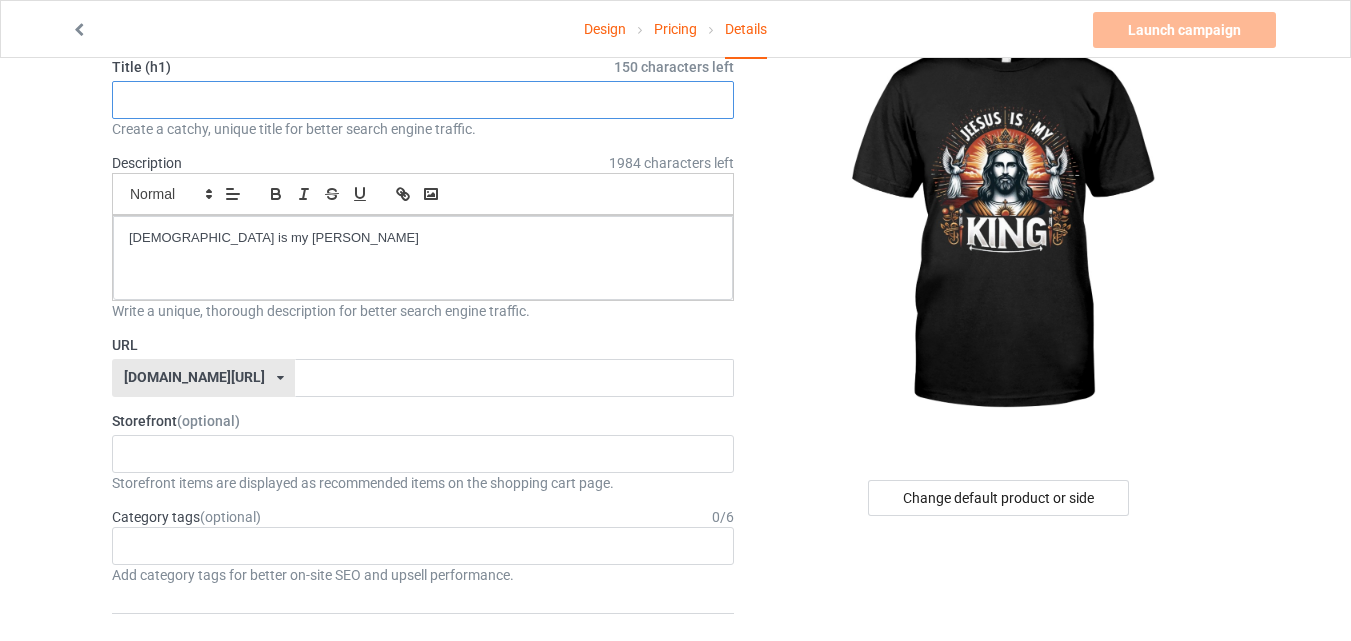 click at bounding box center (423, 100) 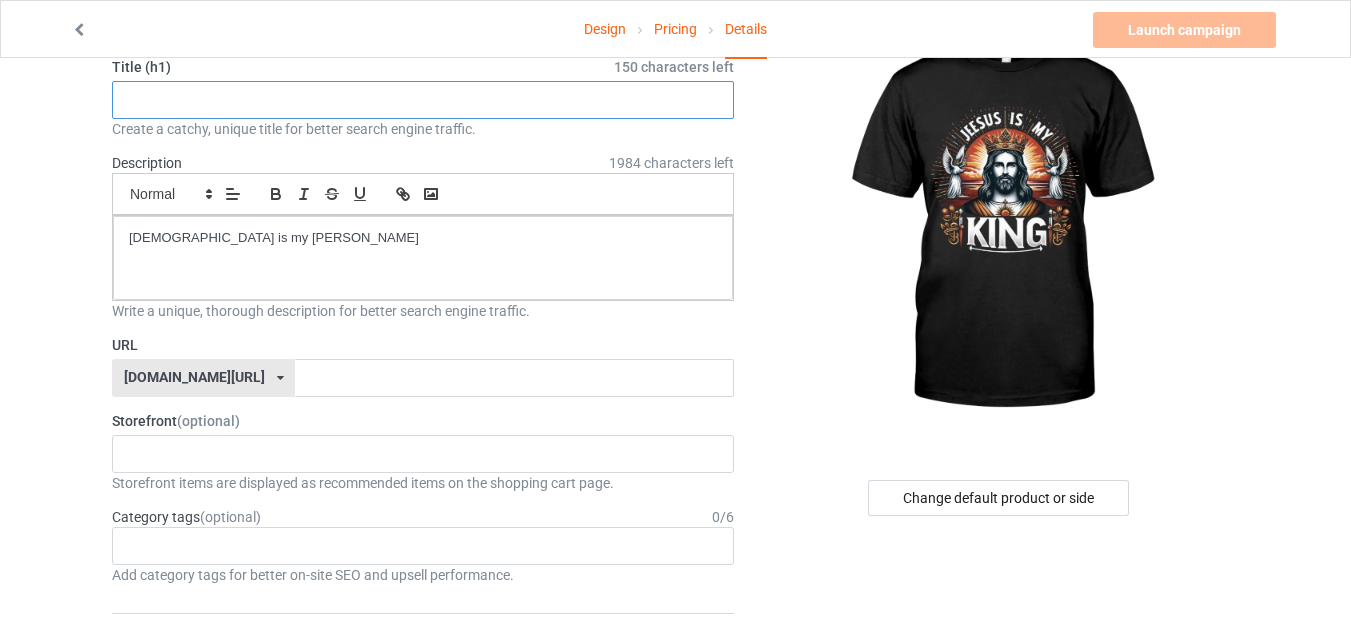 paste on "[DEMOGRAPHIC_DATA] is my [PERSON_NAME]" 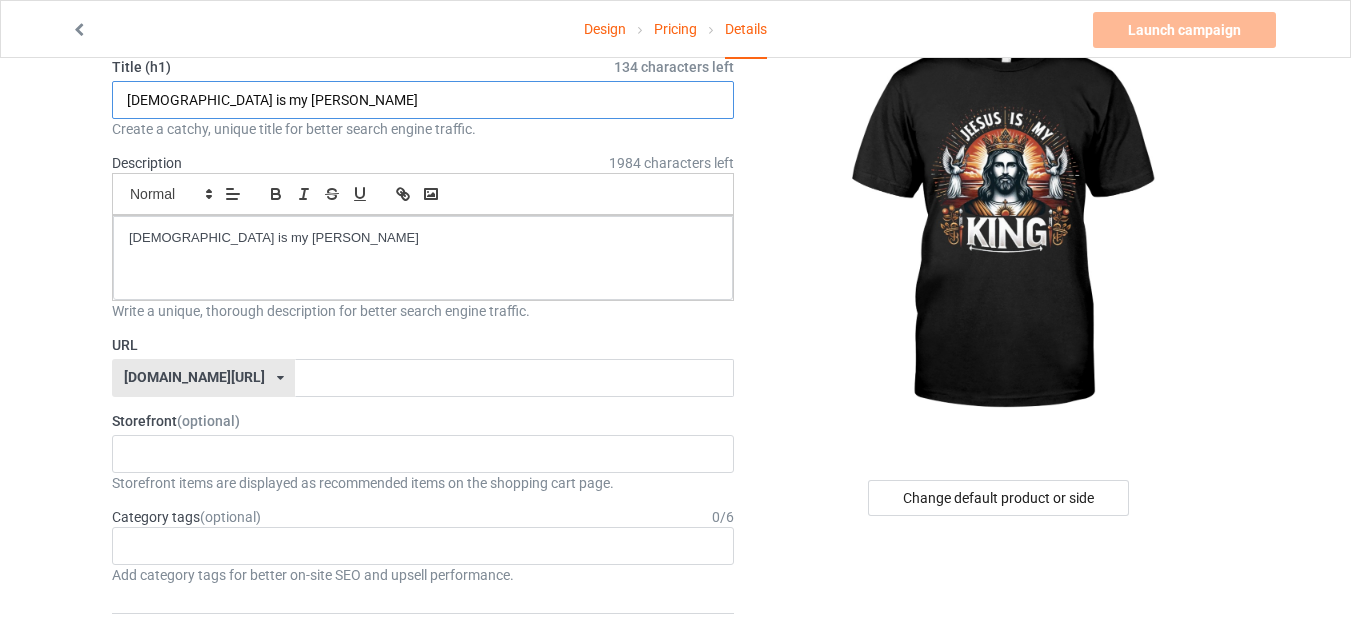 type on "[DEMOGRAPHIC_DATA] is my [PERSON_NAME]" 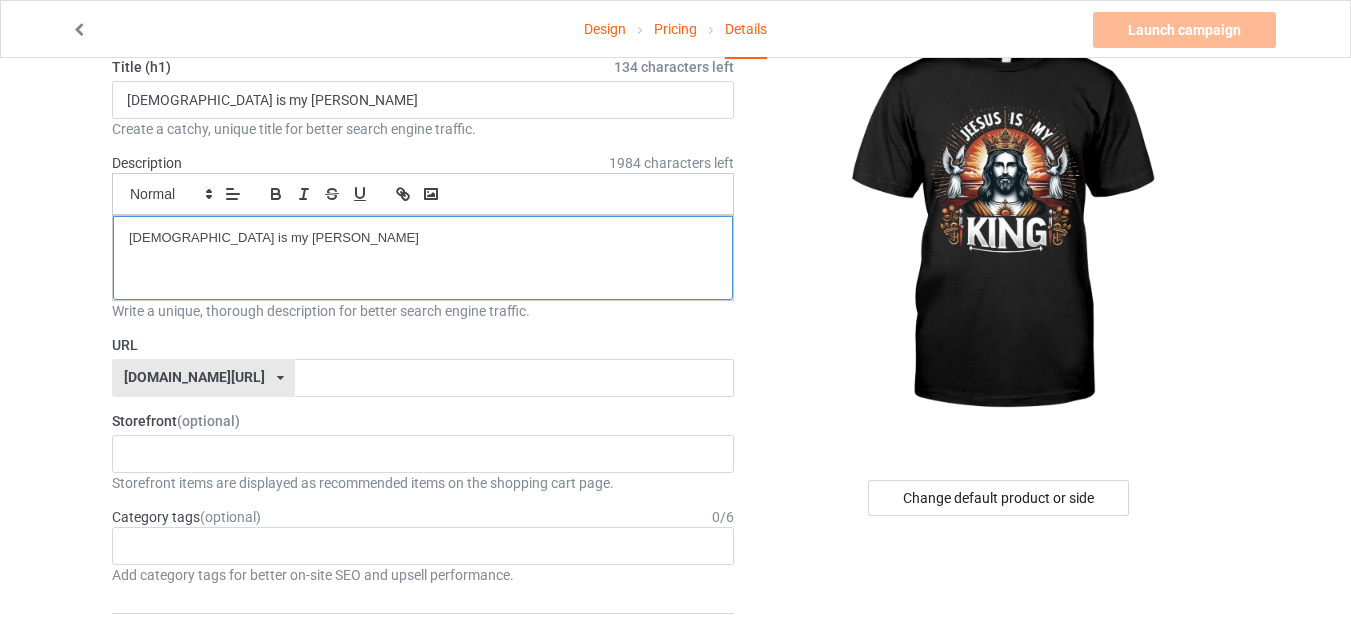 click on "[DEMOGRAPHIC_DATA] is my [PERSON_NAME]" at bounding box center (423, 258) 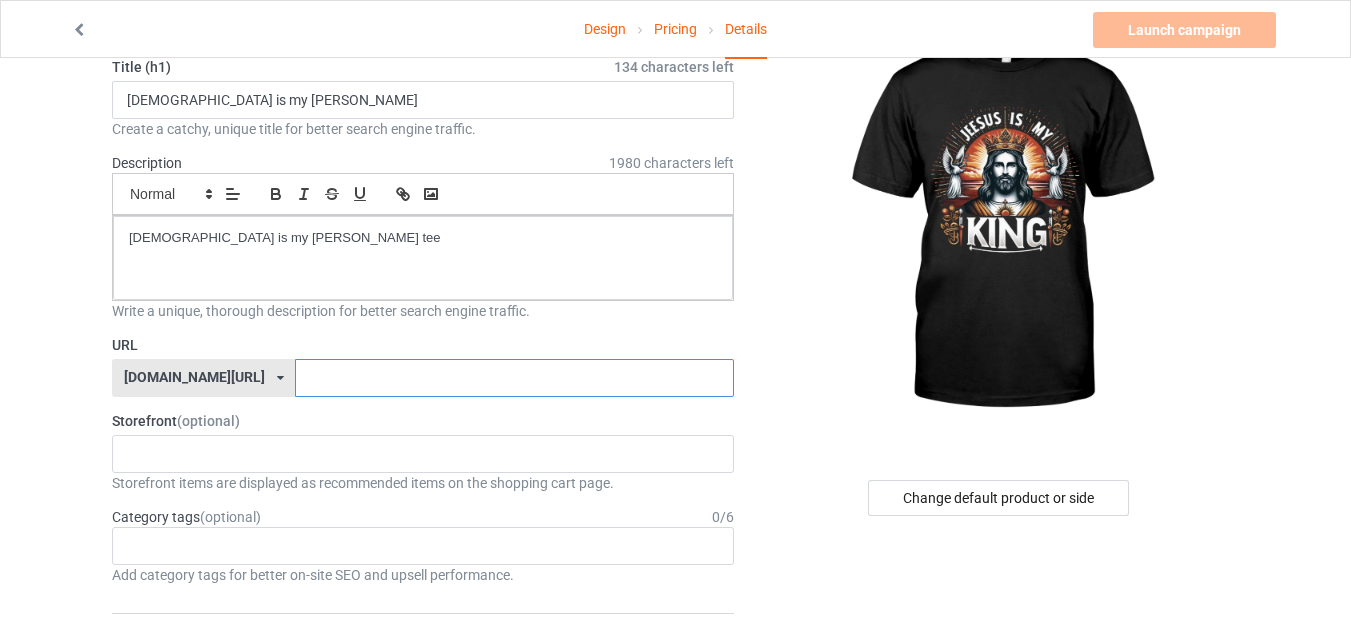 click at bounding box center (514, 378) 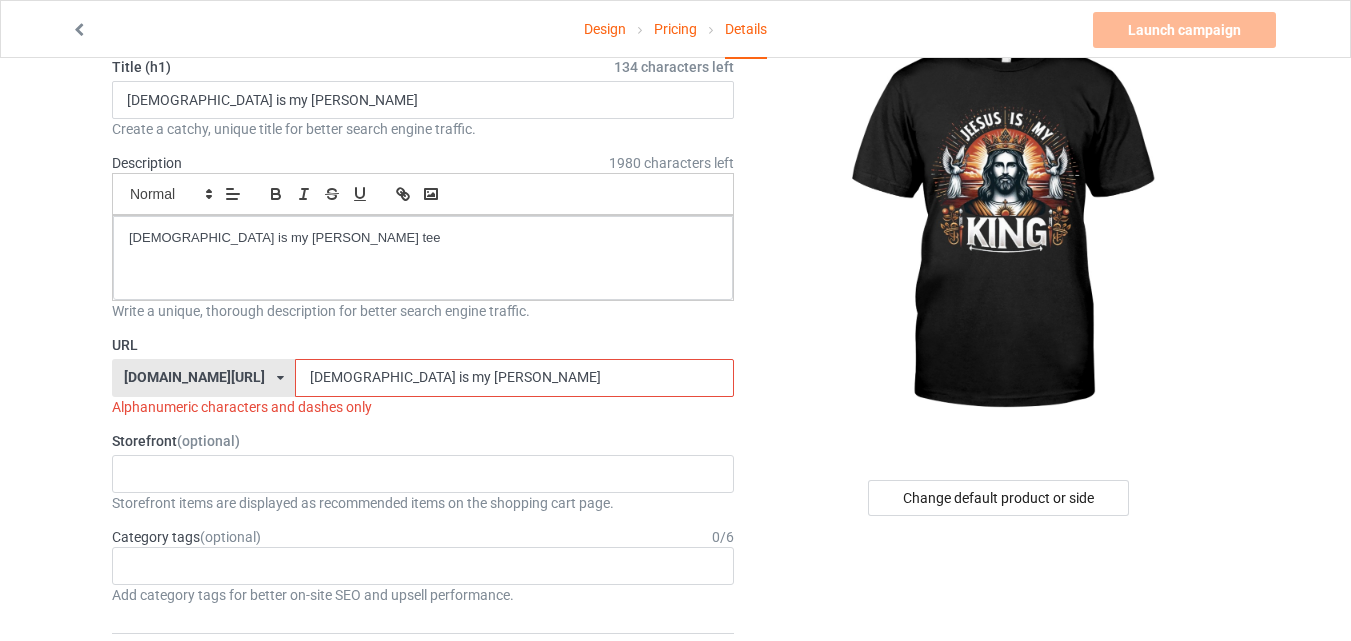 click on "[DEMOGRAPHIC_DATA] is my [PERSON_NAME]" at bounding box center [514, 378] 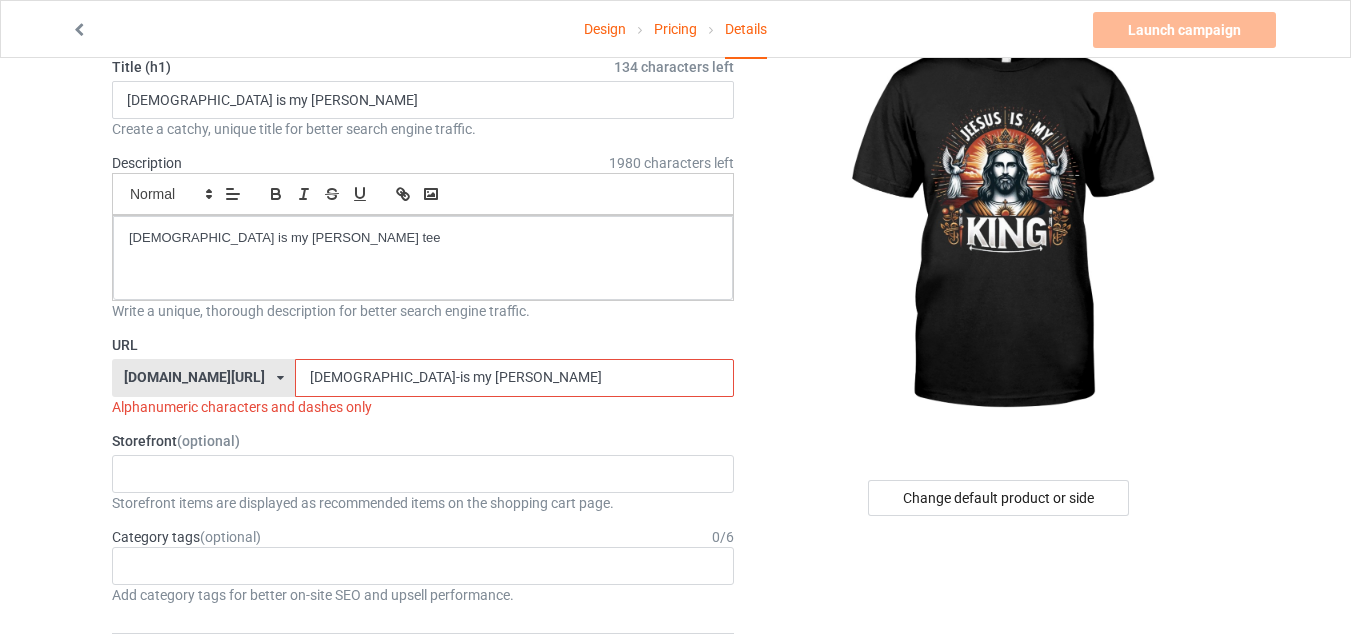 click on "[DEMOGRAPHIC_DATA]-is my [PERSON_NAME]" at bounding box center (514, 378) 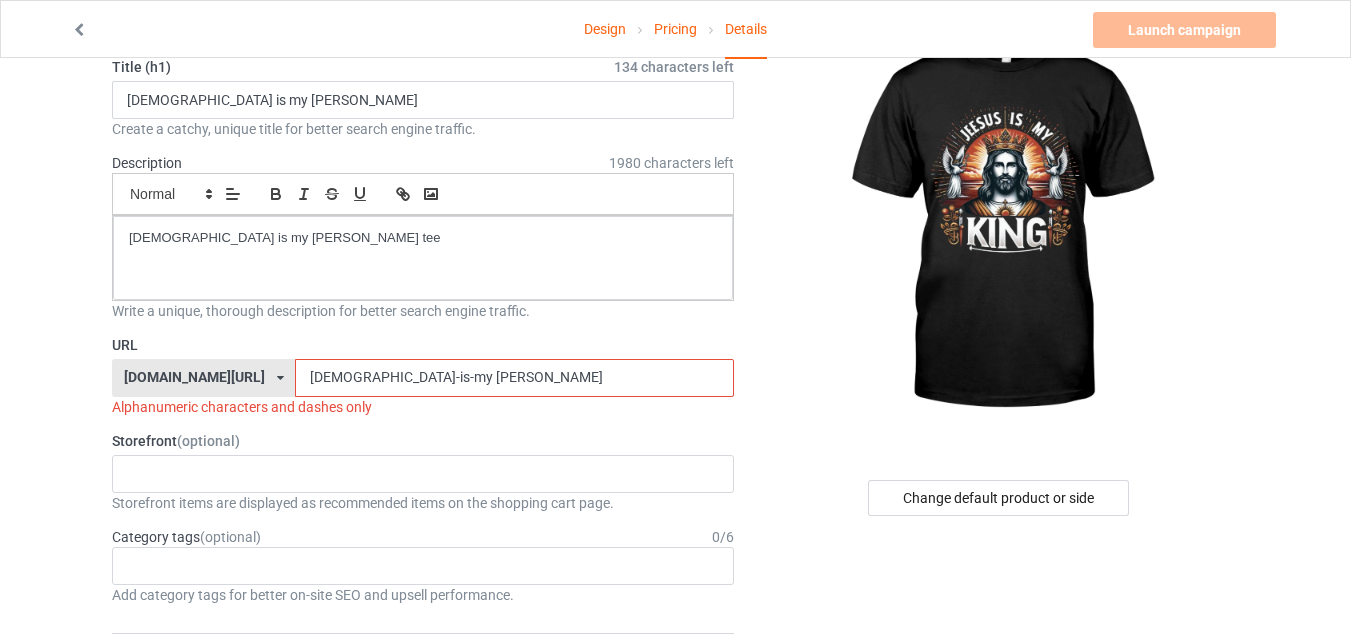 click on "[DEMOGRAPHIC_DATA]-is-my [PERSON_NAME]" at bounding box center (514, 378) 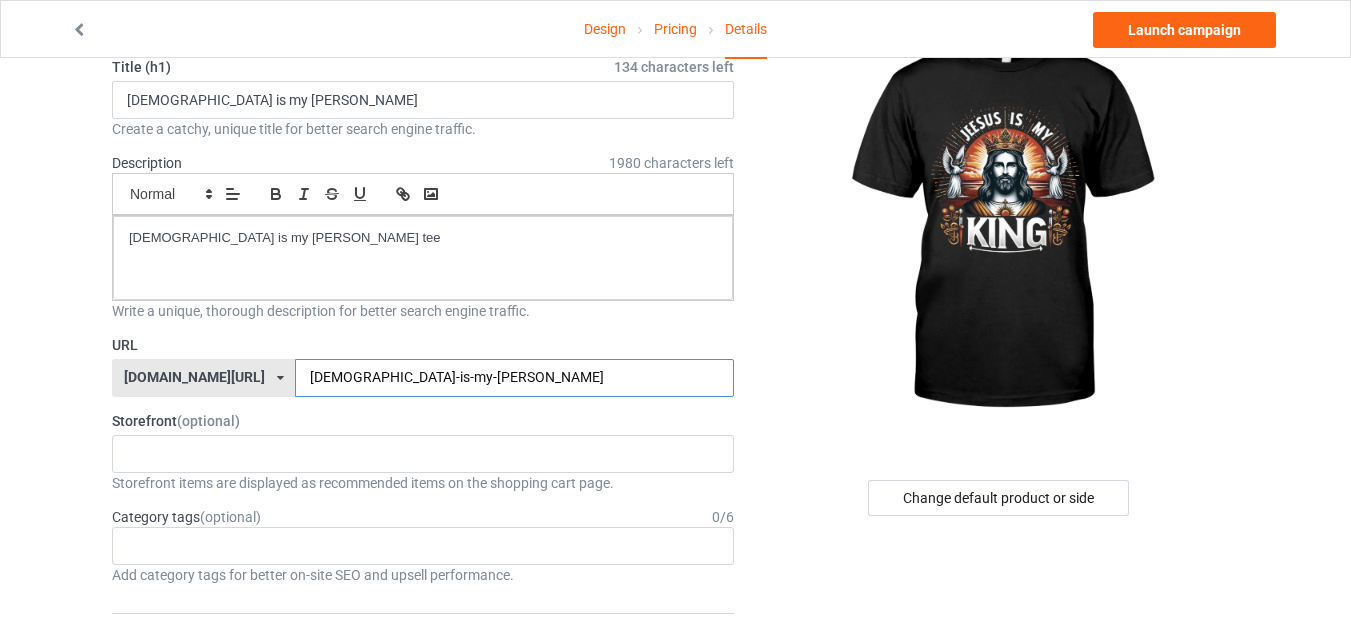 click on "[DEMOGRAPHIC_DATA]-is-my-[PERSON_NAME]" at bounding box center (514, 378) 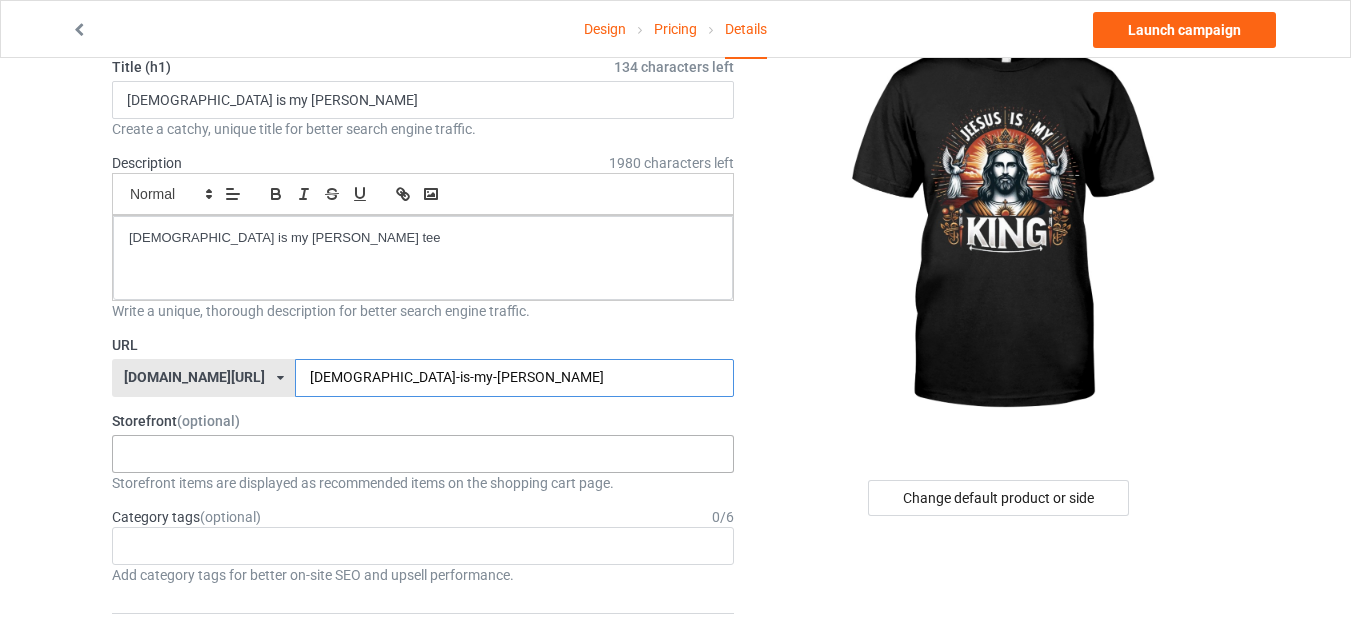 type on "[DEMOGRAPHIC_DATA]-is-my-[PERSON_NAME]" 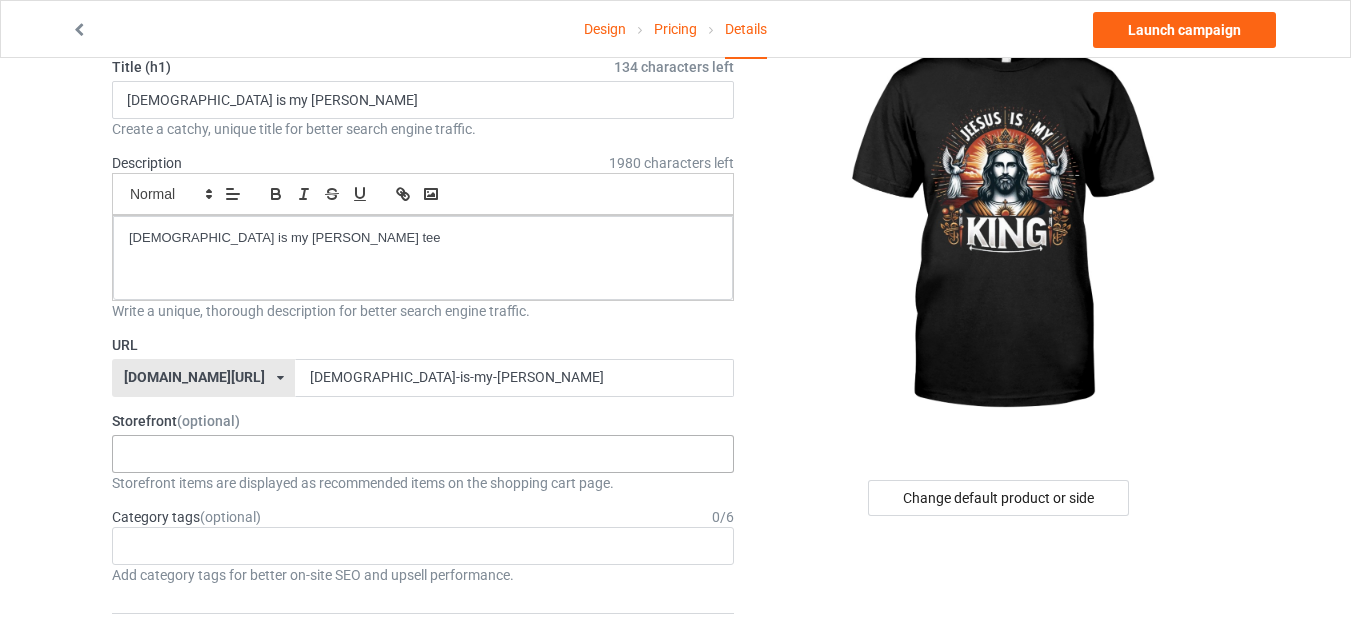 click on "MineWear Christique Christly  CampTees CastTees It's Outdoors Cat Lover TeeHub 684131ca97658c003179fb9a 6840439def5599002fbfedf9 683f10d0969aa000354e304e 67417d0376d3ba0031eeea65 64fe9ef1c0576f002e826797 64c5f075282301002ea2f0d0 64c518affbf7b1002f8abc6d 64bbd06151772c002e51ddce" at bounding box center [423, 454] 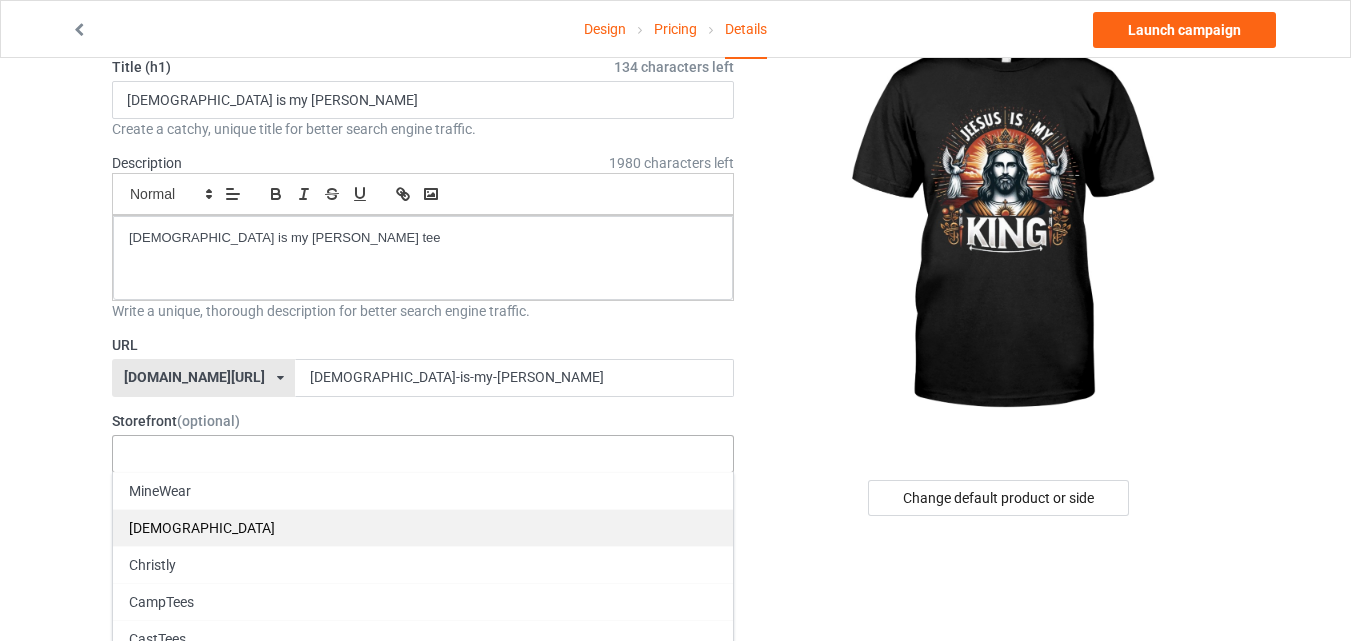 click on "[DEMOGRAPHIC_DATA]" at bounding box center [423, 527] 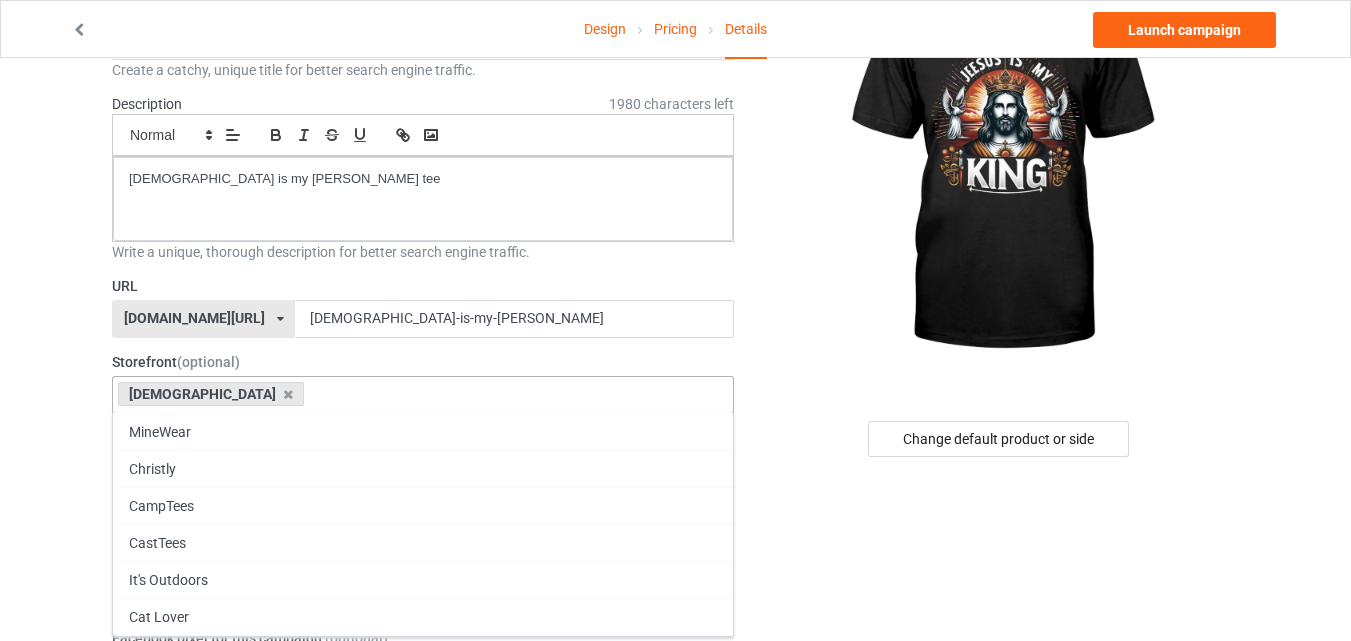 scroll, scrollTop: 200, scrollLeft: 0, axis: vertical 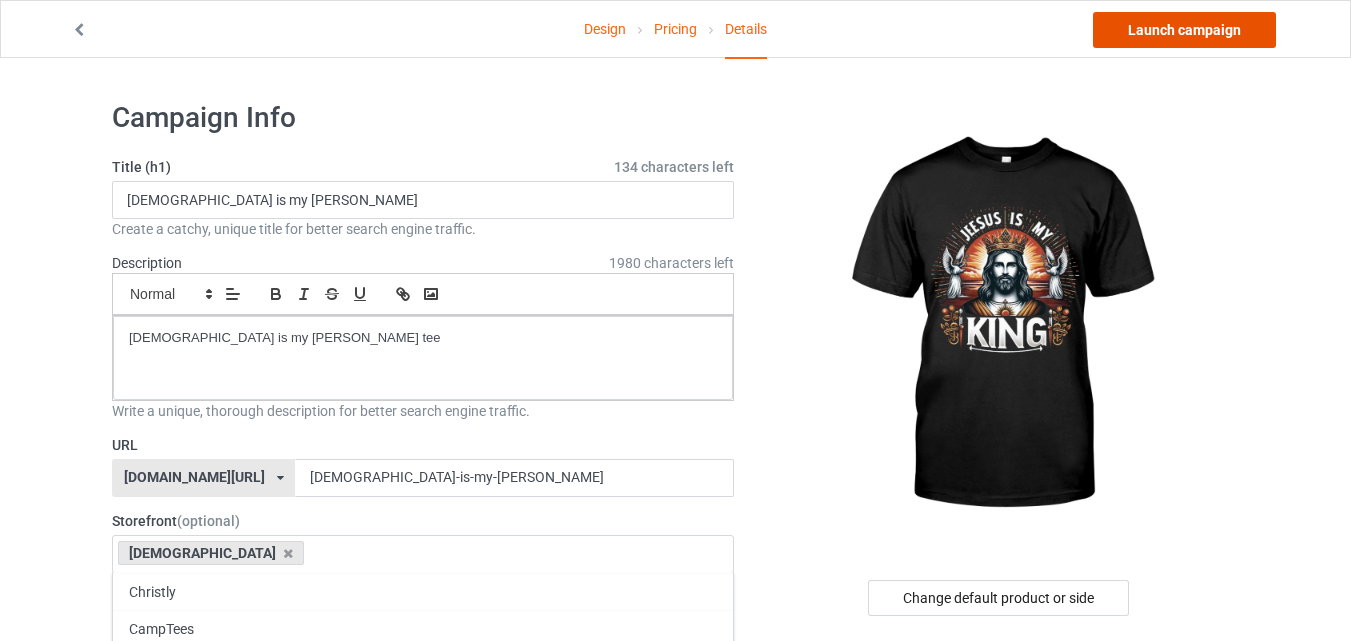 click on "Launch campaign" at bounding box center (1184, 30) 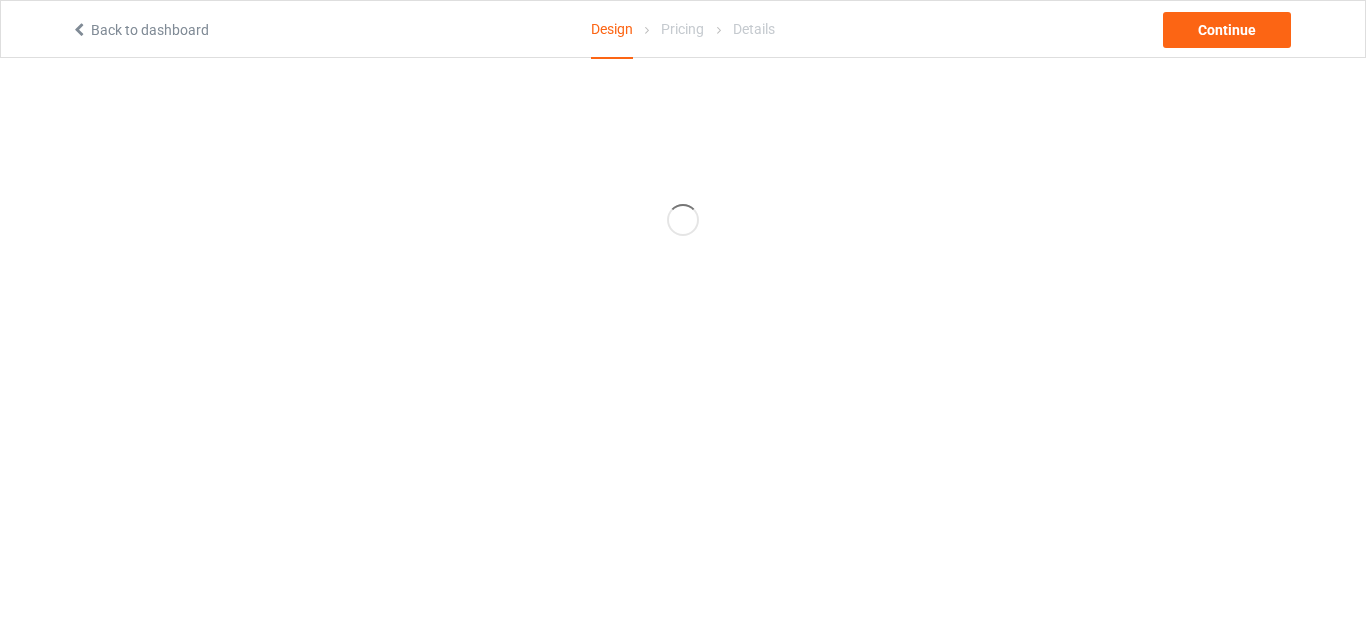 scroll, scrollTop: 0, scrollLeft: 0, axis: both 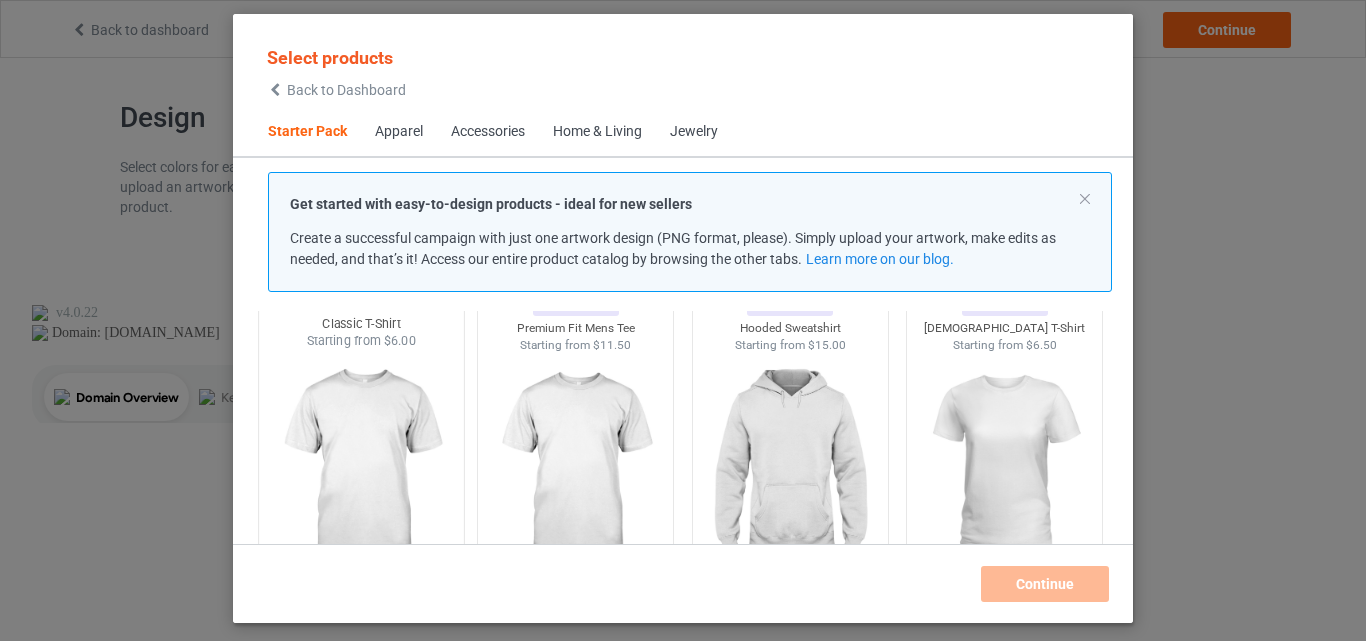 click at bounding box center [361, 467] 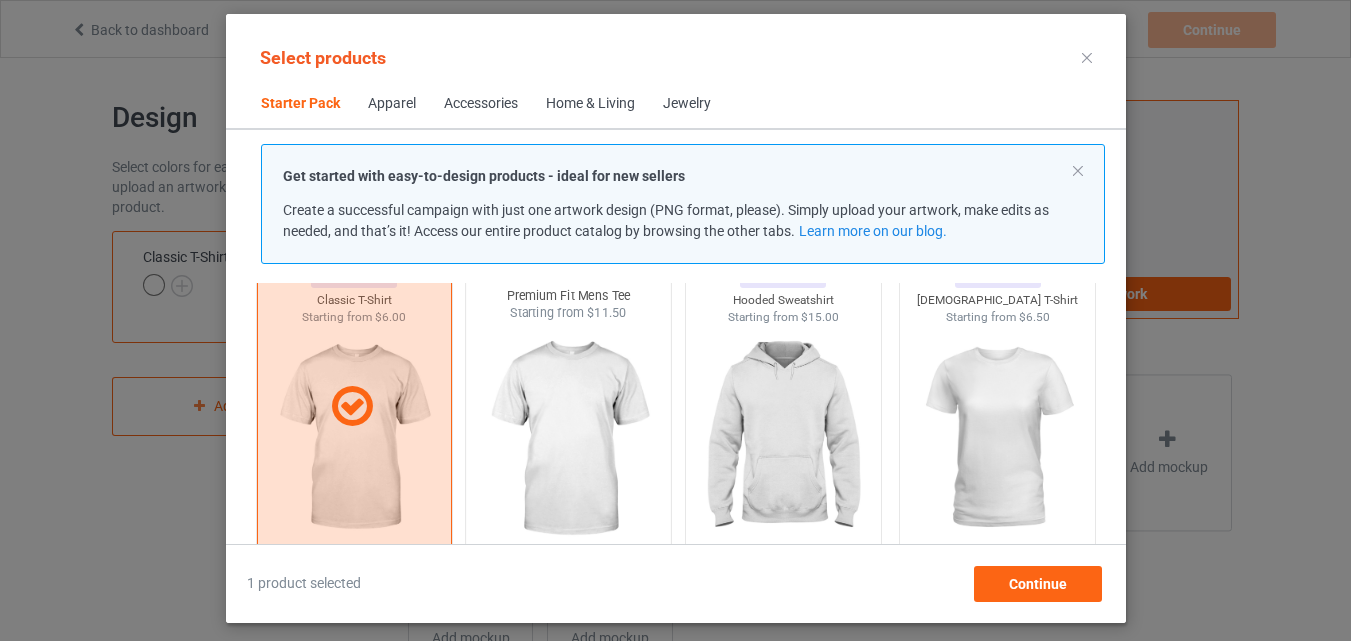click at bounding box center (568, 439) 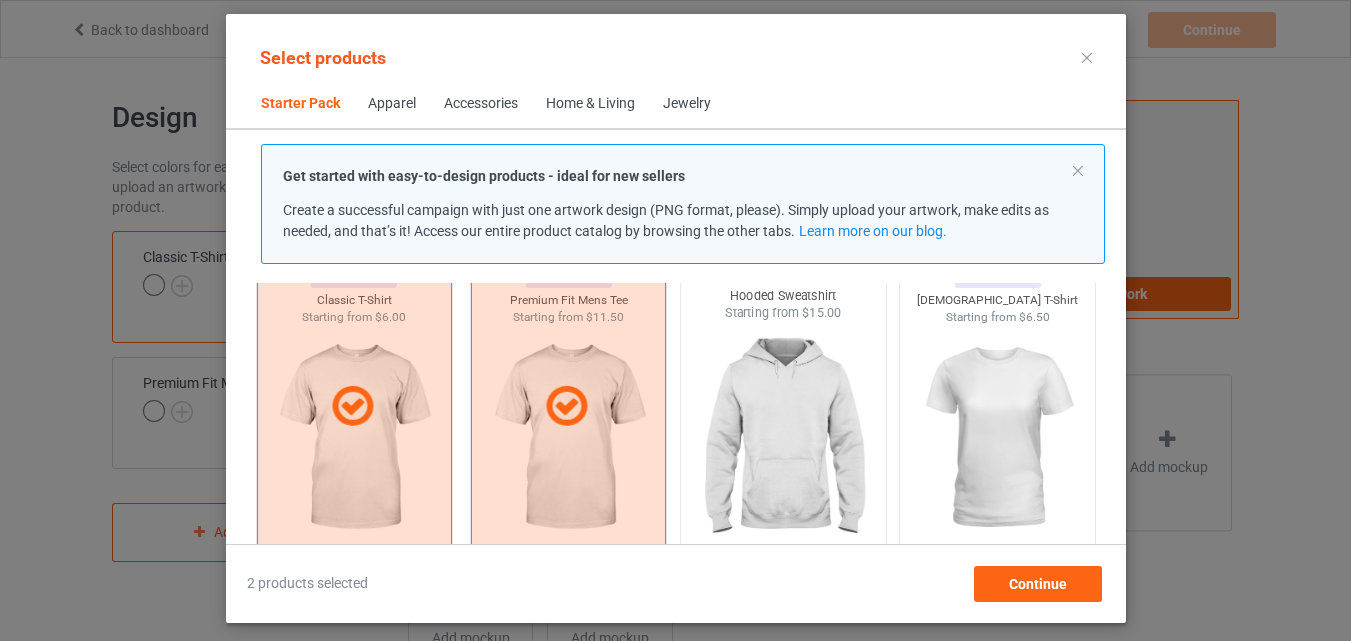 click at bounding box center (783, 439) 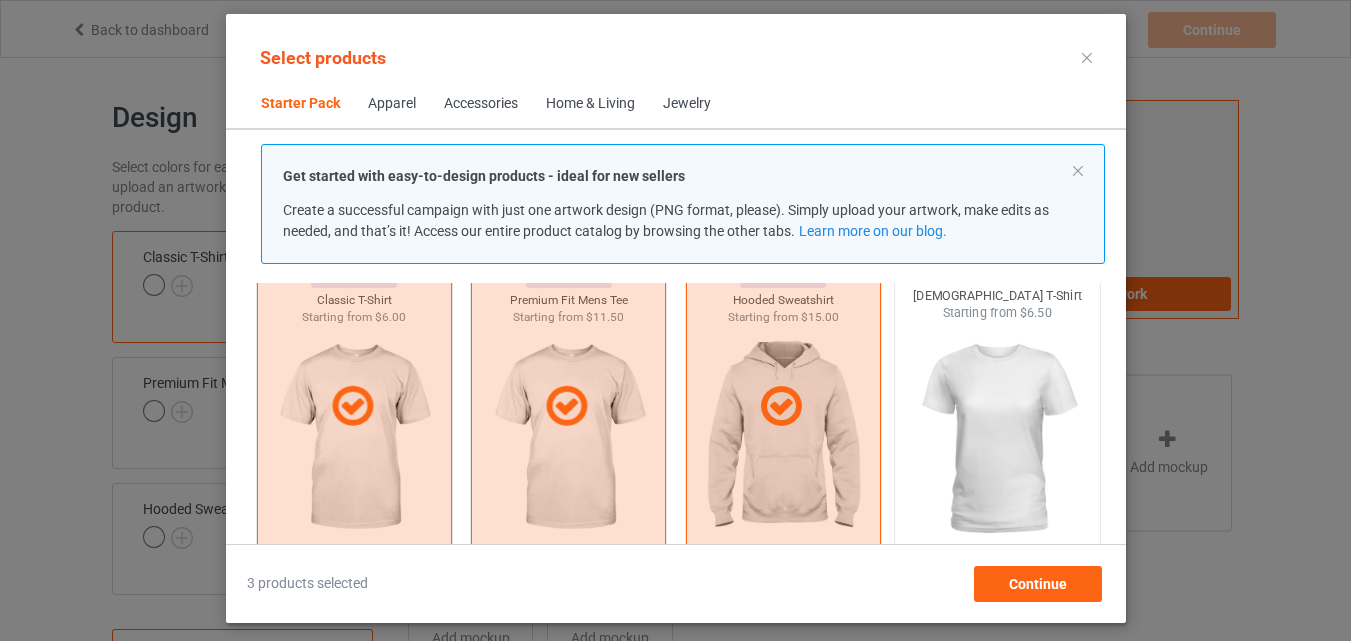 click at bounding box center (997, 439) 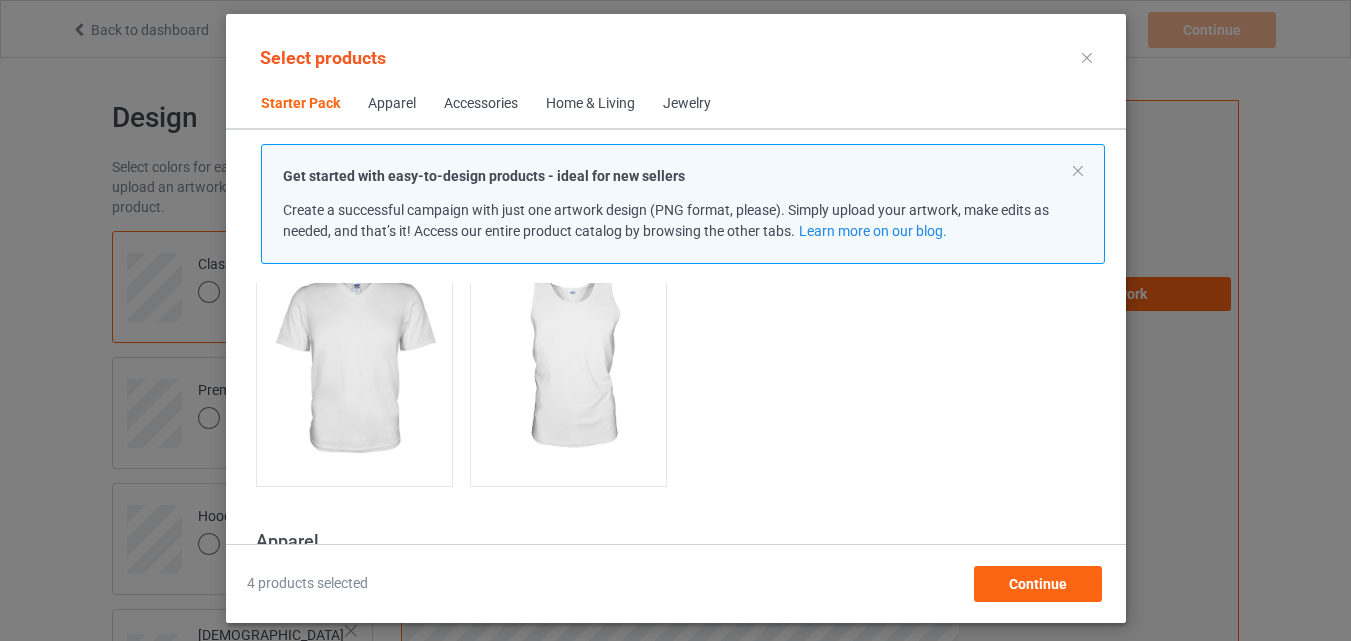 scroll, scrollTop: 500, scrollLeft: 0, axis: vertical 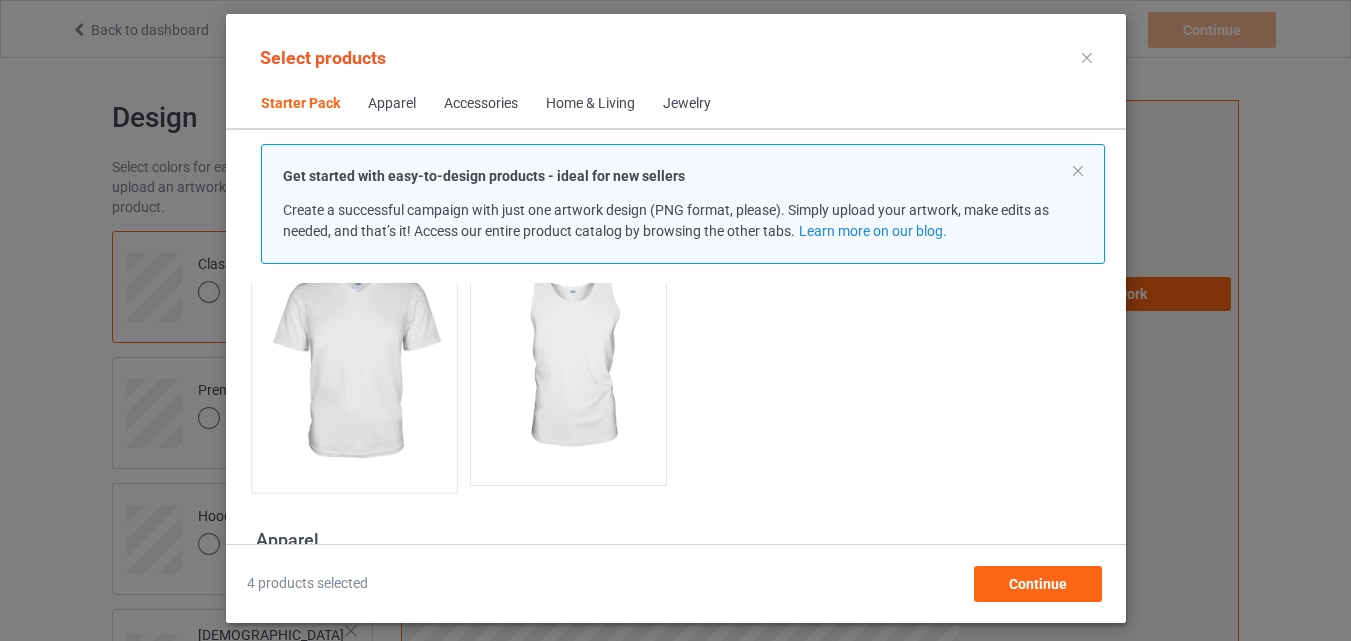 click at bounding box center (354, 364) 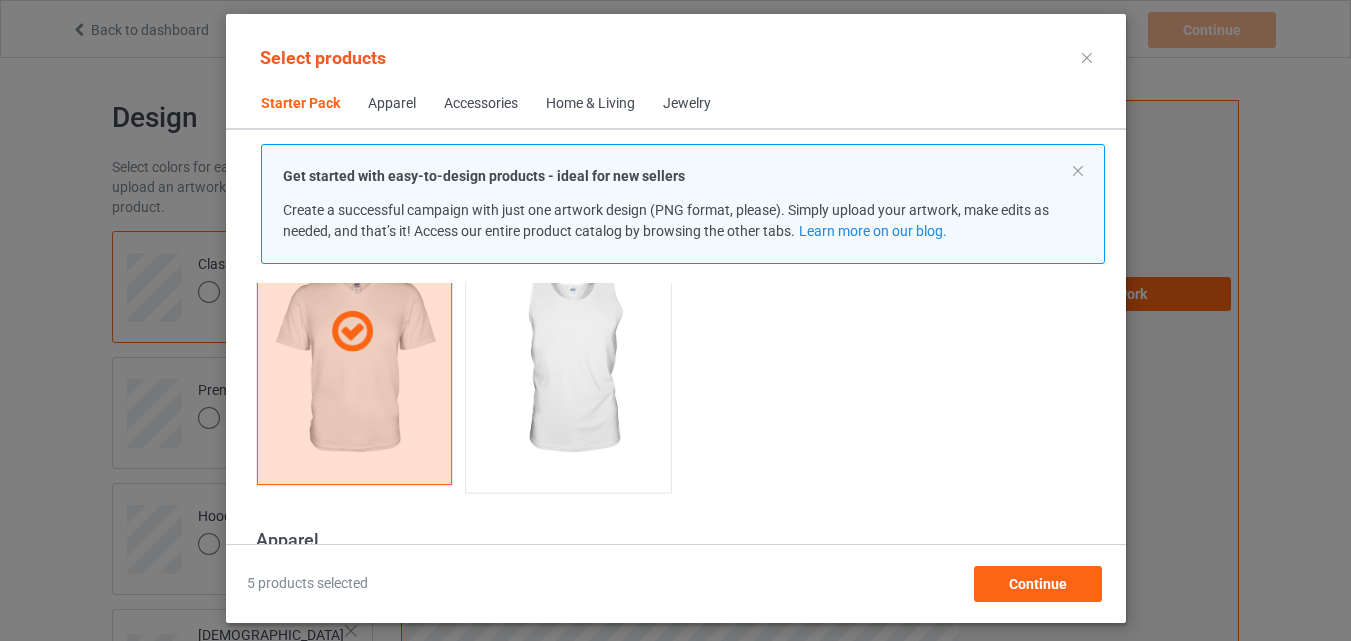 click at bounding box center [568, 364] 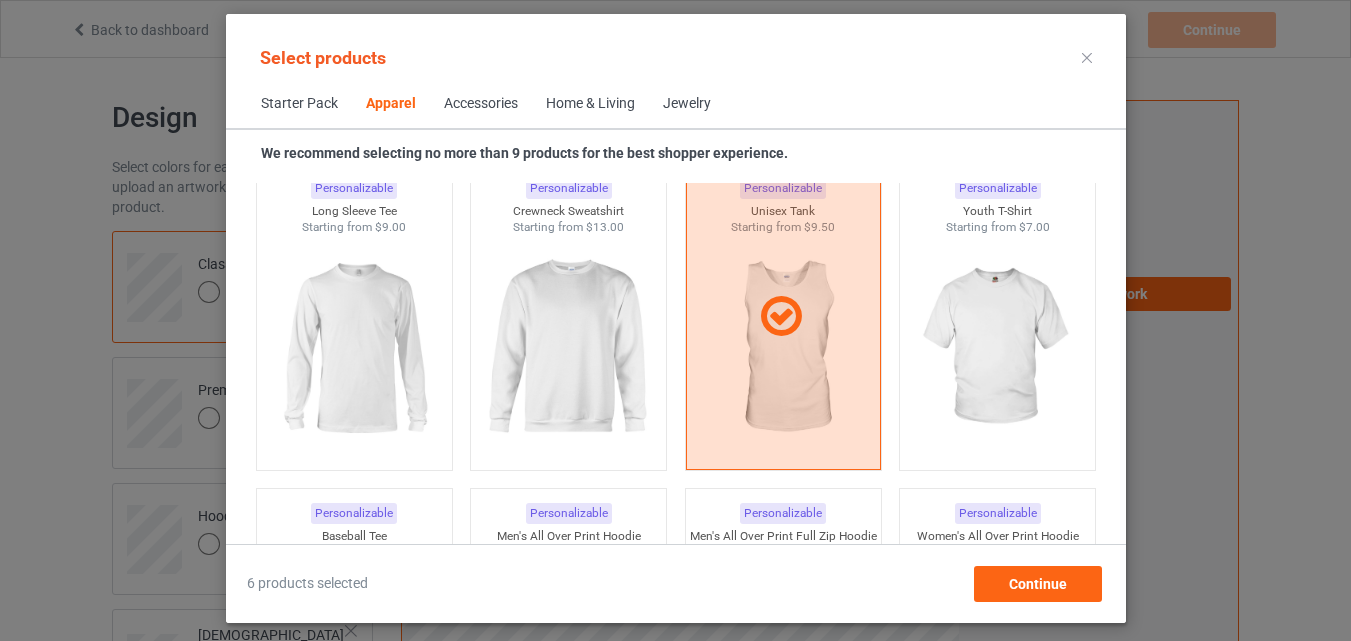 scroll, scrollTop: 1500, scrollLeft: 0, axis: vertical 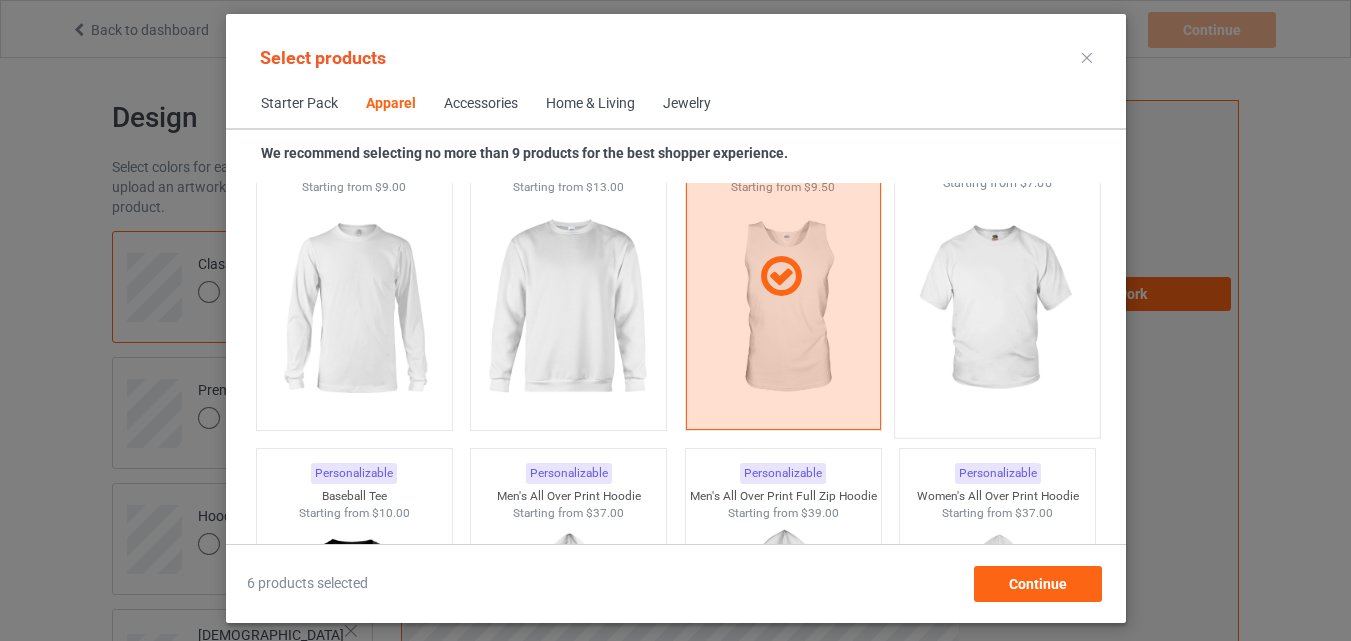 click at bounding box center [997, 309] 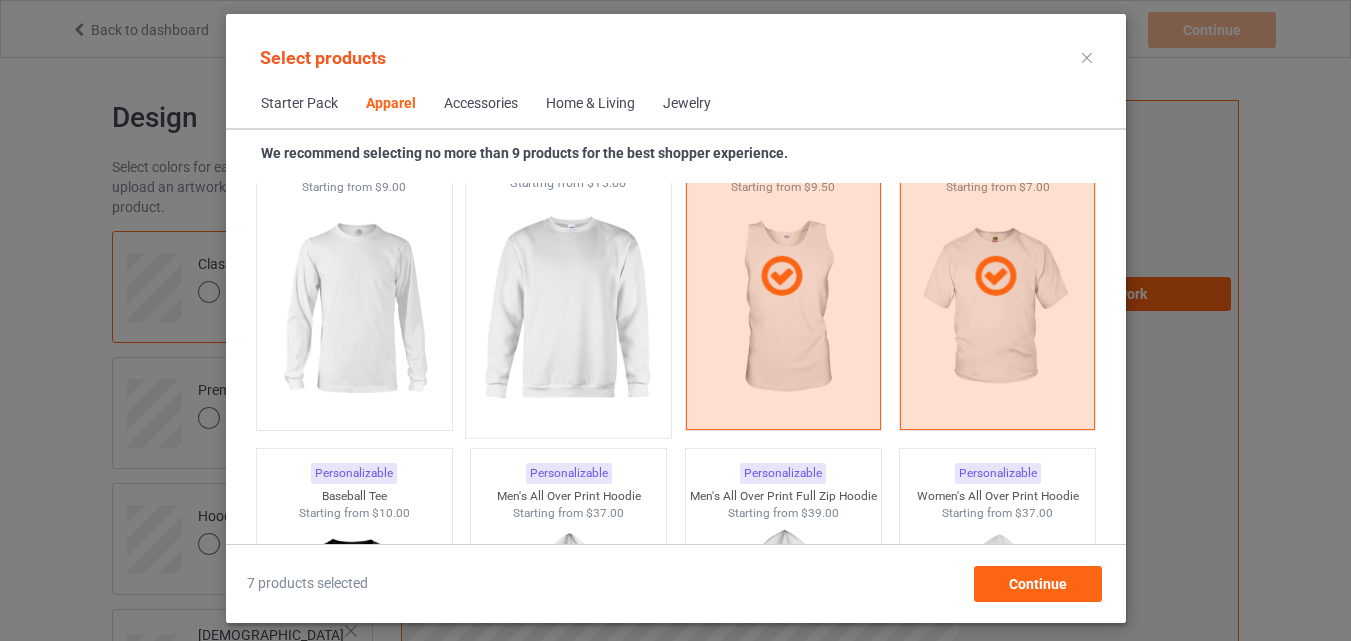 click at bounding box center (568, 309) 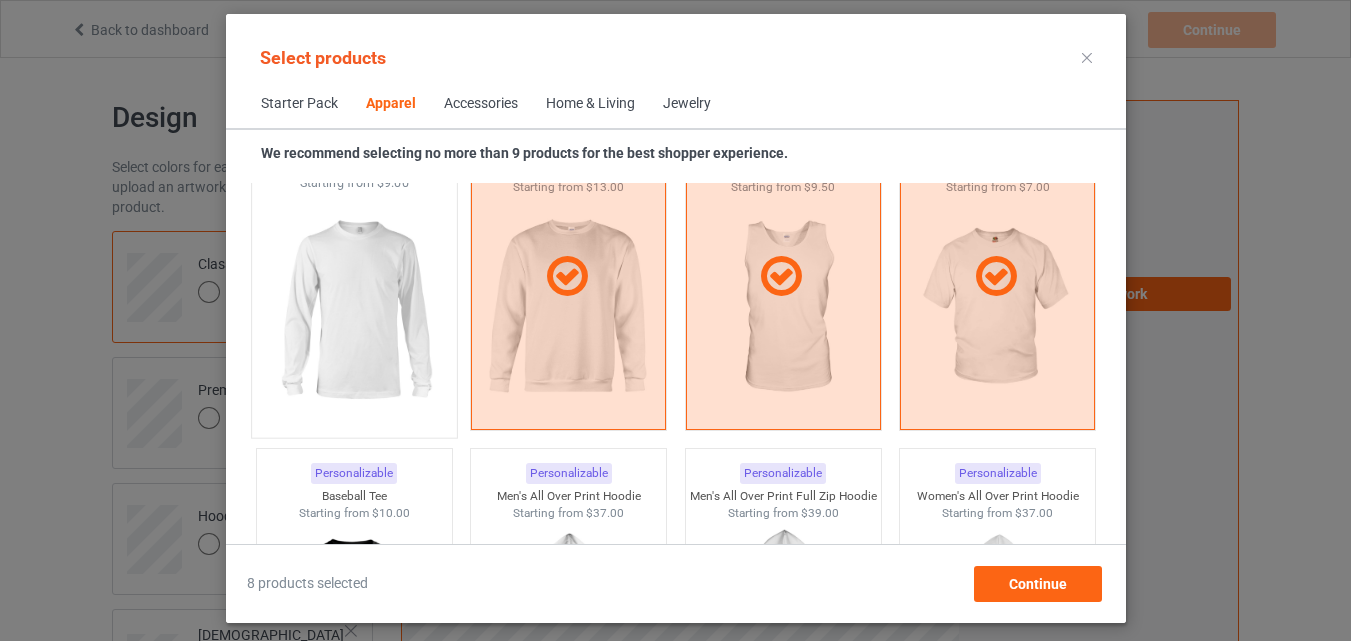 click at bounding box center [354, 309] 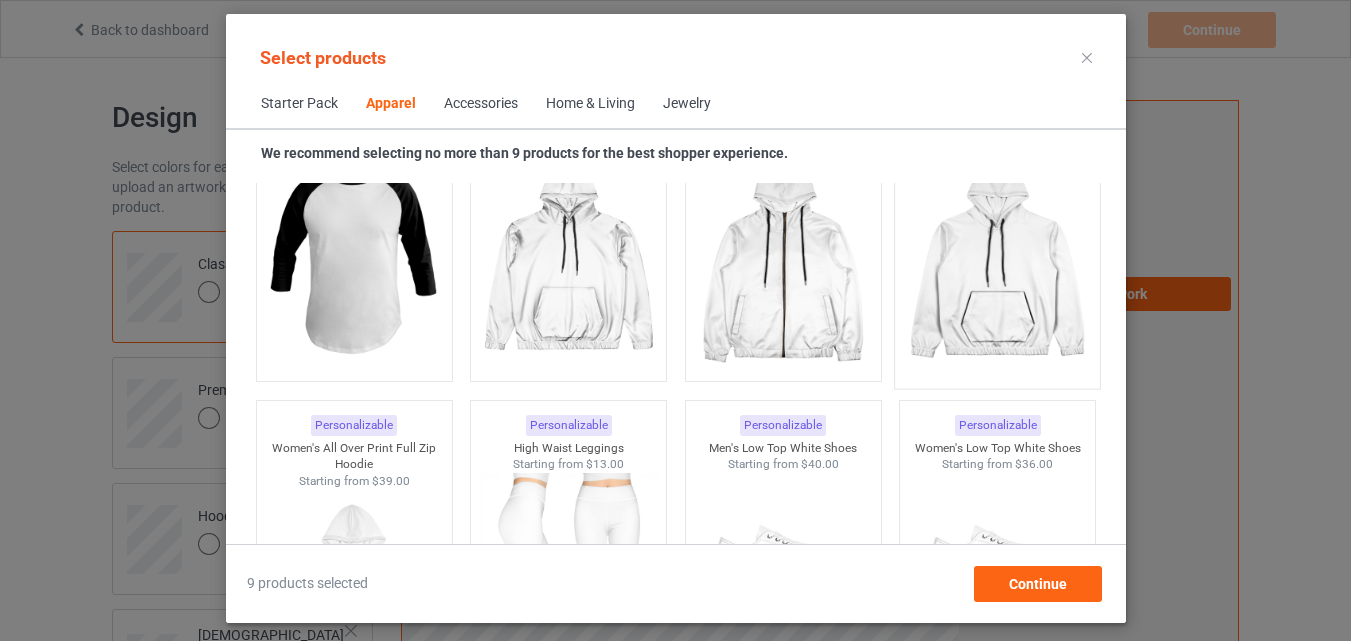 scroll, scrollTop: 1900, scrollLeft: 0, axis: vertical 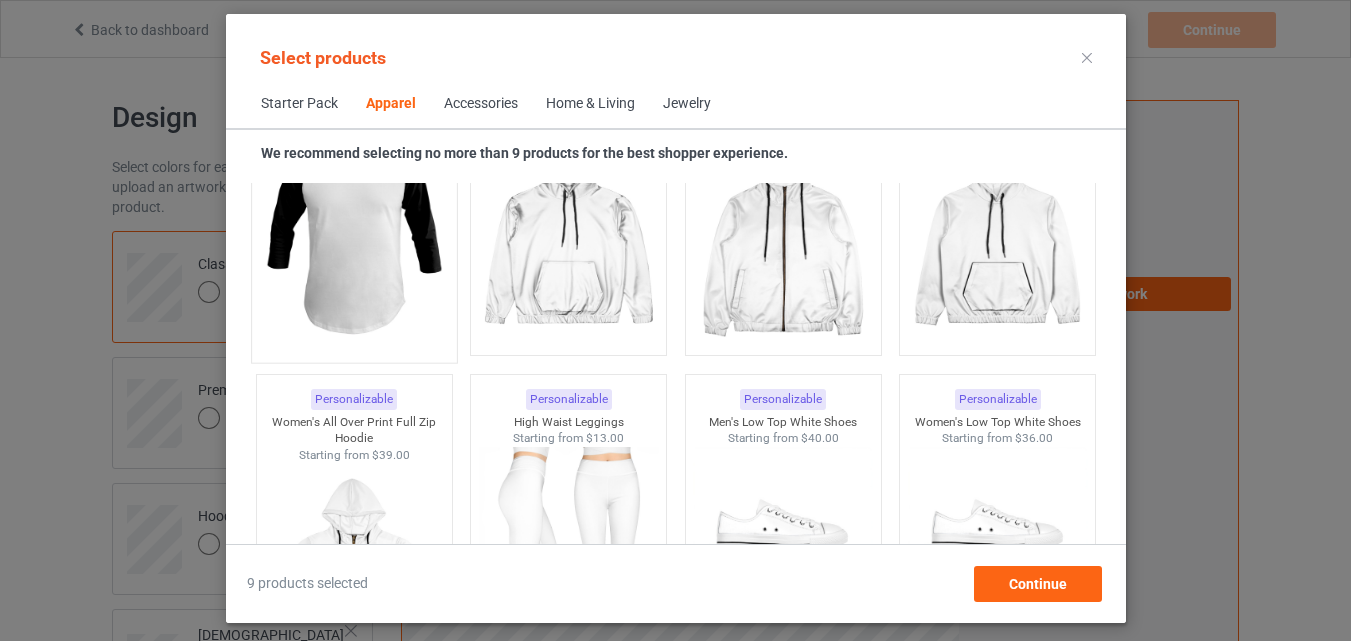 click at bounding box center [354, 234] 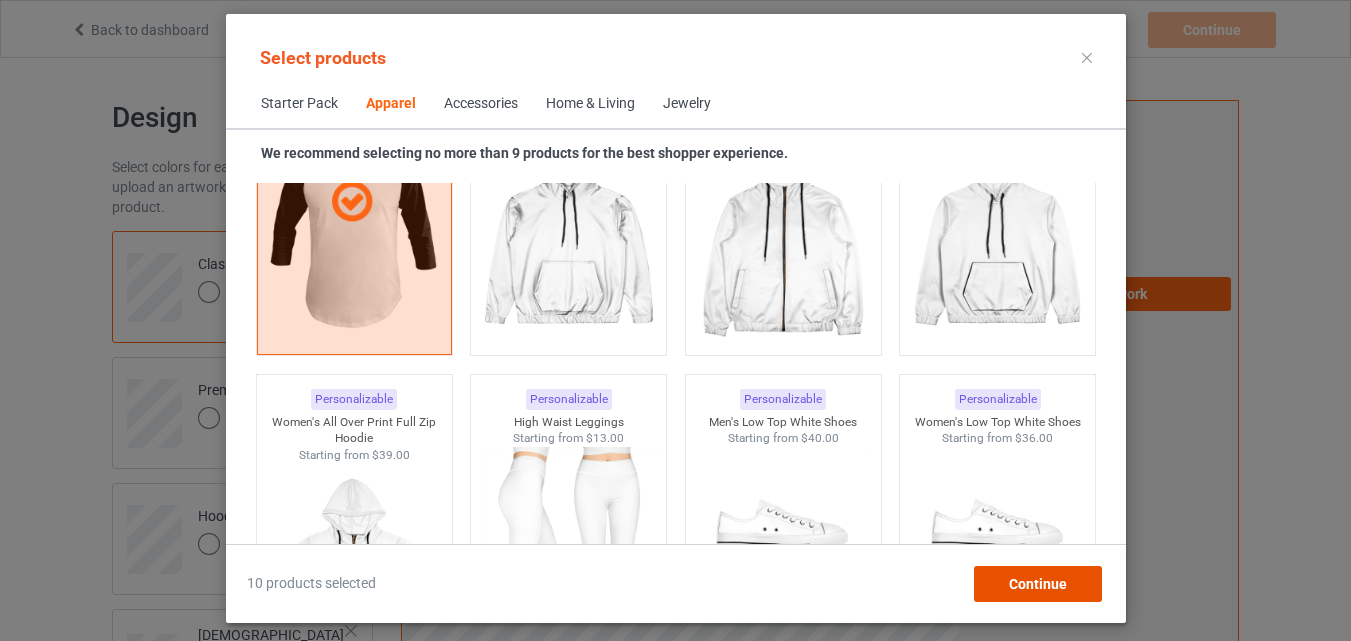 click on "Continue" at bounding box center (1037, 584) 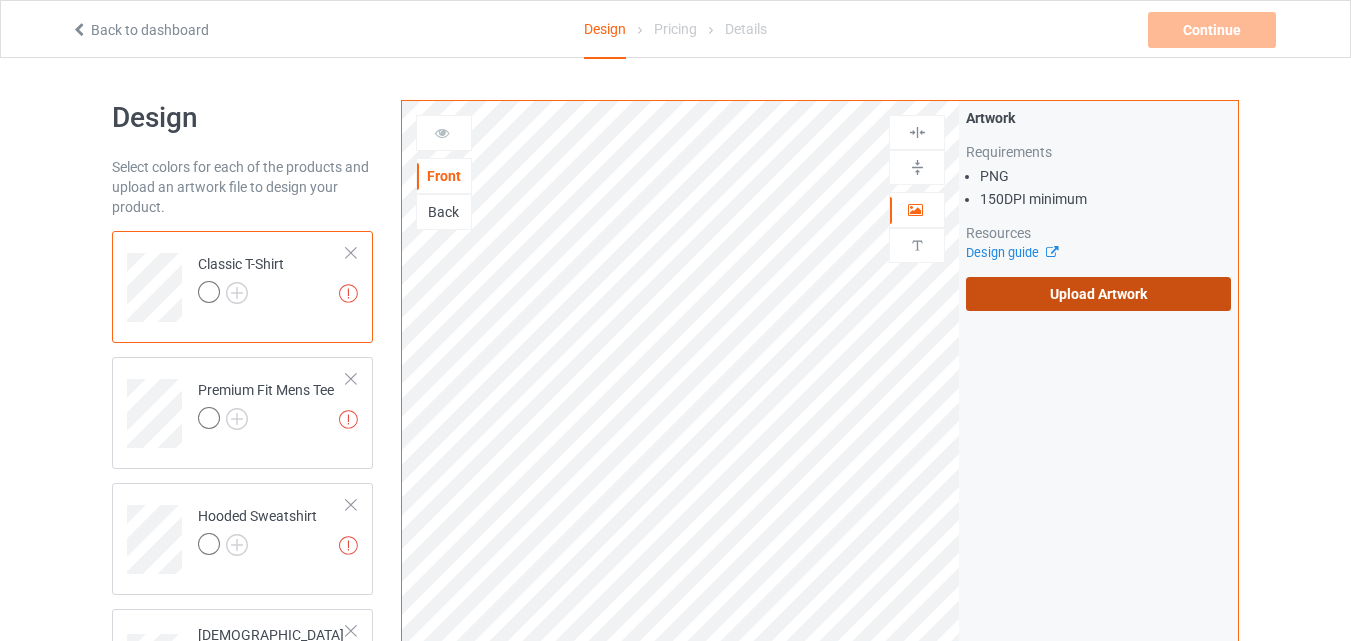 click on "Upload Artwork" at bounding box center [1098, 294] 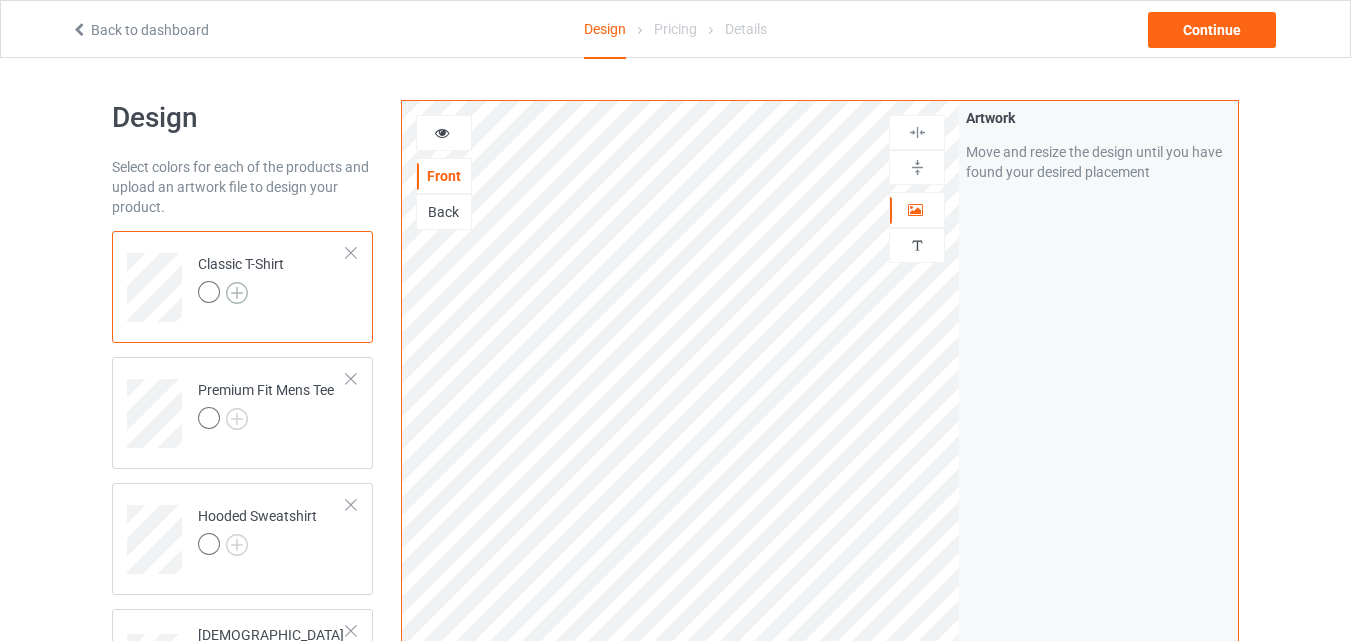 click at bounding box center (237, 293) 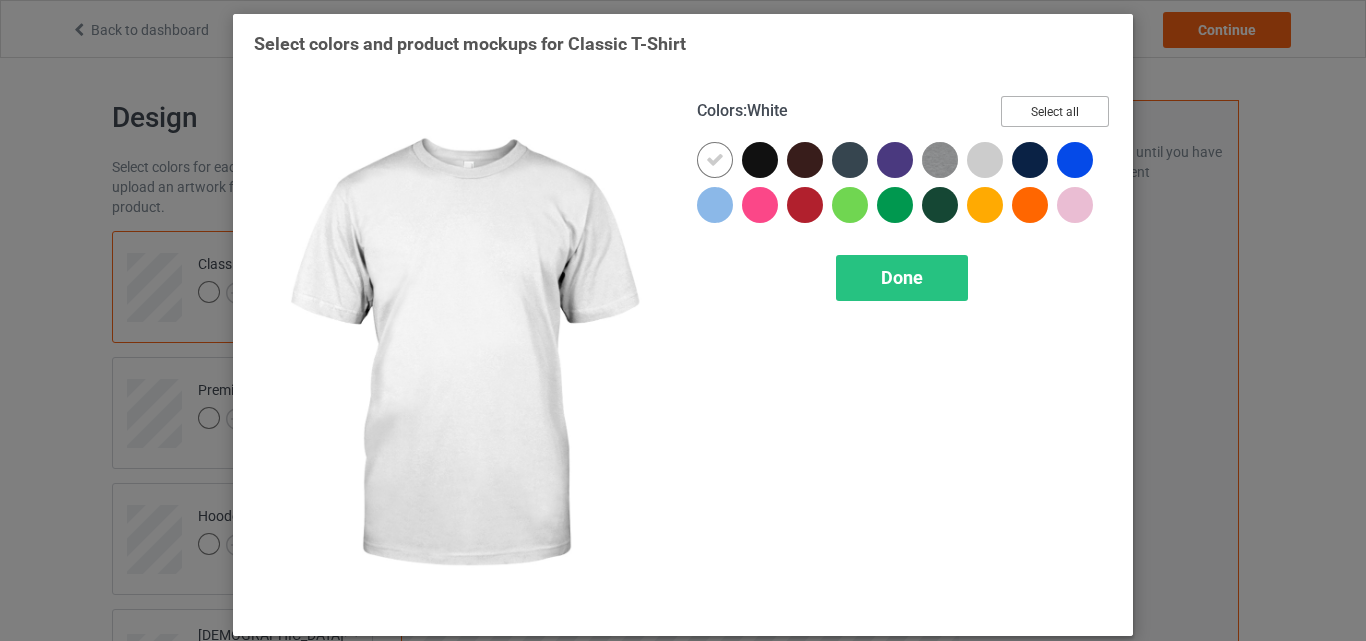 click on "Select all" at bounding box center (1055, 111) 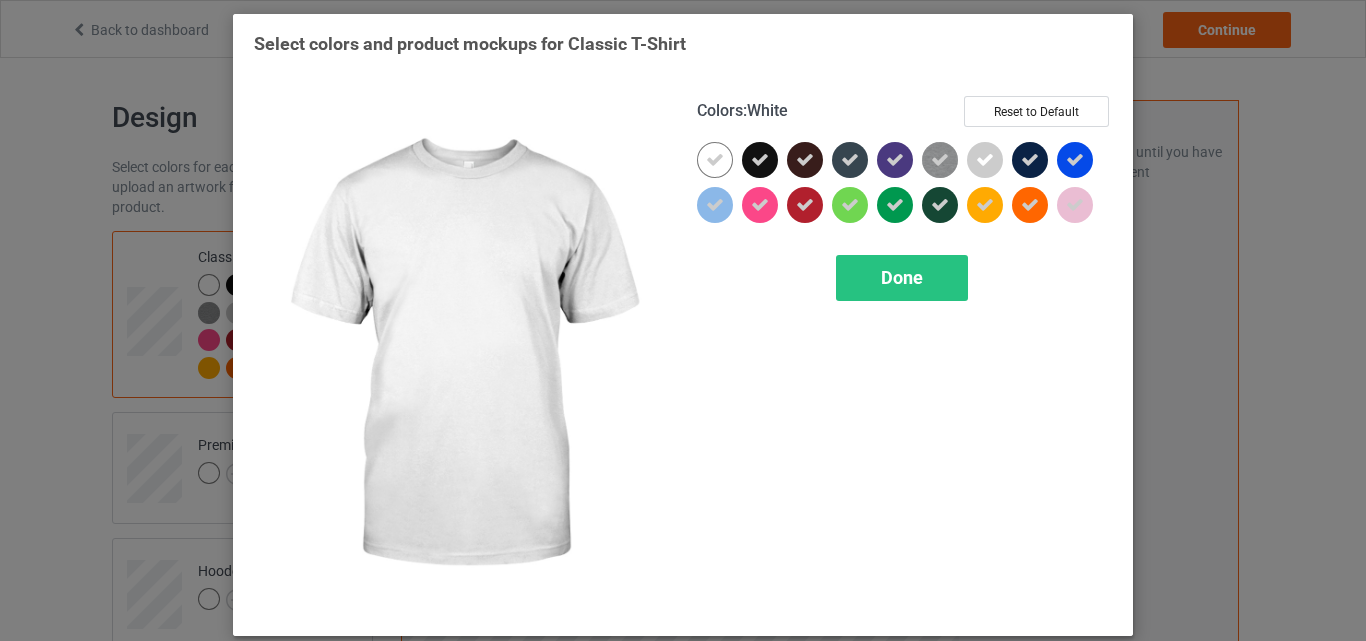 click at bounding box center [715, 160] 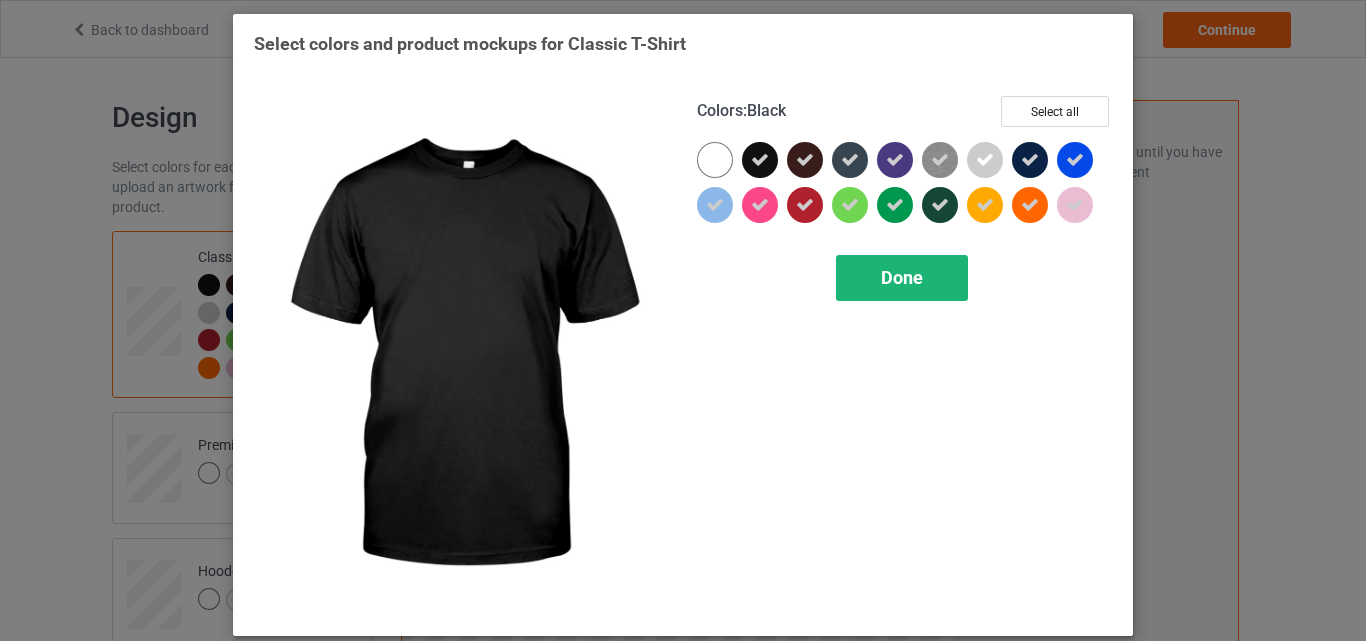 click on "Done" at bounding box center [902, 277] 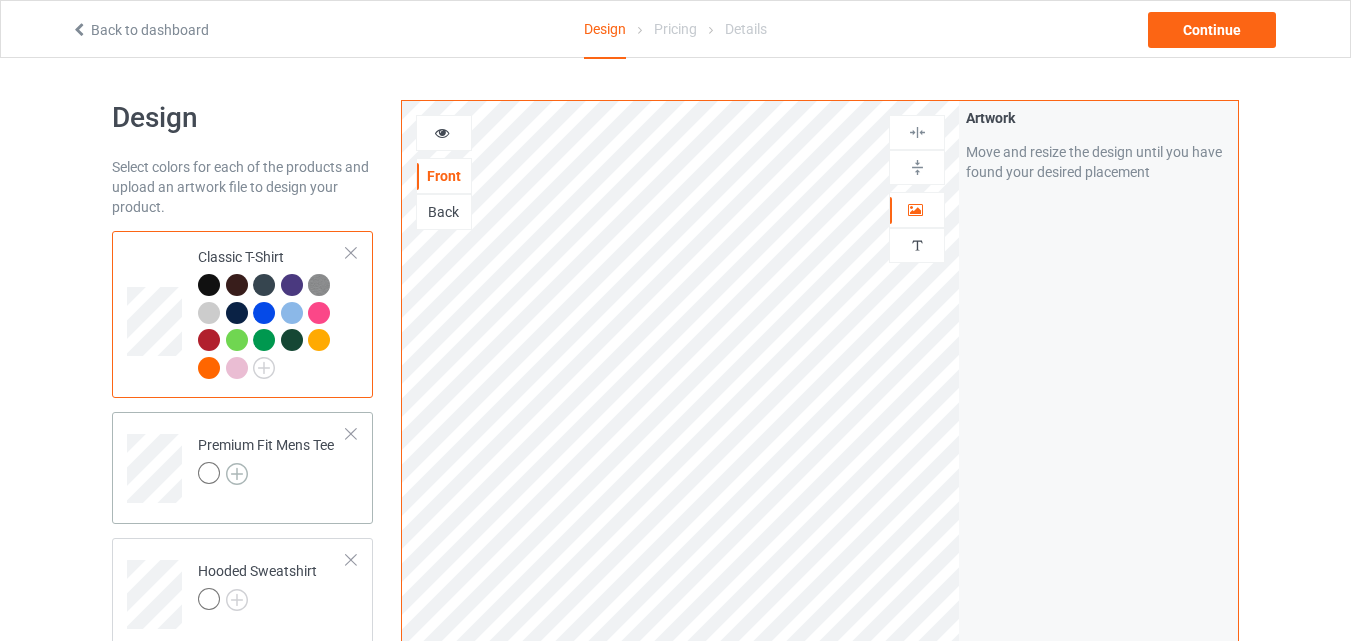 click at bounding box center [237, 474] 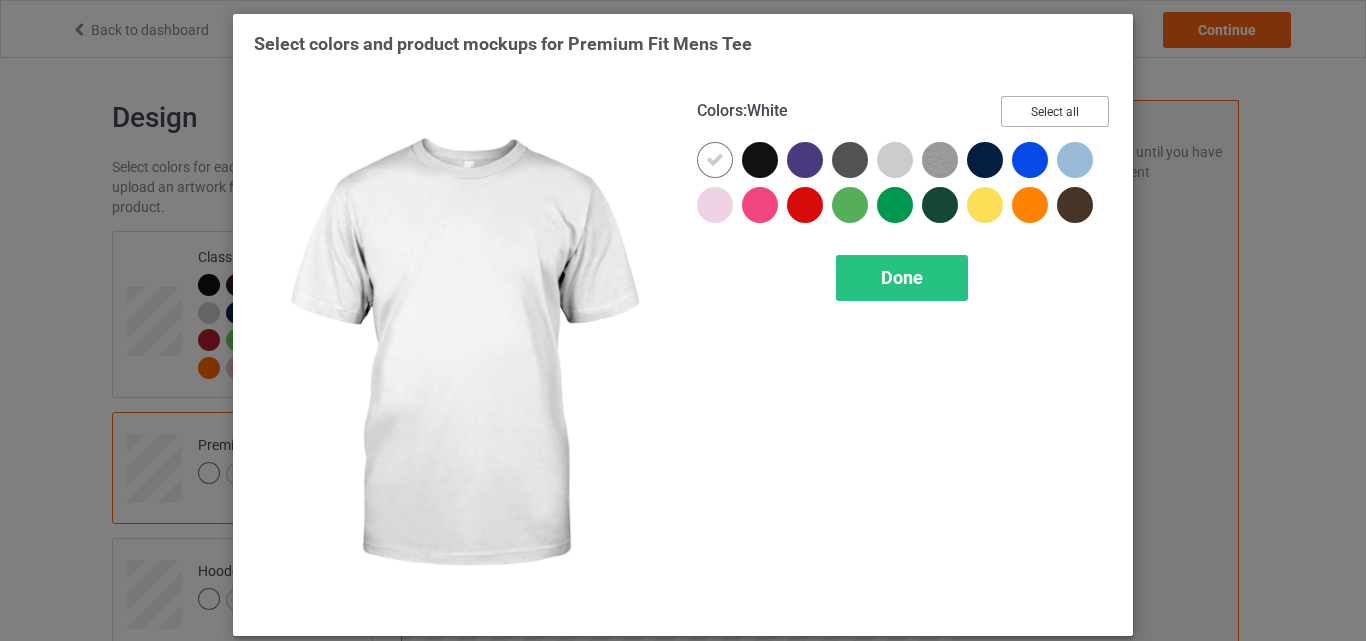 click on "Select all" at bounding box center [1055, 111] 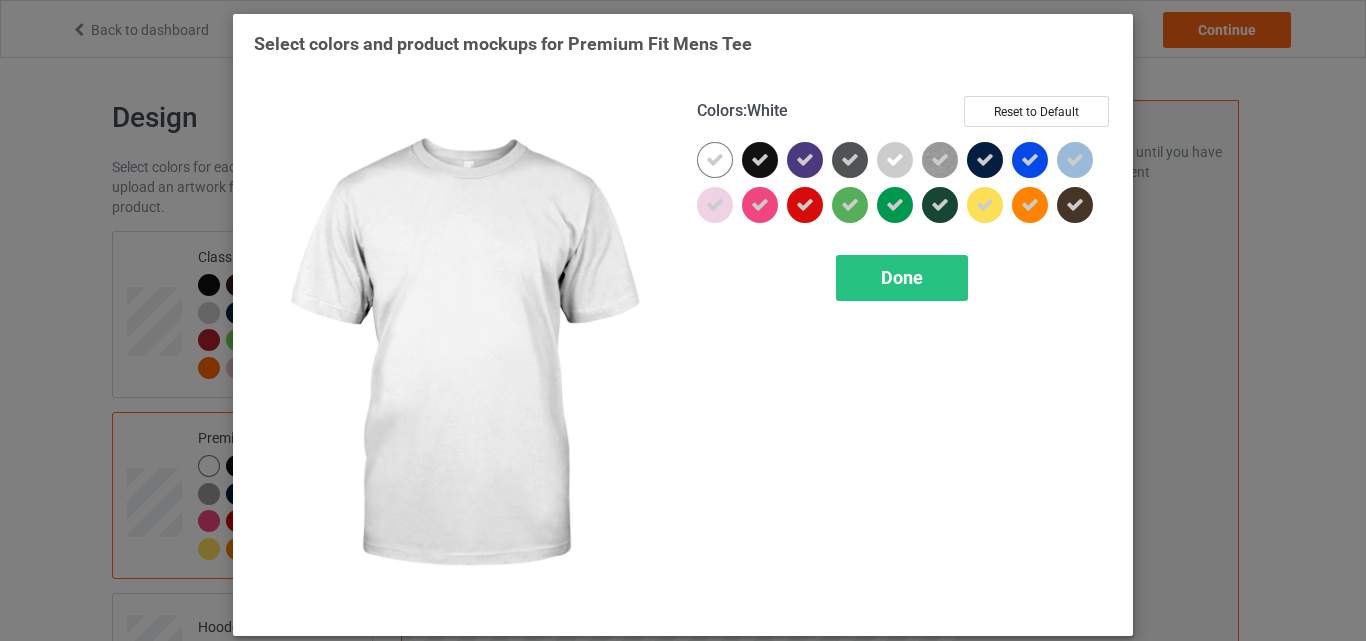 click at bounding box center [715, 160] 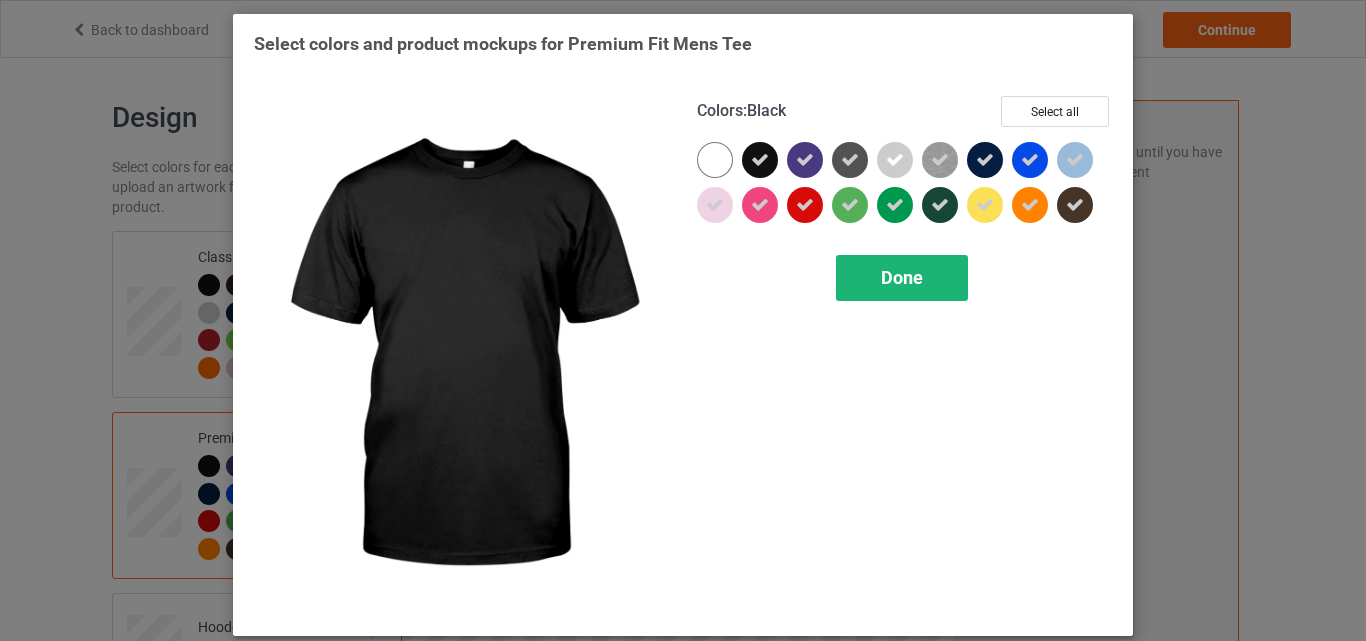 click on "Done" at bounding box center (902, 278) 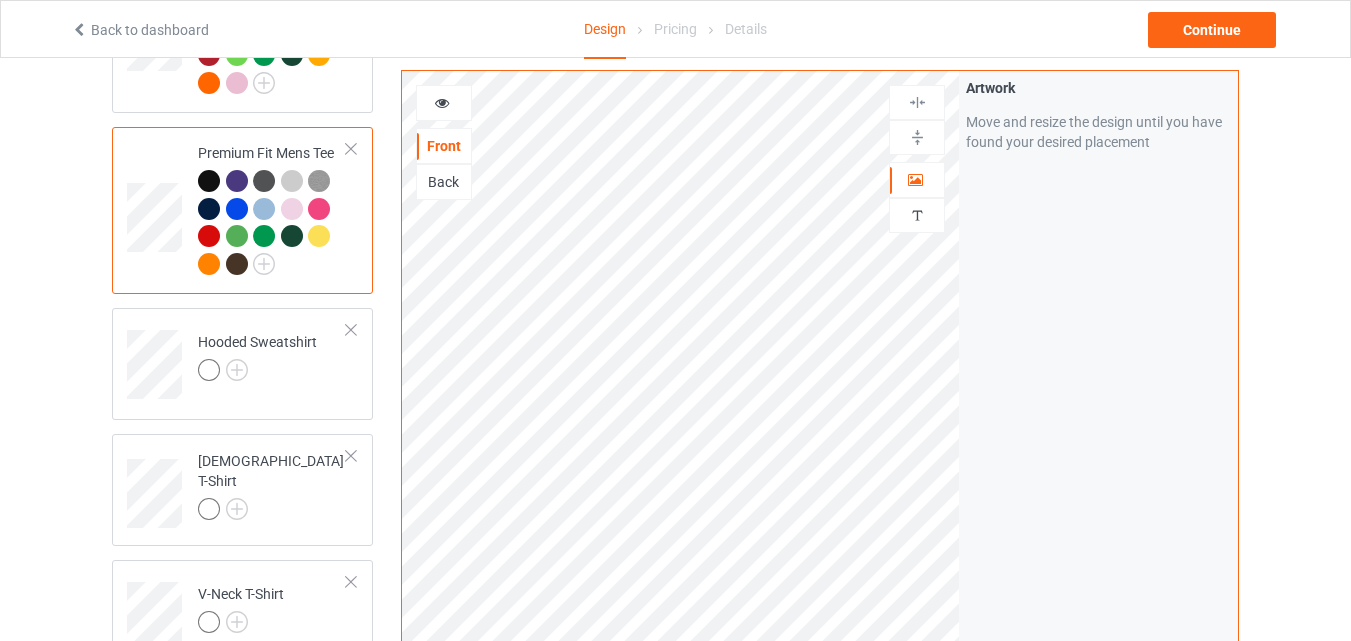 scroll, scrollTop: 300, scrollLeft: 0, axis: vertical 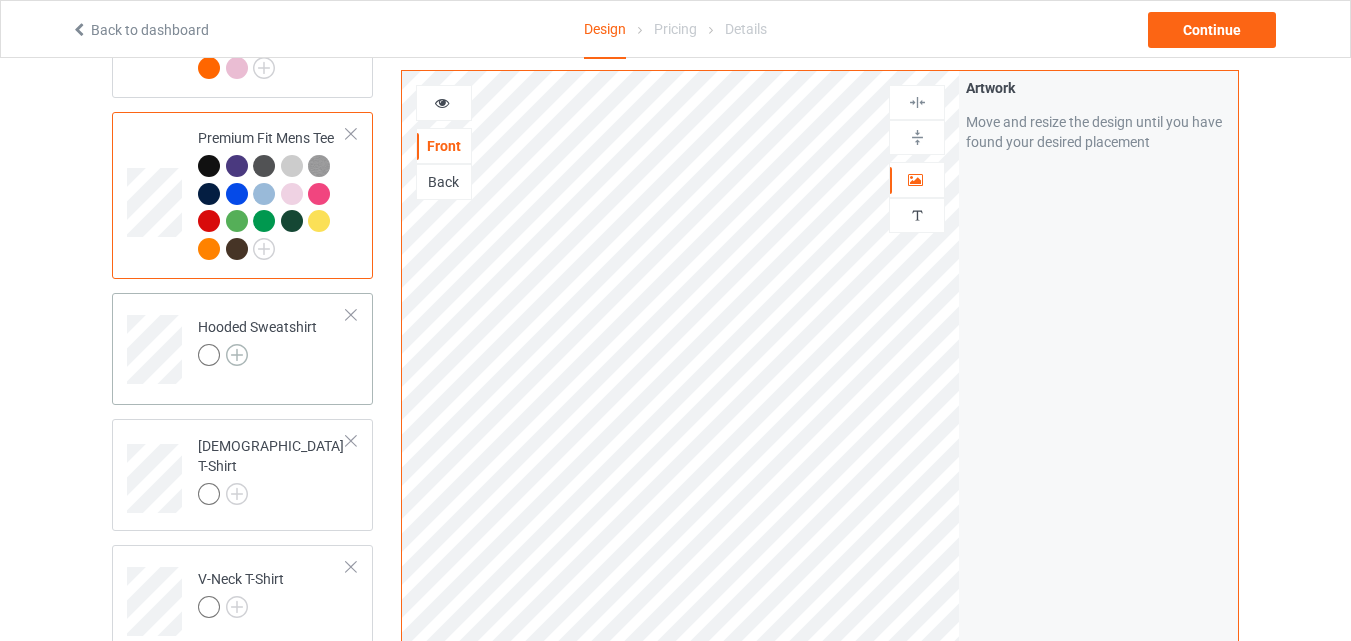 click at bounding box center [237, 355] 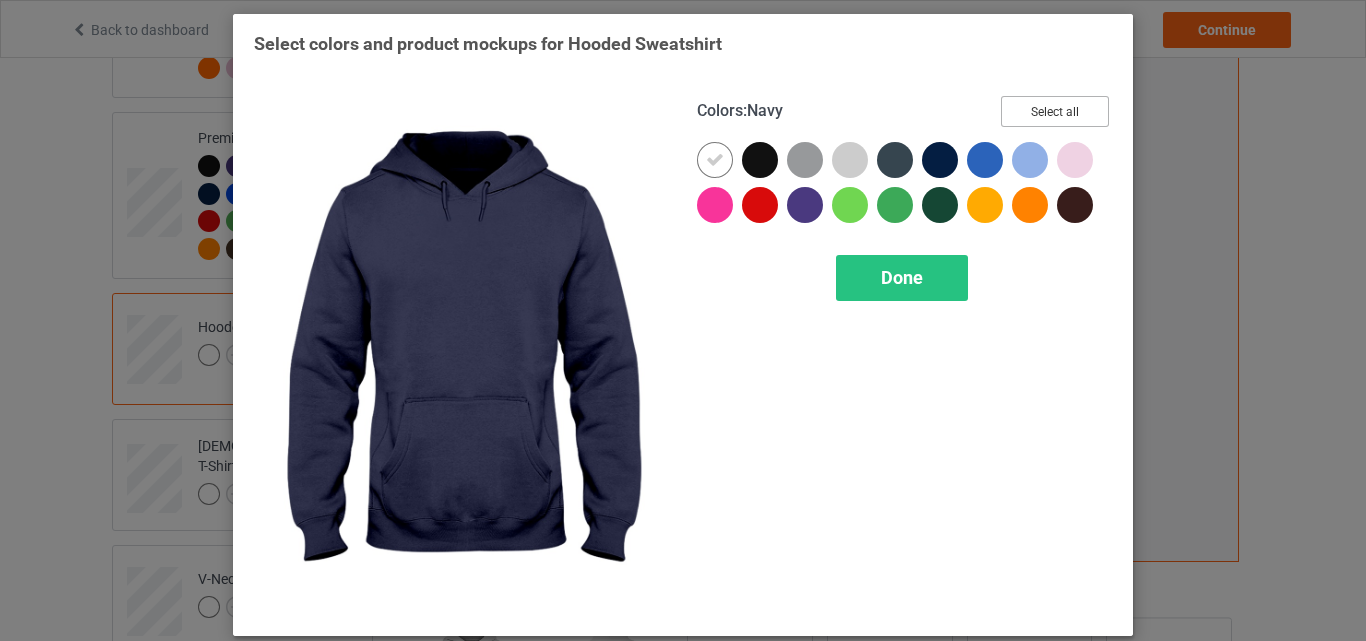 click on "Select all" at bounding box center (1055, 111) 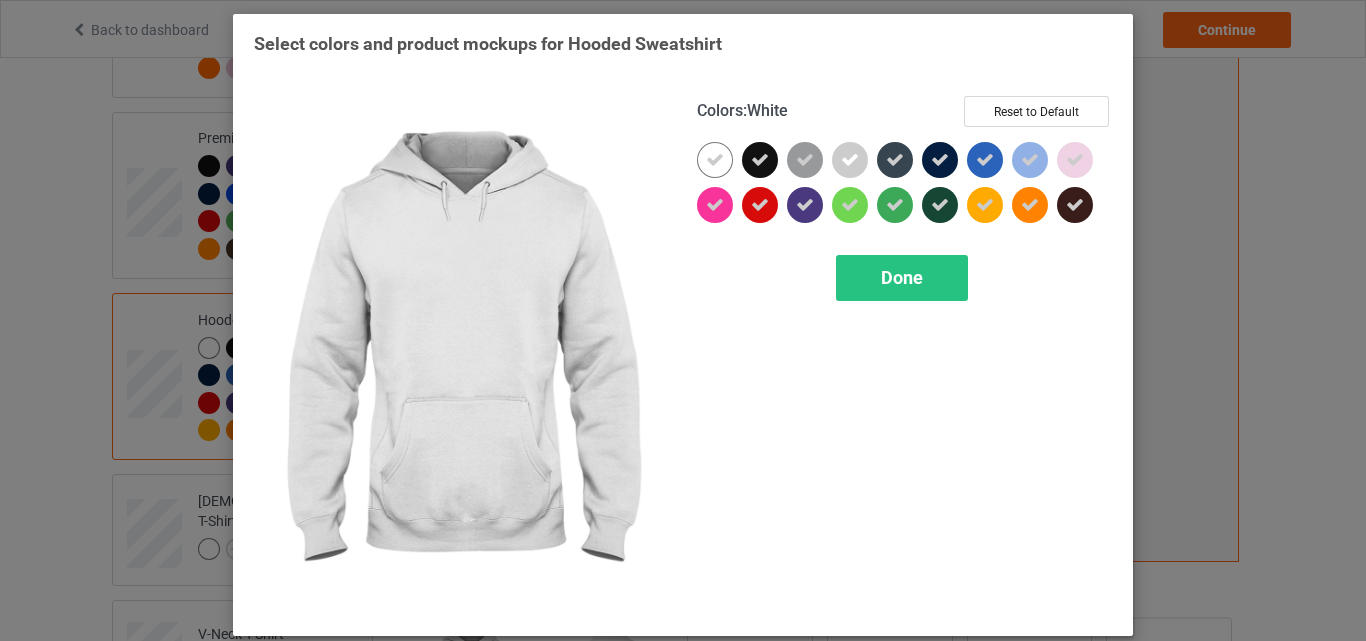 click at bounding box center (715, 160) 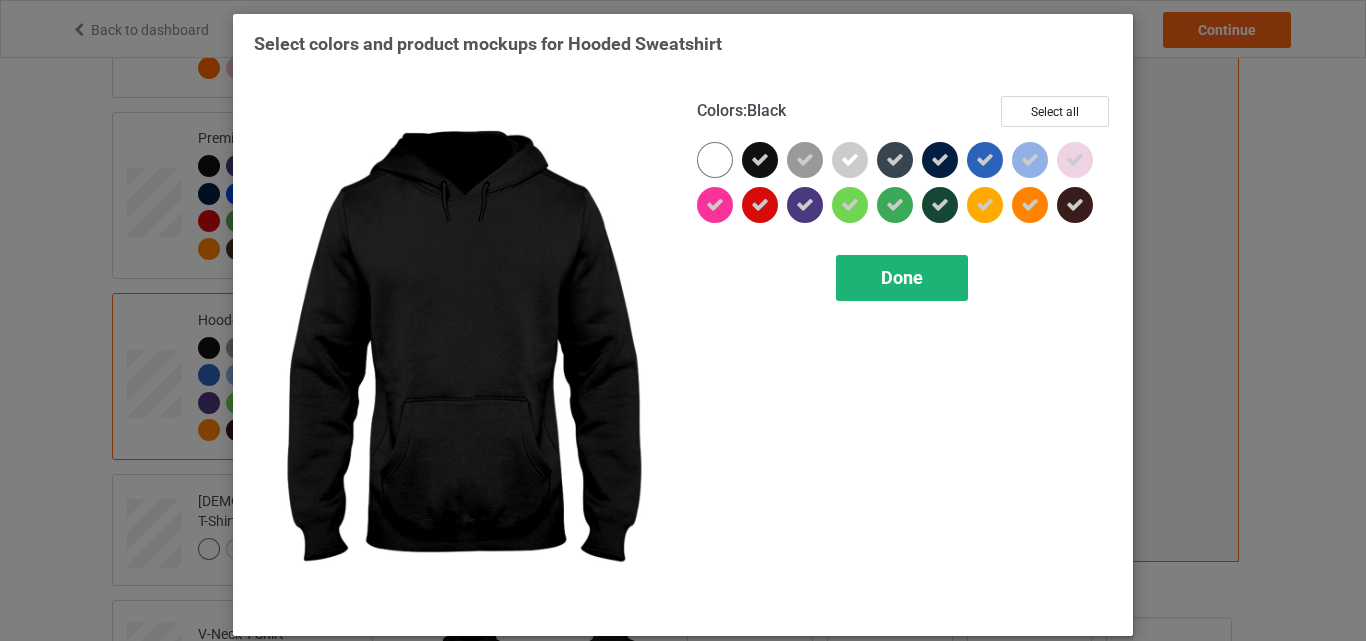 click on "Done" at bounding box center [902, 278] 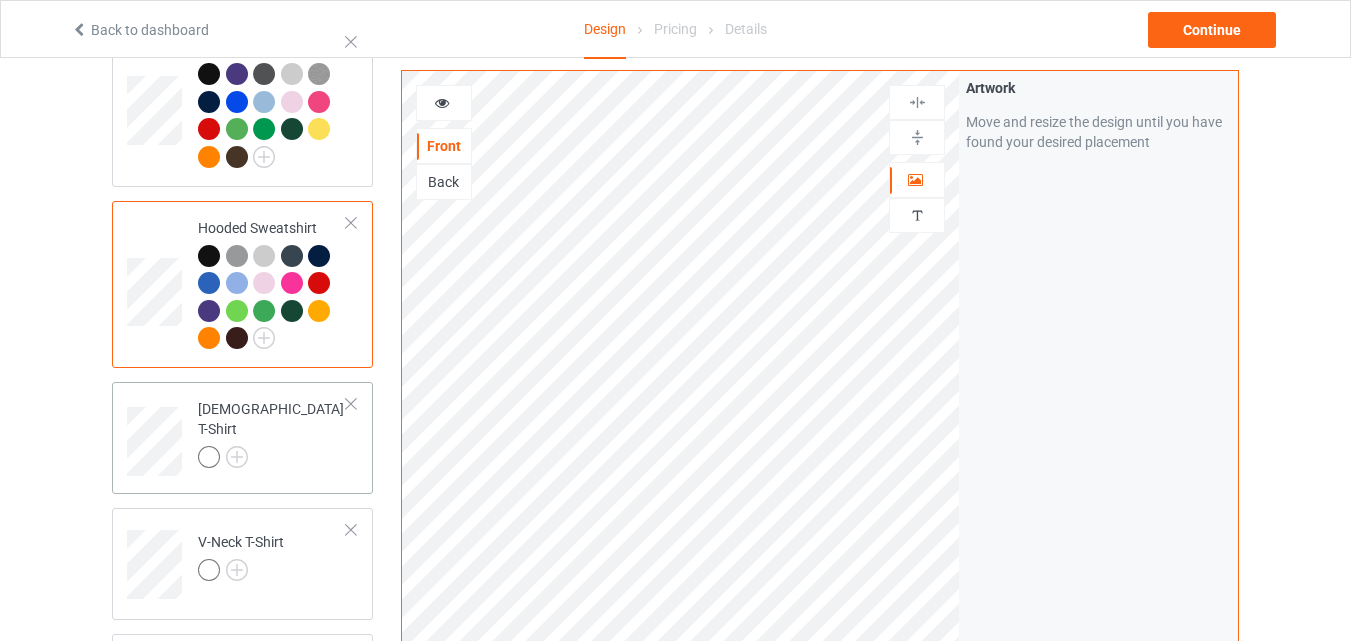 scroll, scrollTop: 400, scrollLeft: 0, axis: vertical 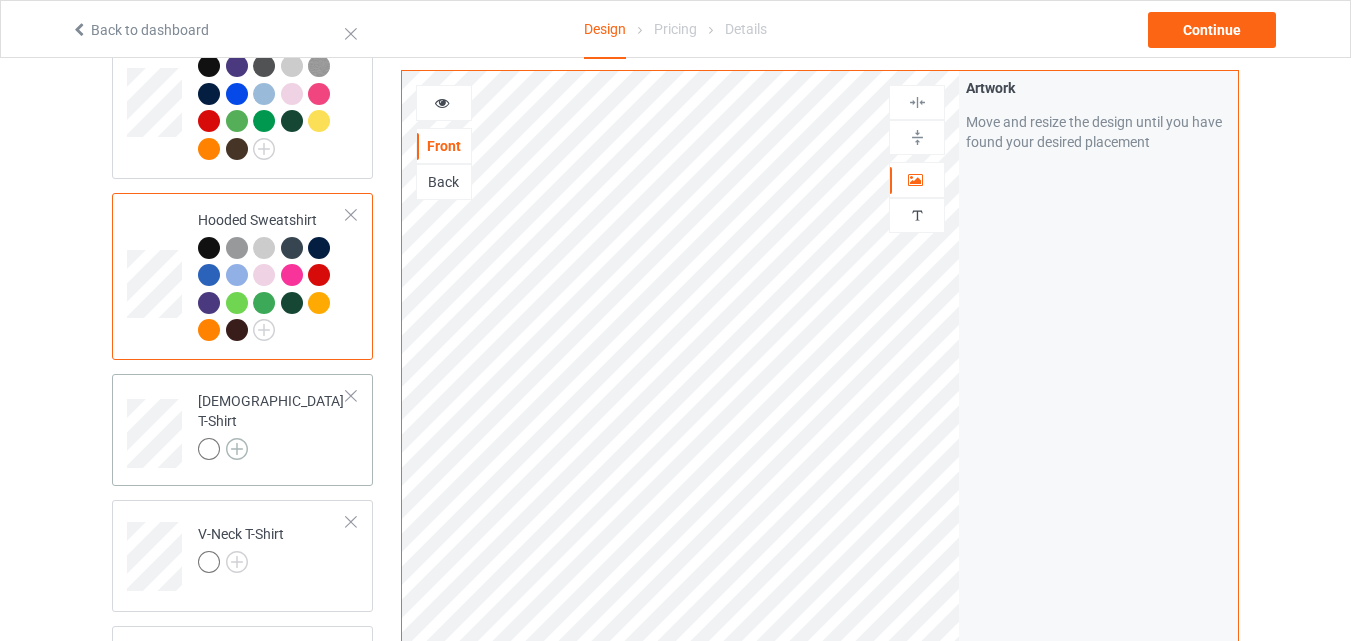 click at bounding box center (237, 449) 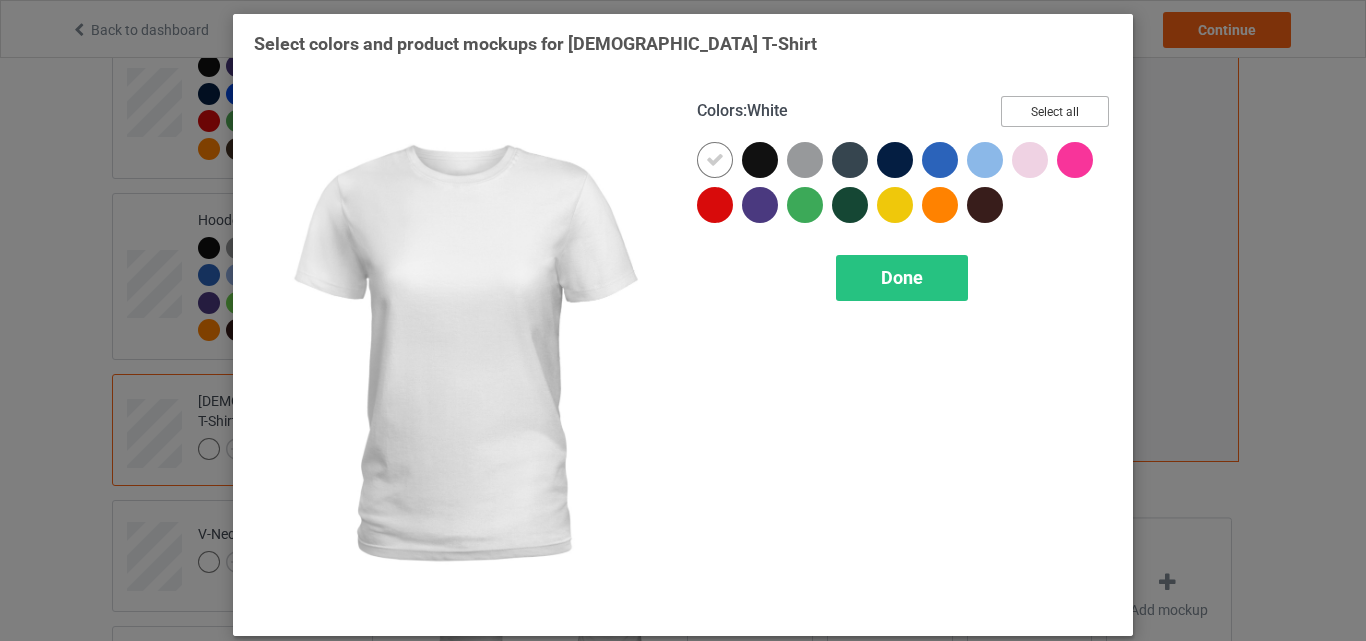 click on "Select all" at bounding box center [1055, 111] 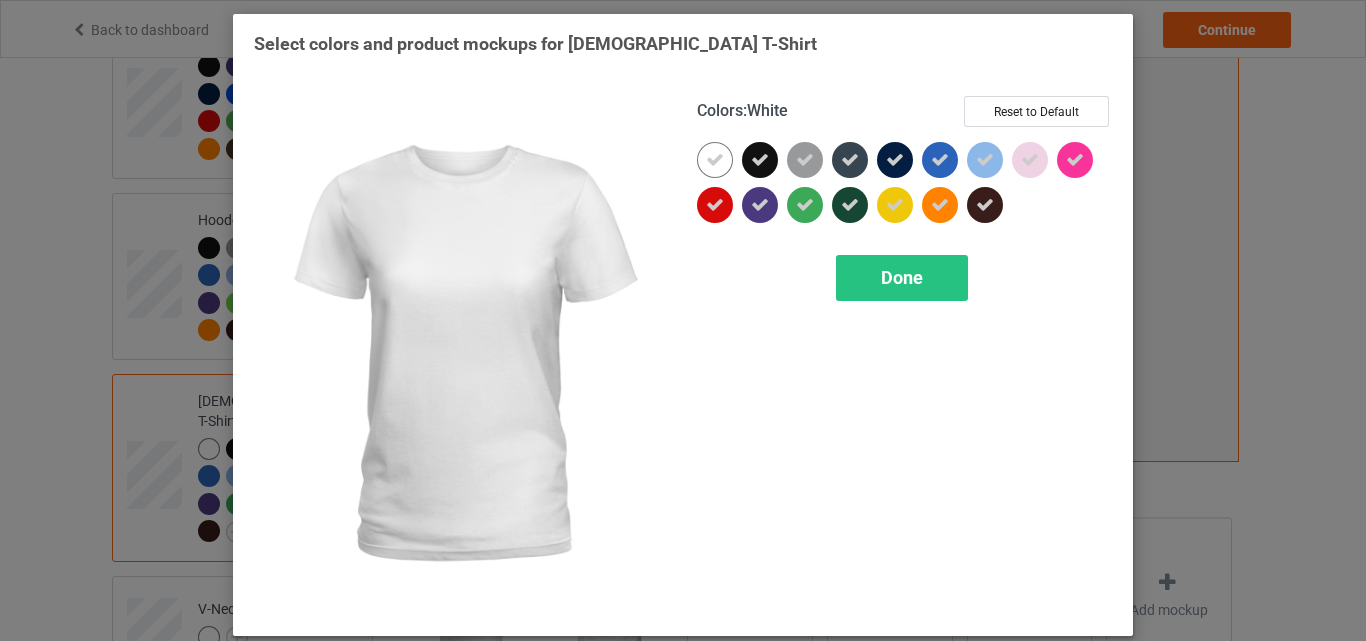 click at bounding box center [715, 160] 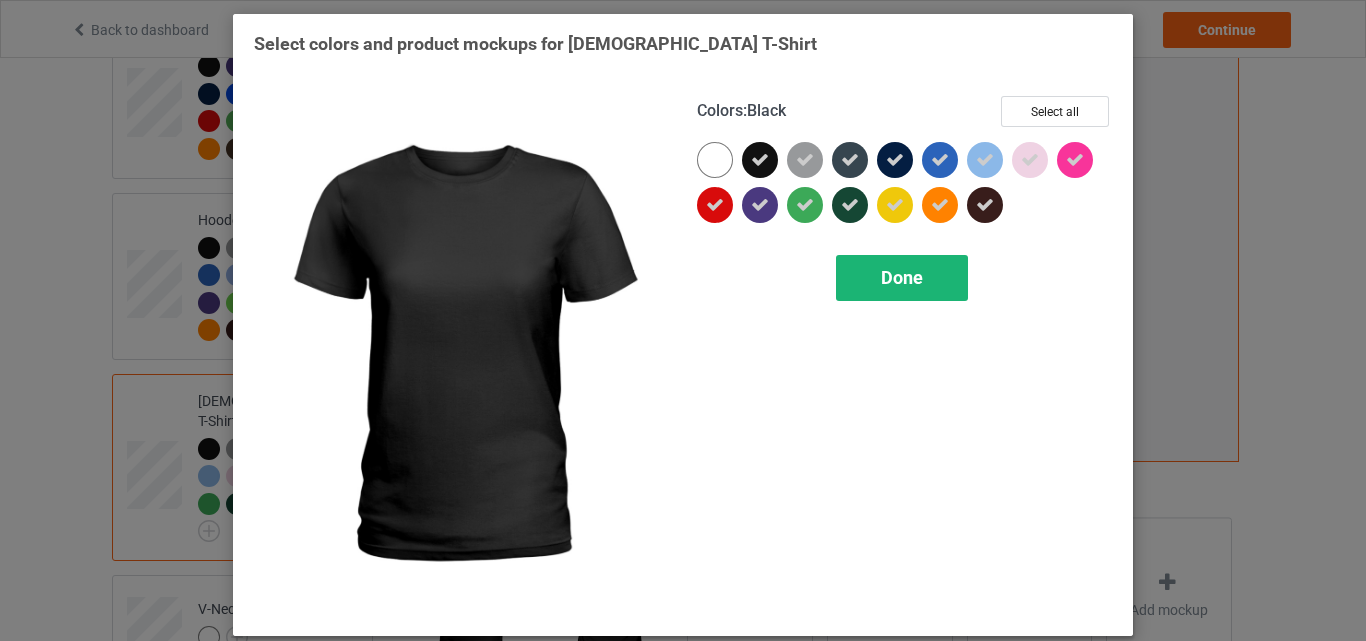 click on "Done" at bounding box center [902, 278] 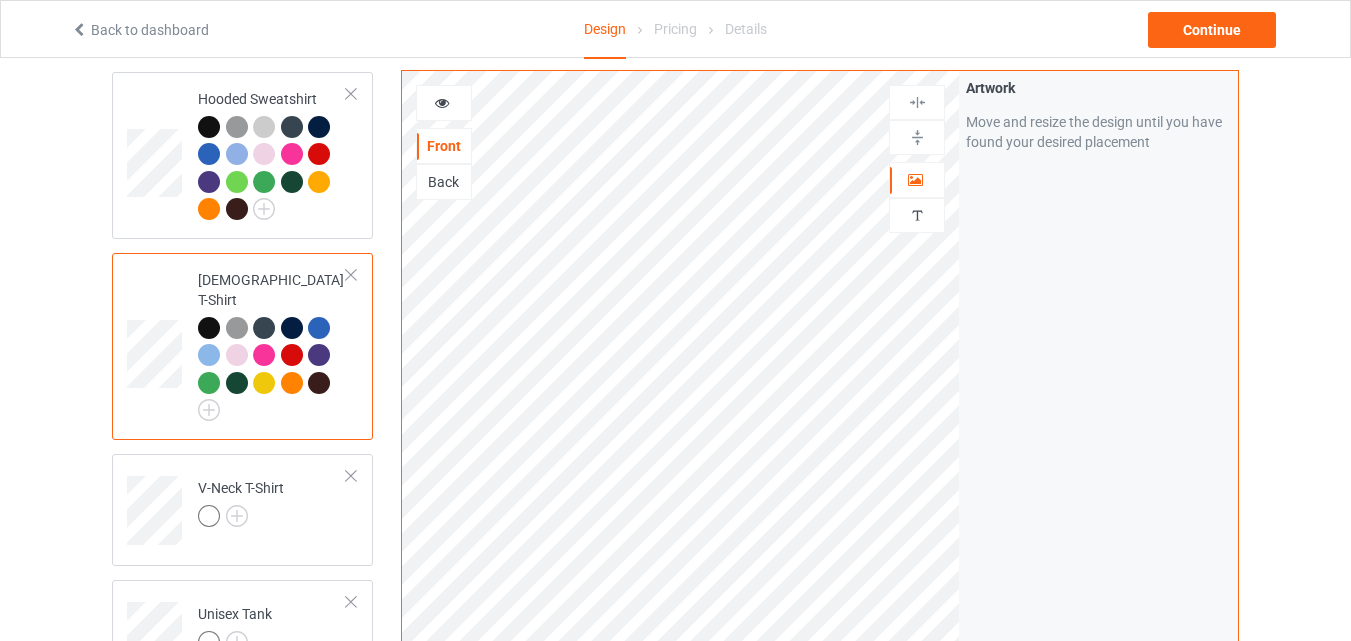 scroll, scrollTop: 700, scrollLeft: 0, axis: vertical 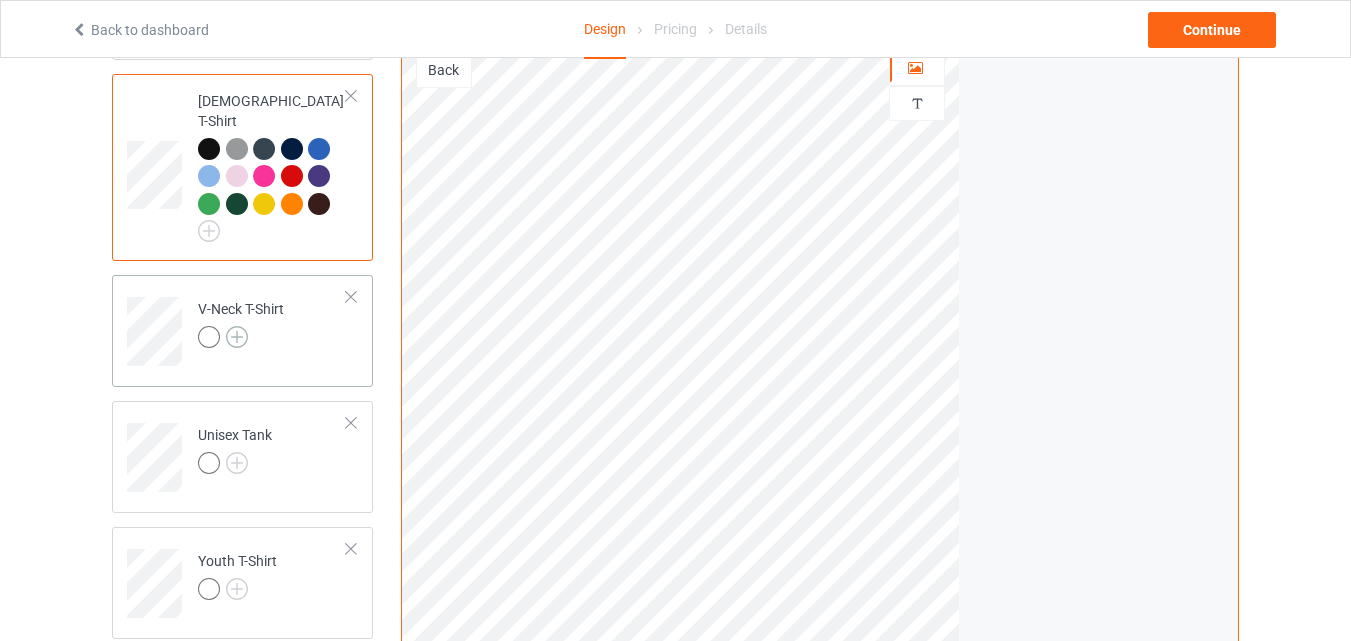 click at bounding box center (237, 337) 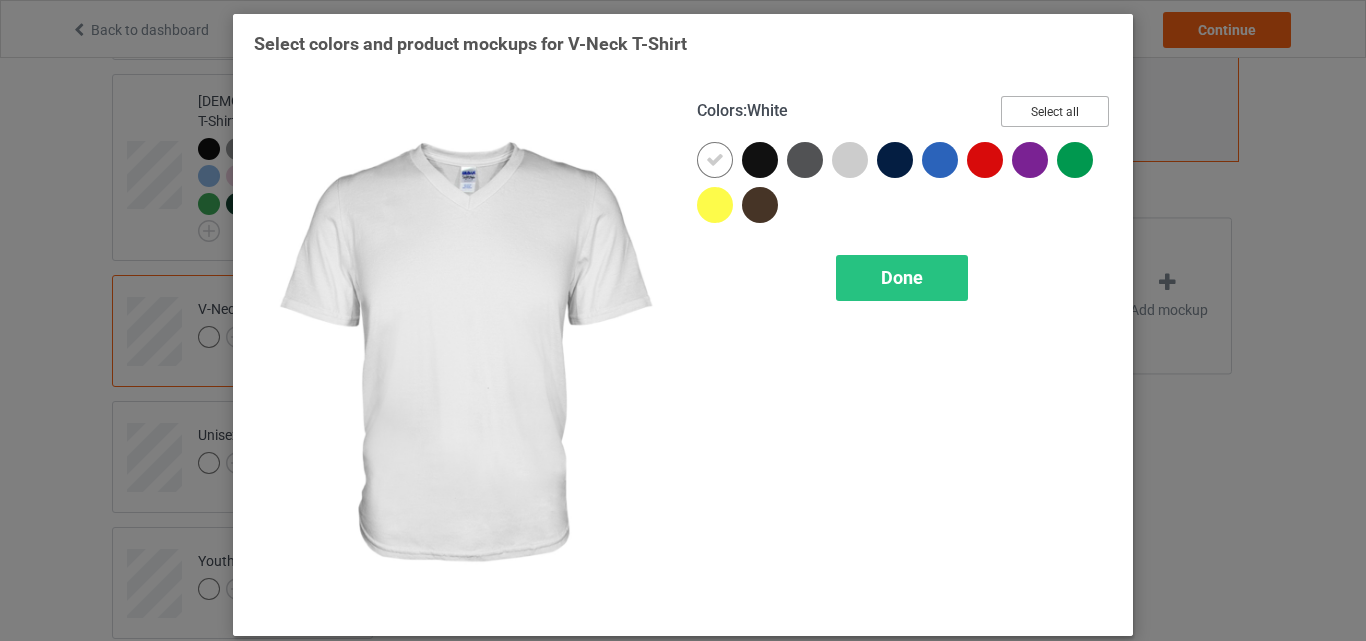 click on "Select all" at bounding box center (1055, 111) 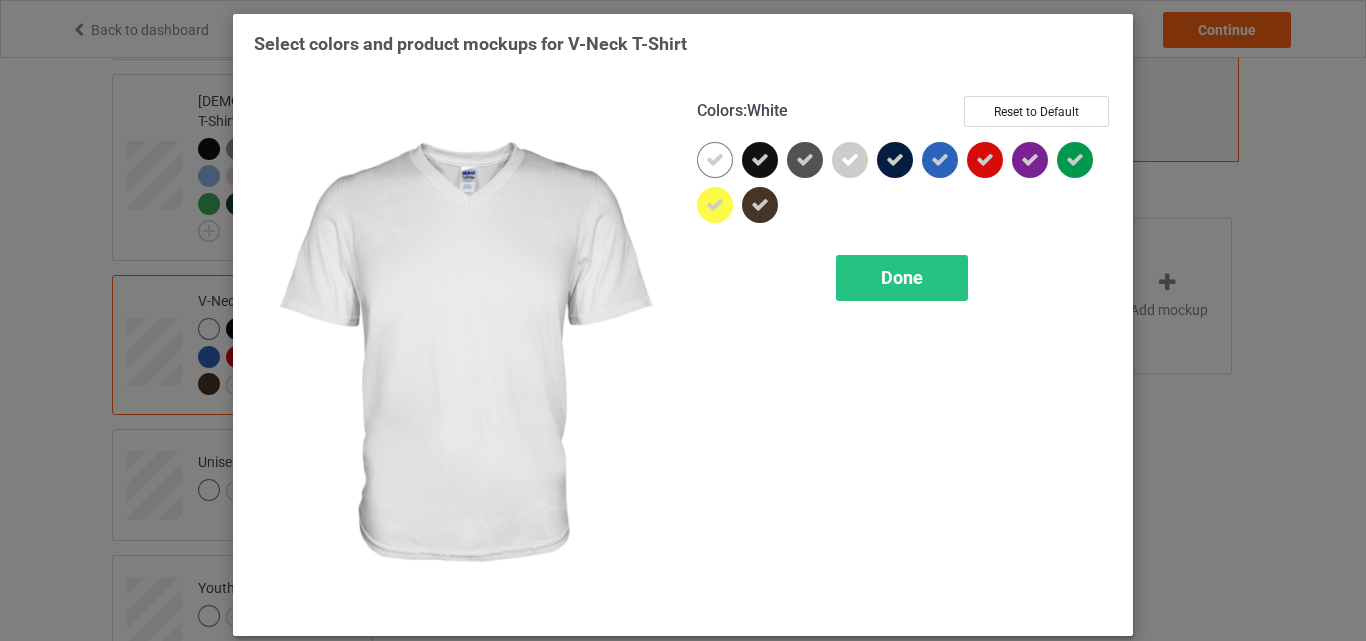 click at bounding box center [715, 160] 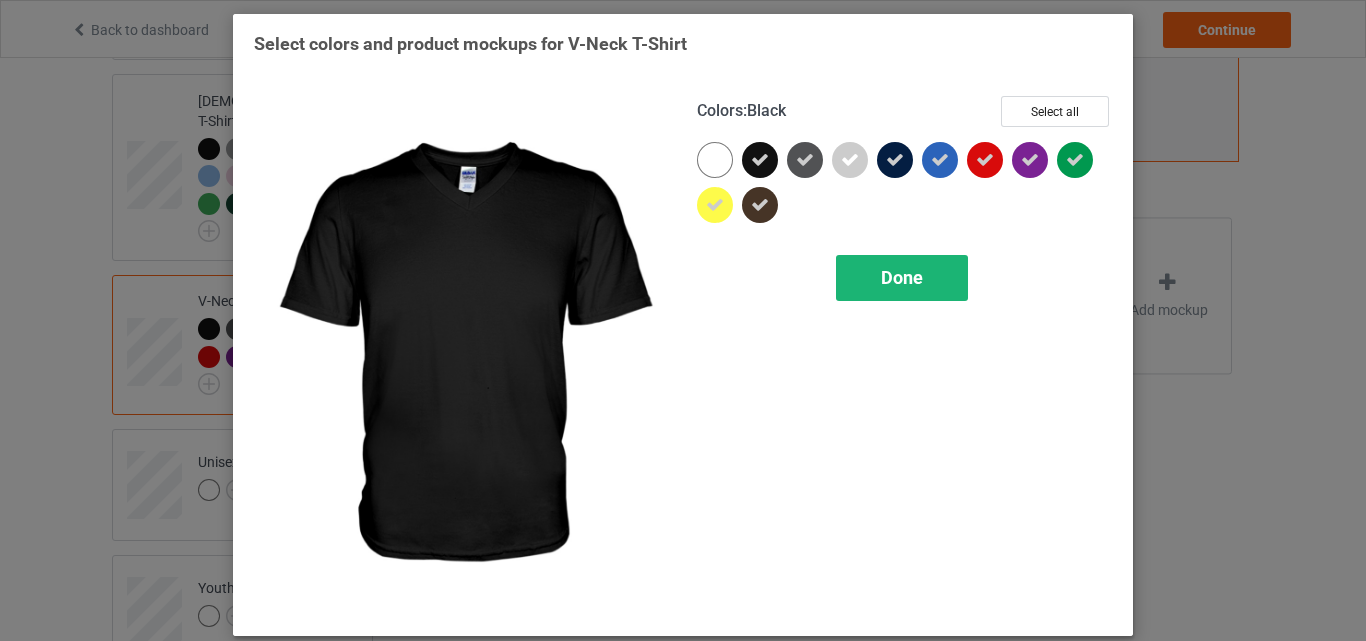 click on "Done" at bounding box center (902, 277) 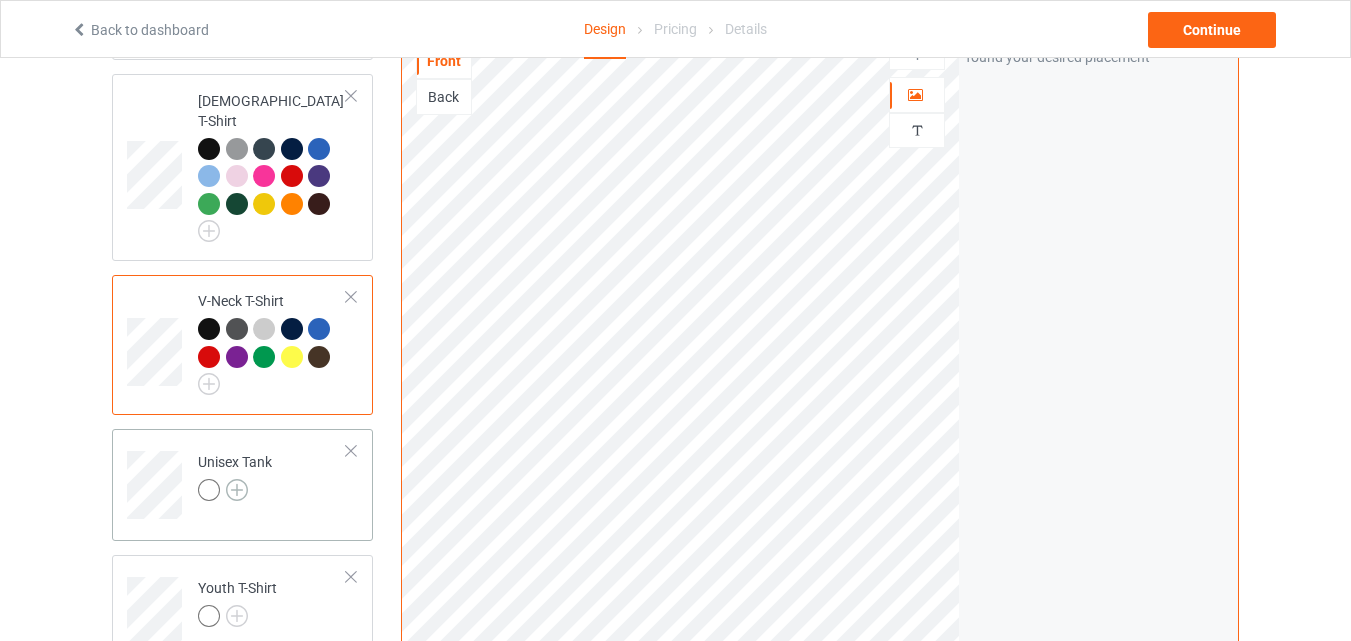 click at bounding box center [237, 490] 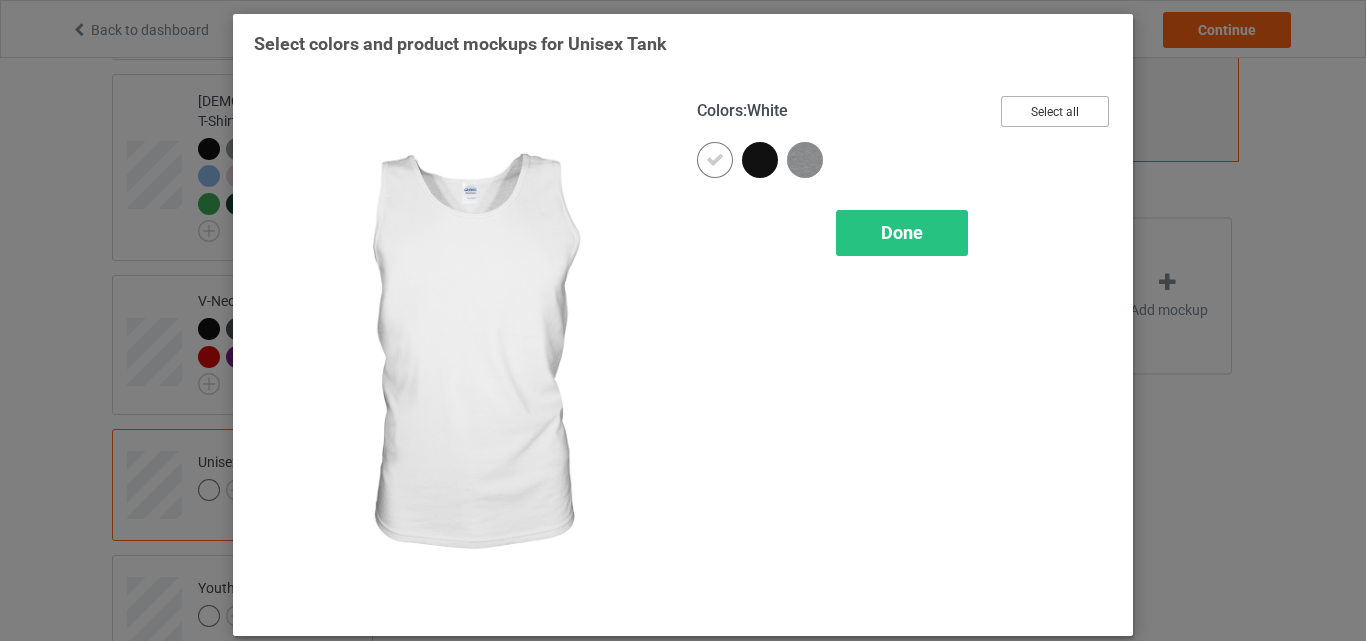 click on "Select all" at bounding box center (1055, 111) 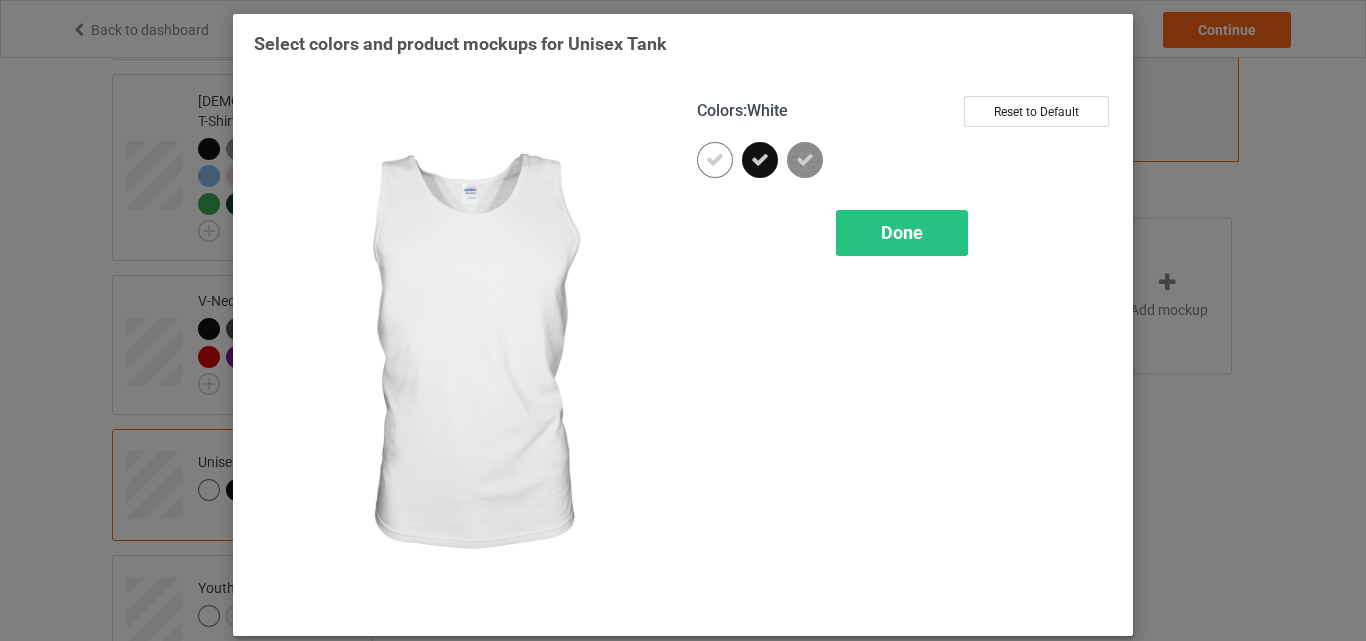 click at bounding box center (715, 160) 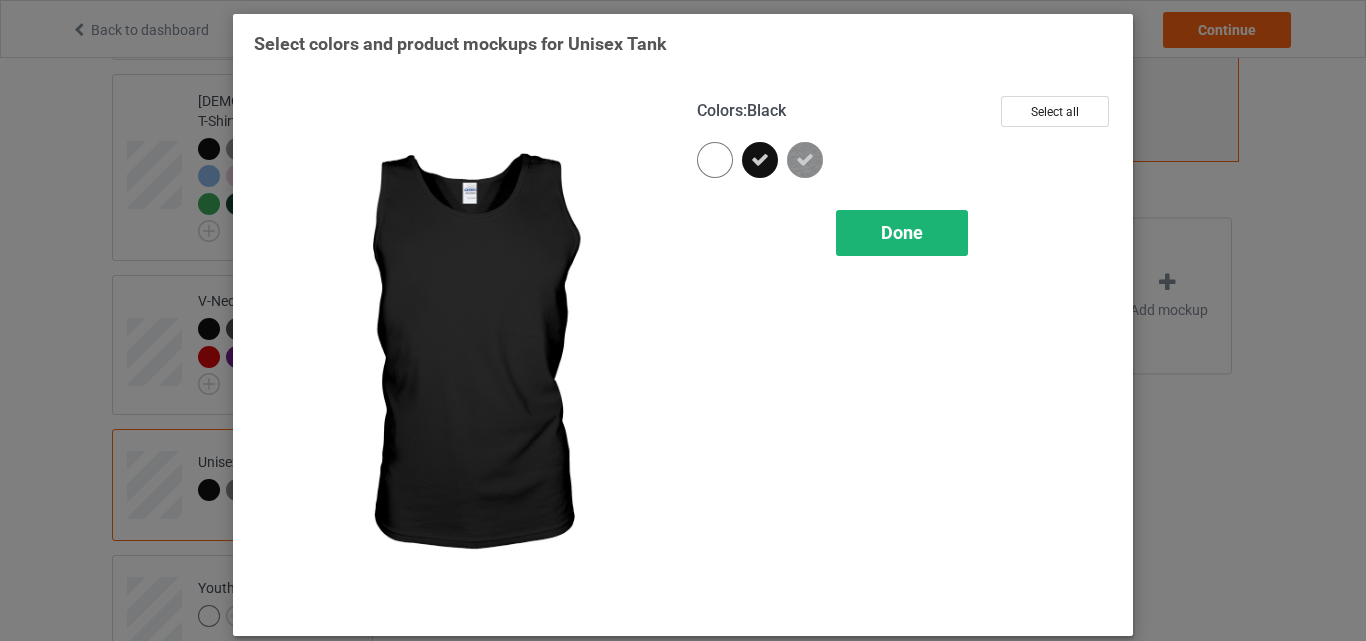 click on "Done" at bounding box center (902, 233) 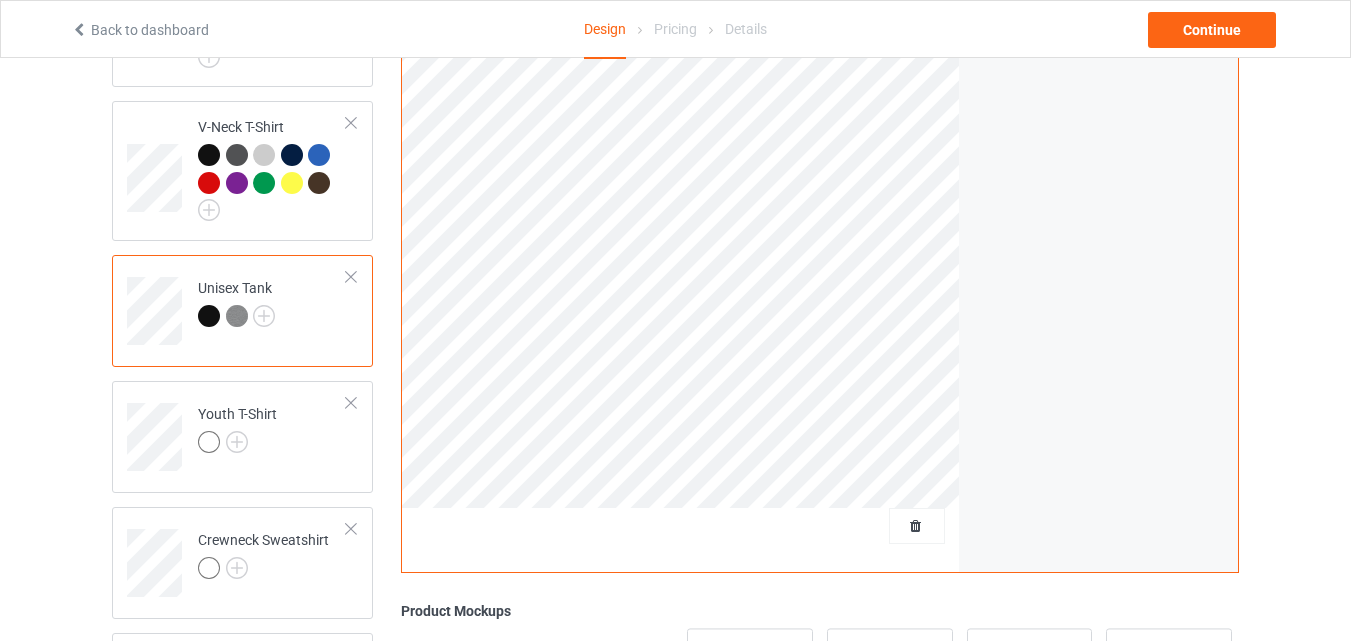 scroll, scrollTop: 900, scrollLeft: 0, axis: vertical 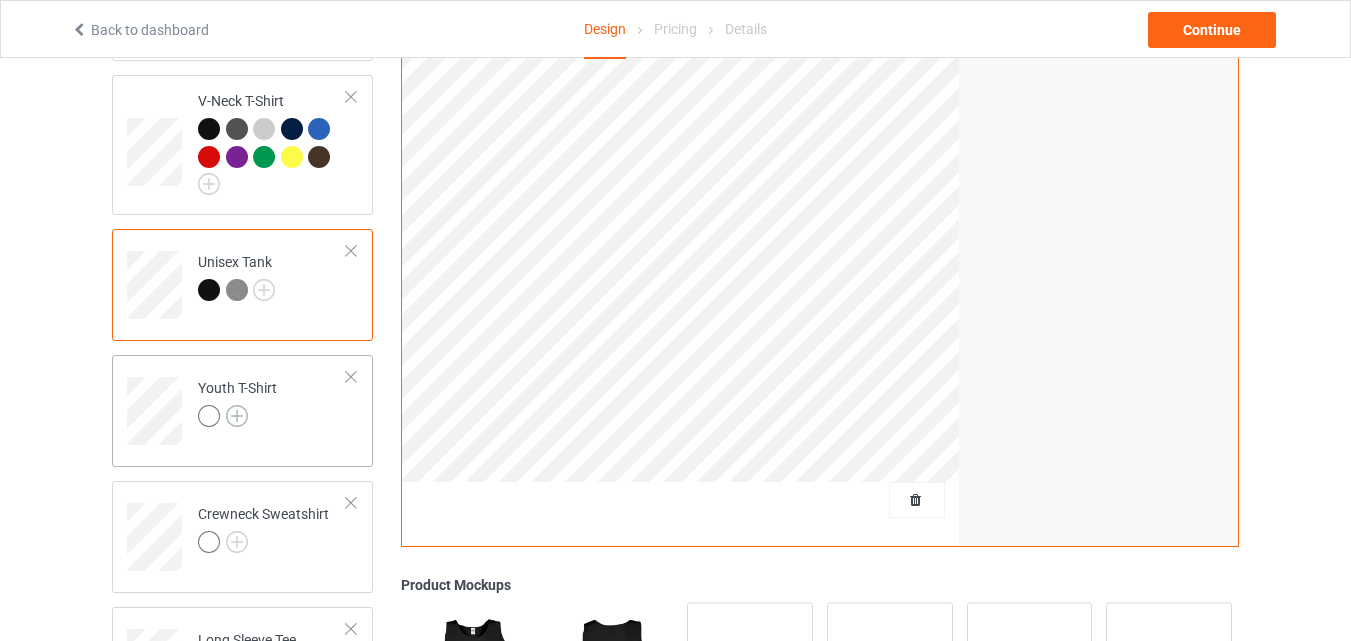 click at bounding box center [237, 416] 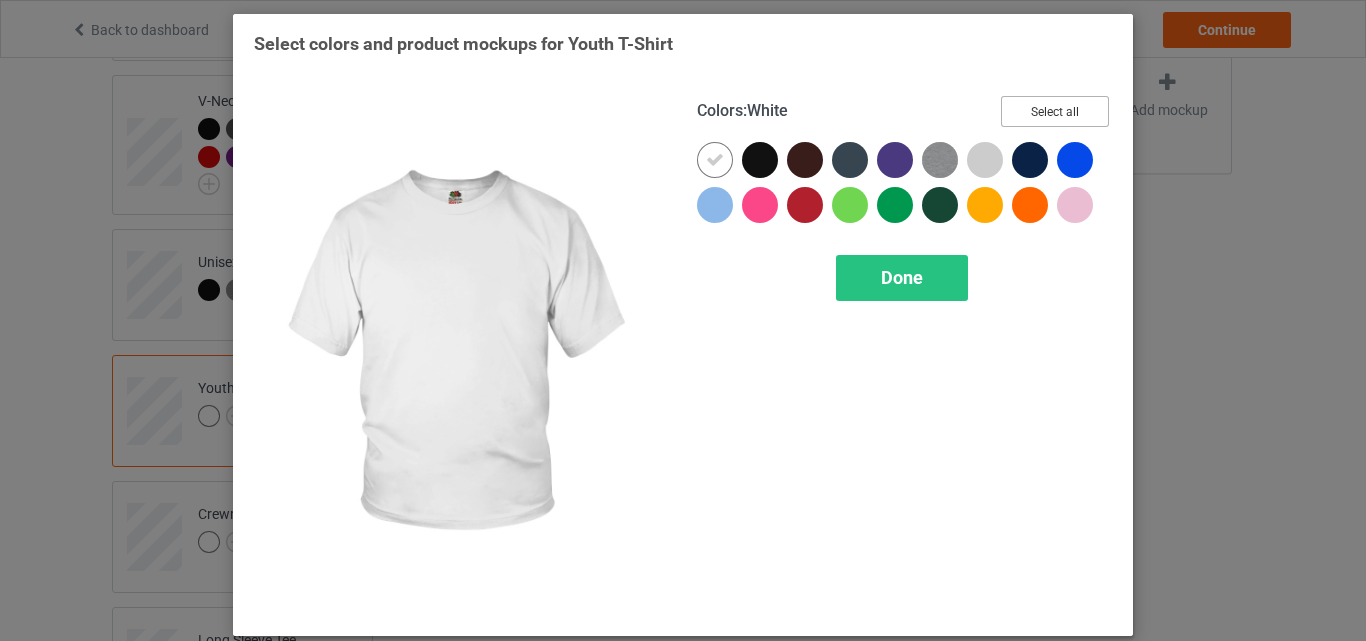 click on "Select all" at bounding box center [1055, 111] 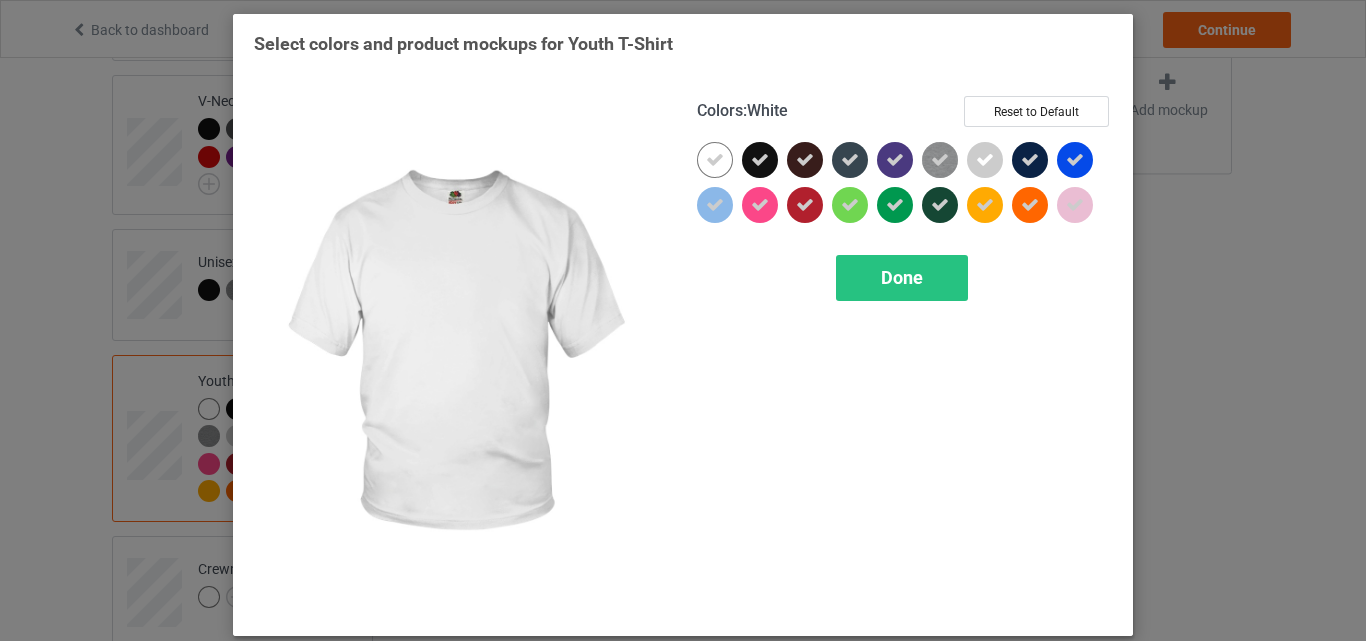 click at bounding box center [715, 160] 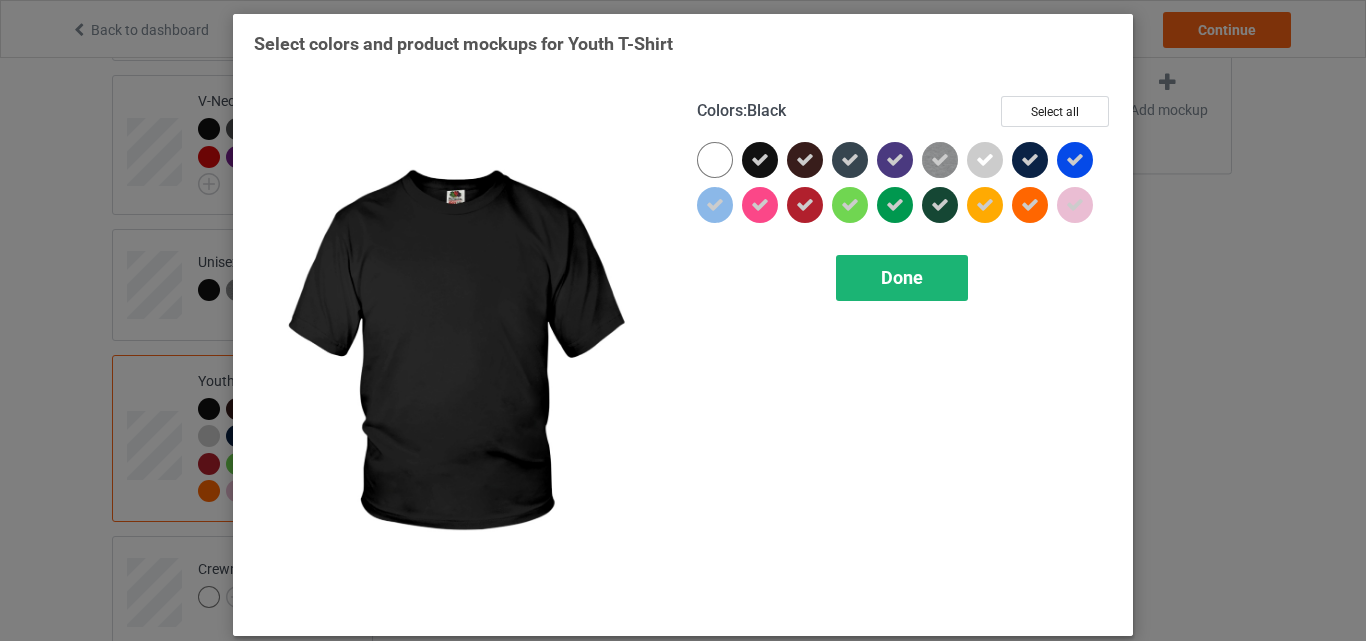 click on "Done" at bounding box center (902, 278) 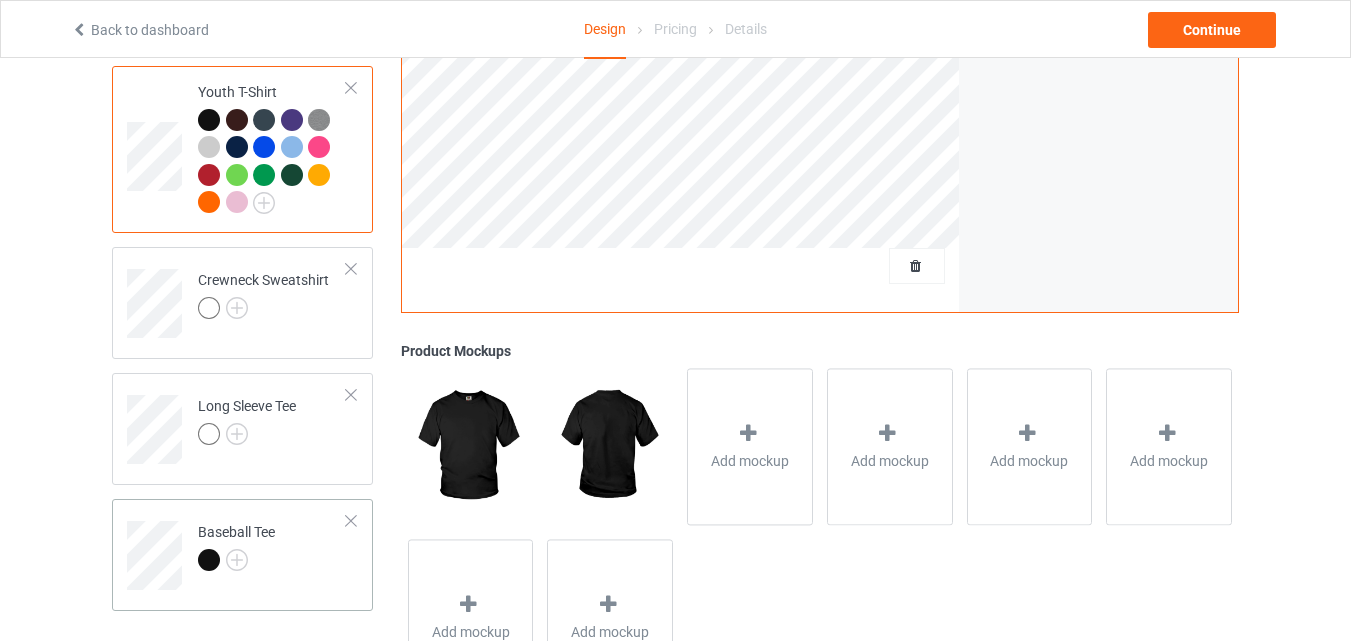 scroll, scrollTop: 1200, scrollLeft: 0, axis: vertical 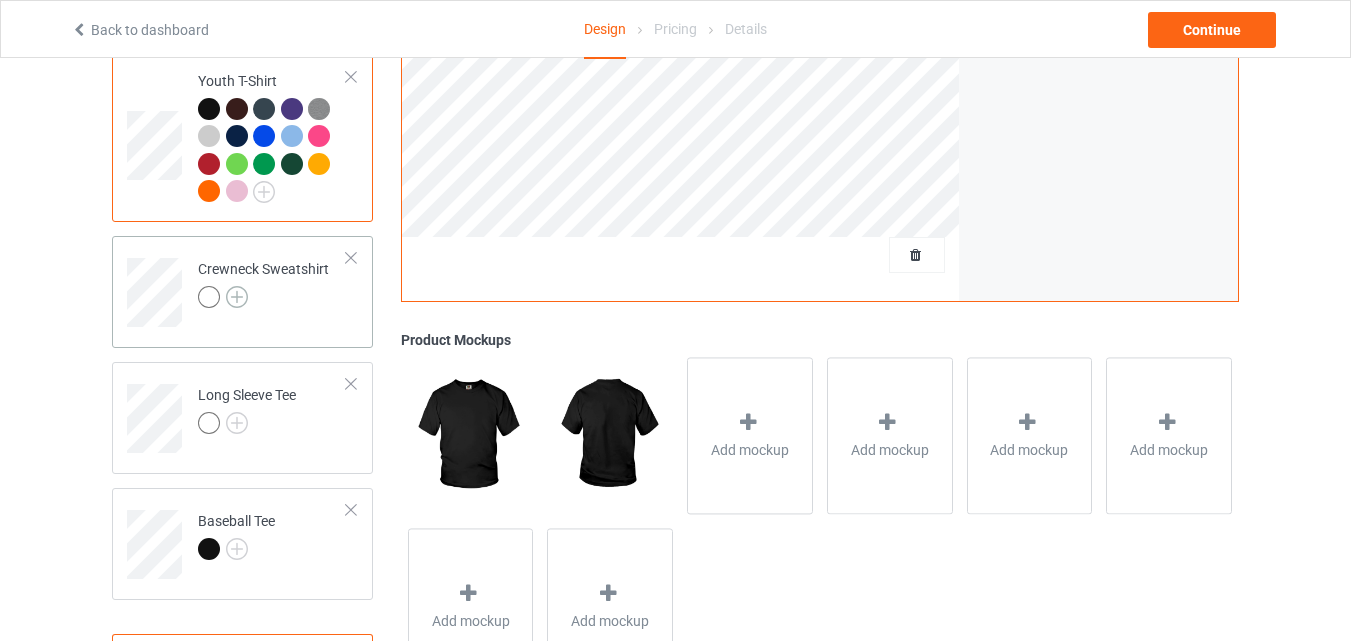 click at bounding box center (237, 297) 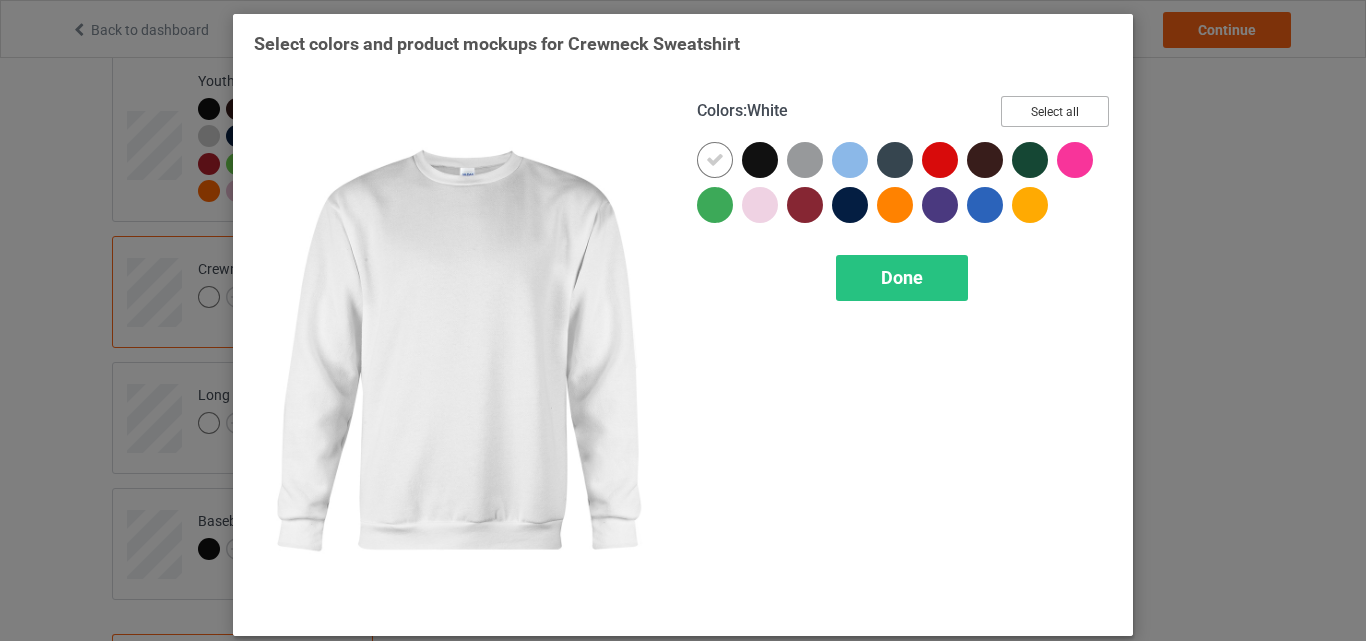 click on "Select all" at bounding box center (1055, 111) 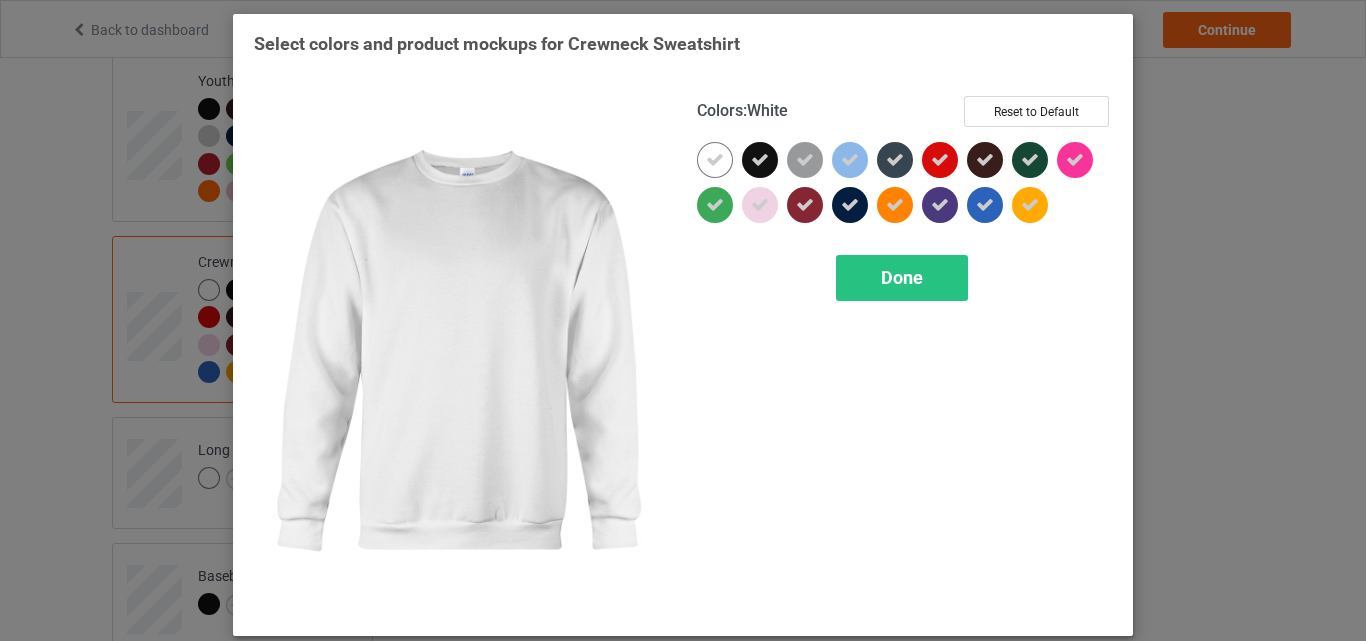 click at bounding box center (715, 160) 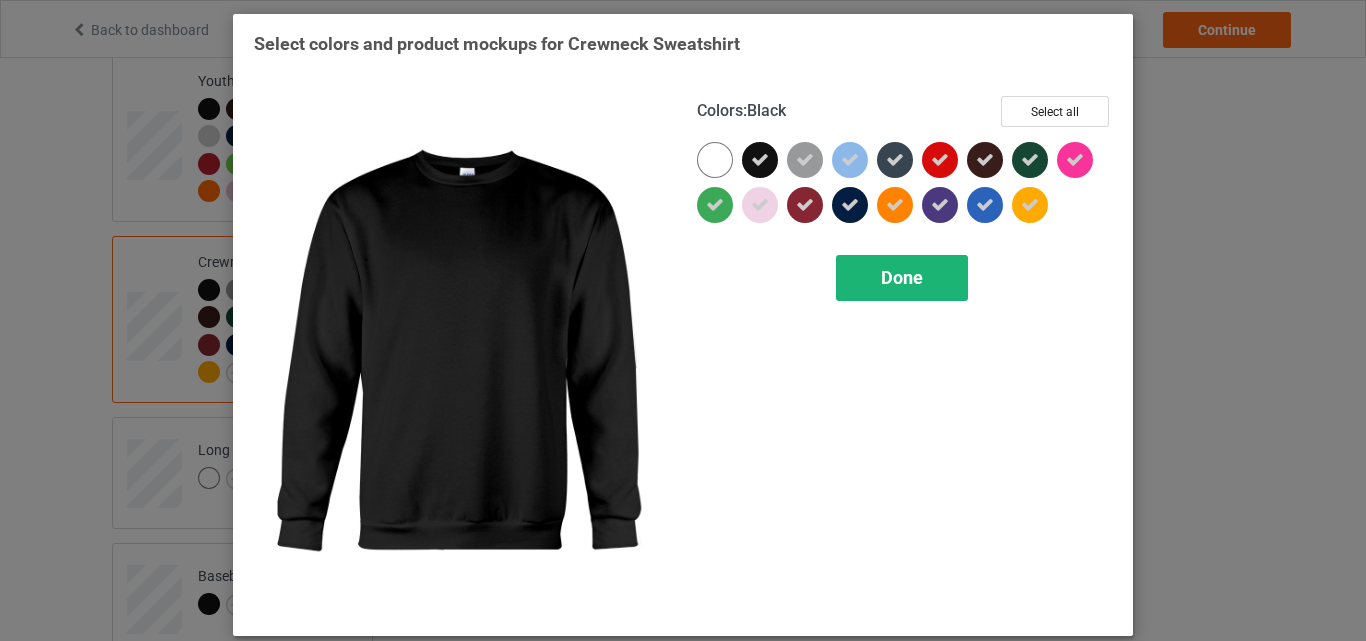 click on "Done" at bounding box center [902, 277] 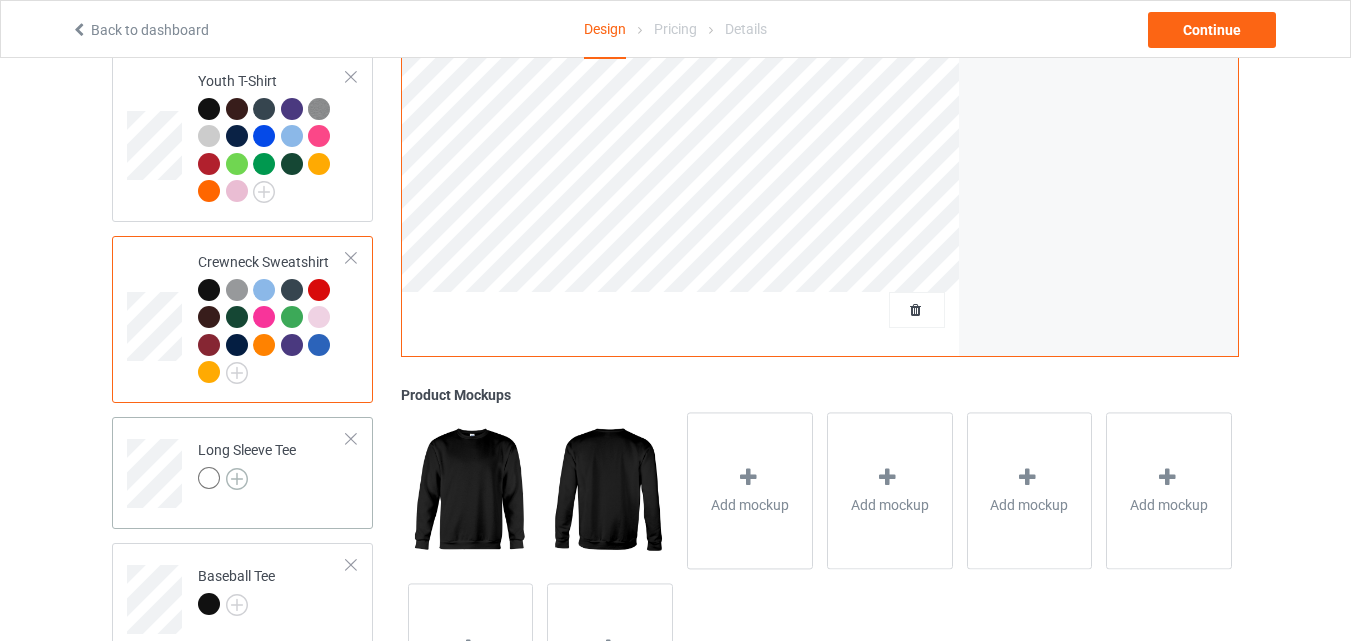 click at bounding box center [237, 479] 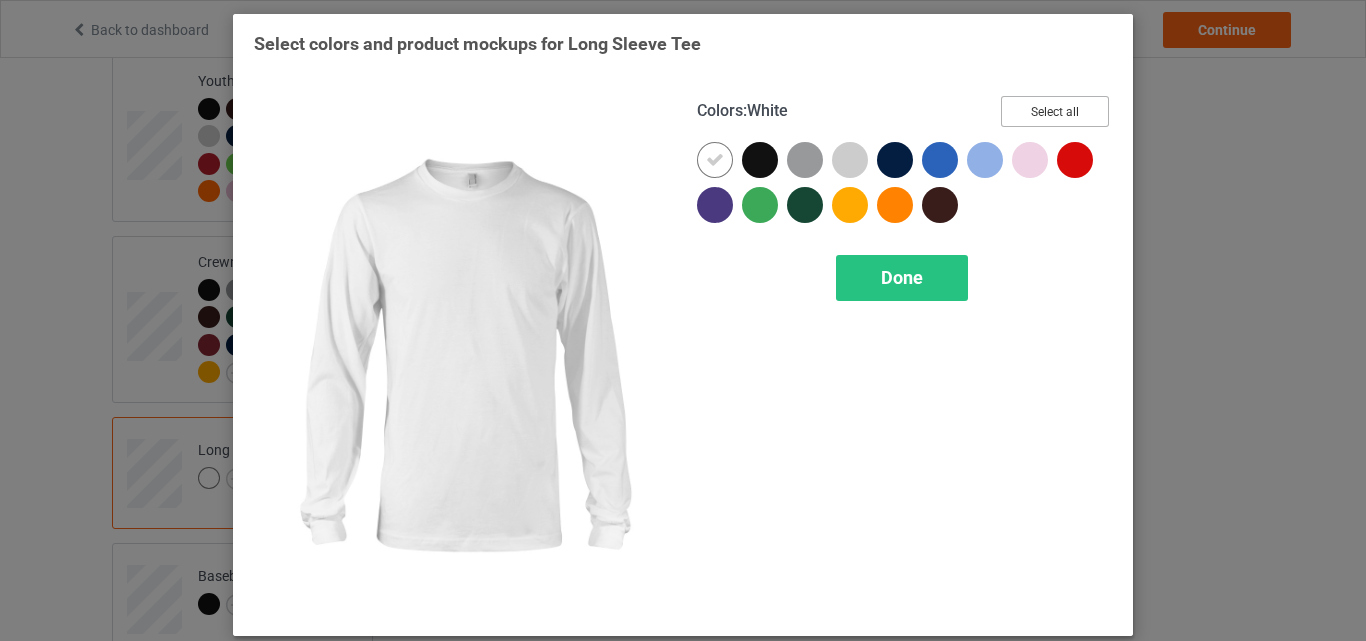 click on "Select all" at bounding box center [1055, 111] 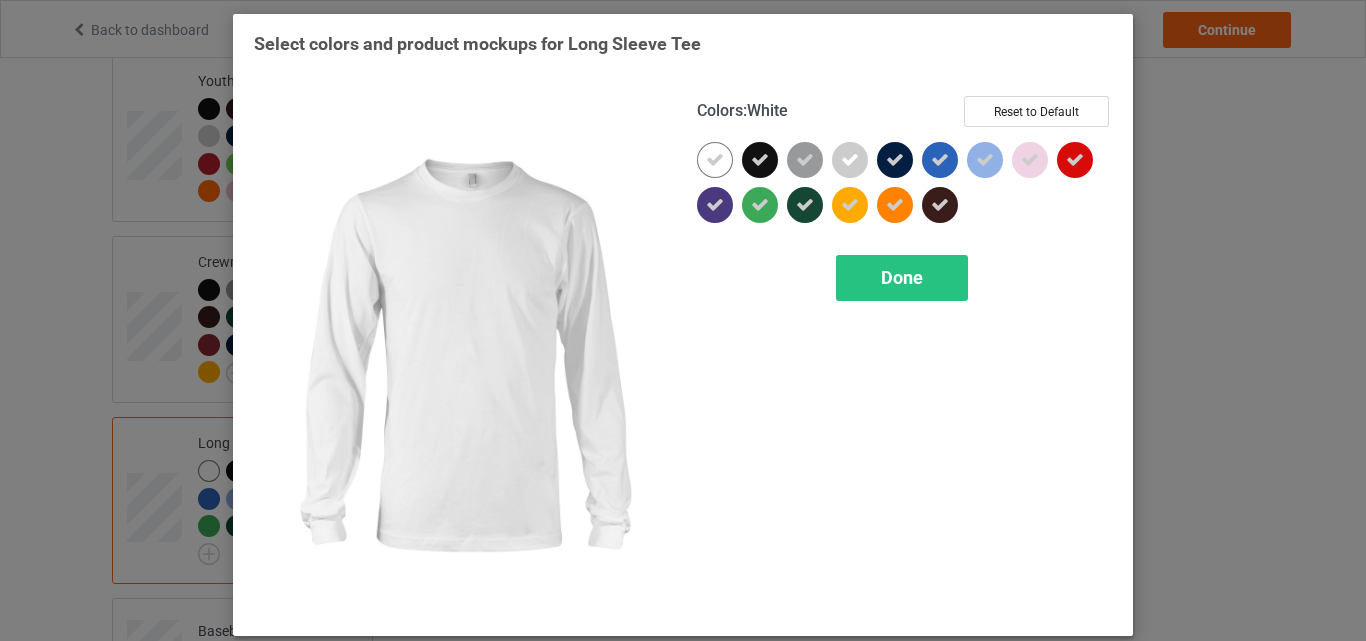 click at bounding box center [715, 160] 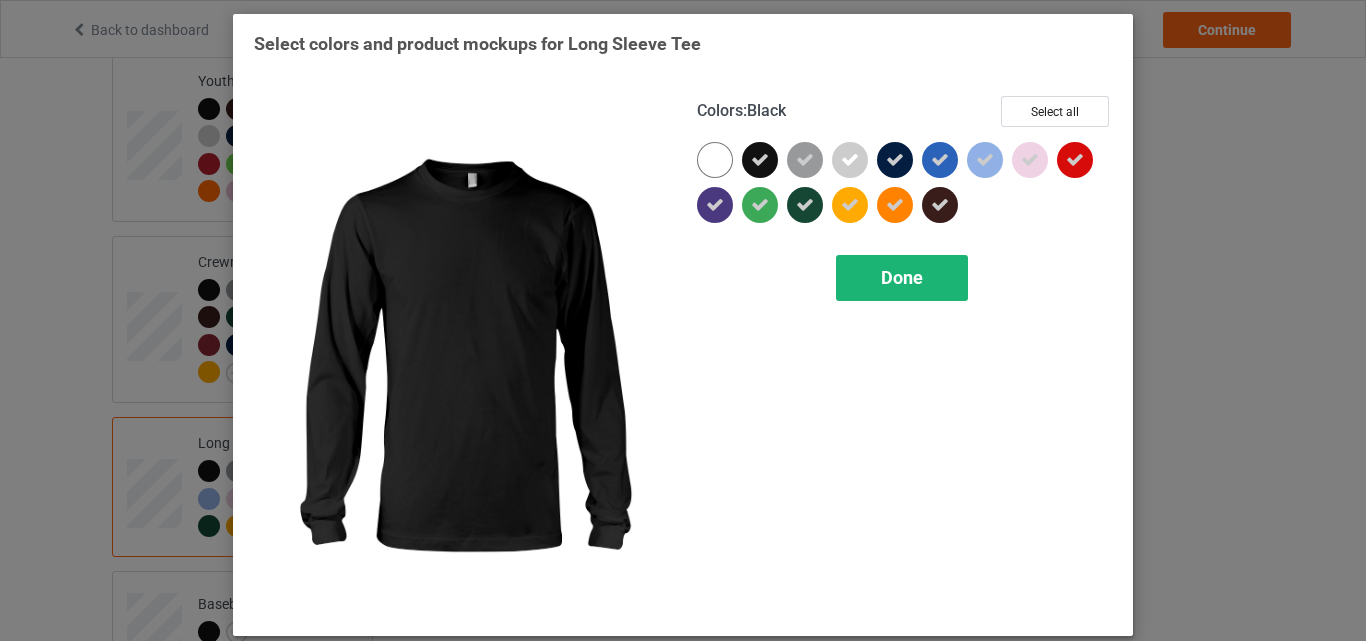 click on "Done" at bounding box center [902, 278] 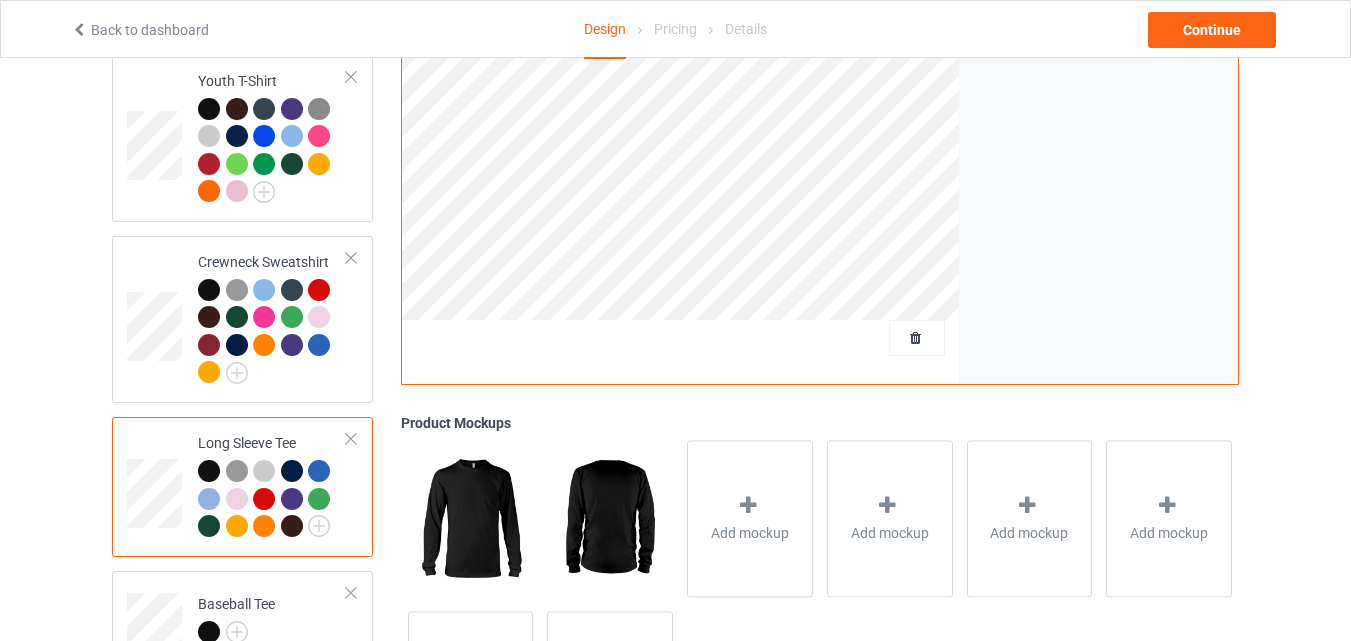scroll, scrollTop: 1365, scrollLeft: 0, axis: vertical 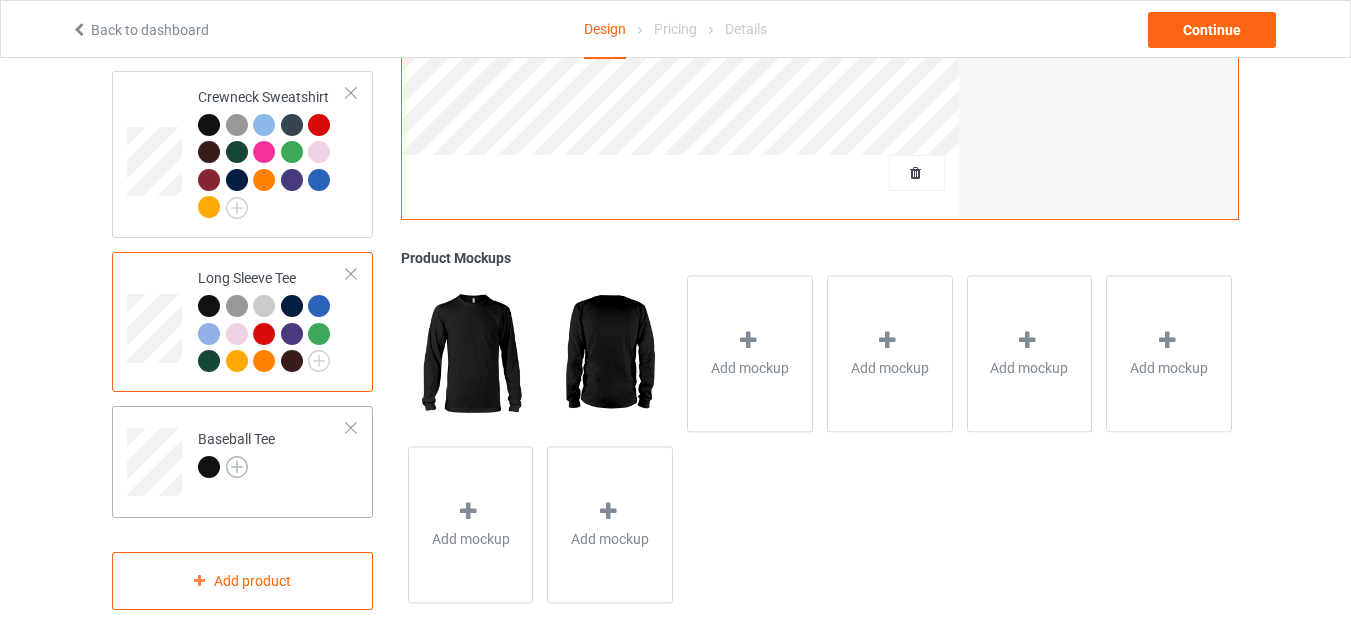 click at bounding box center (237, 467) 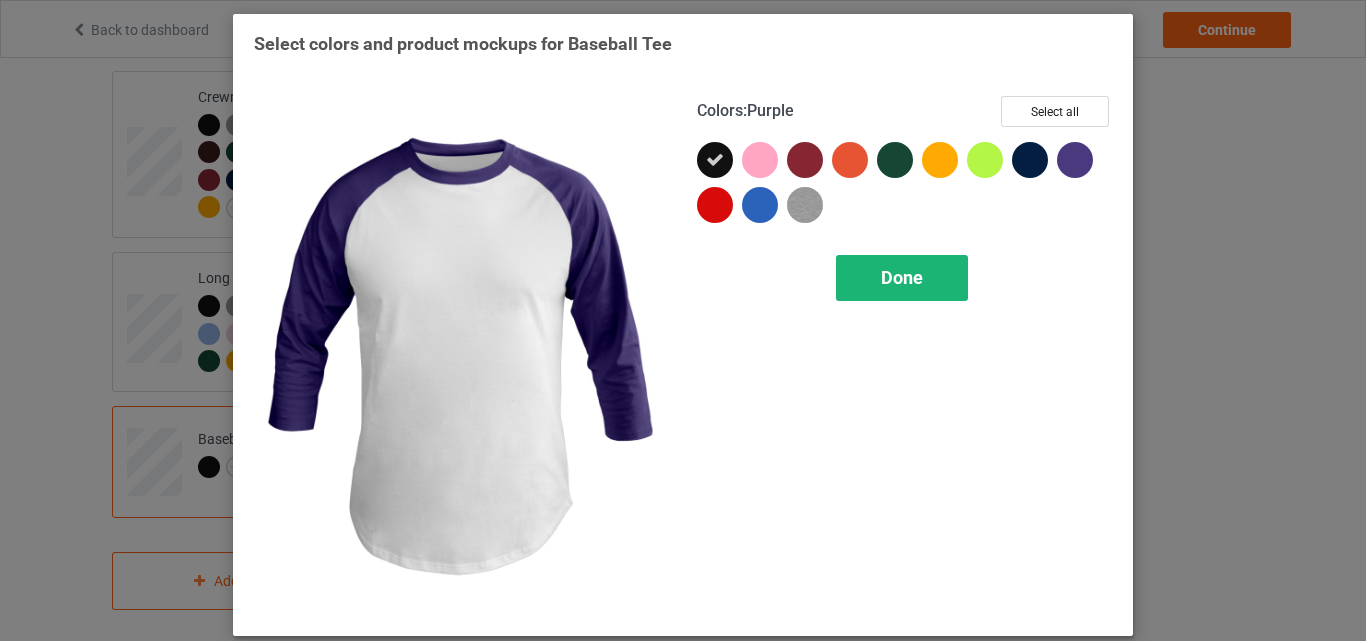 click on "Done" at bounding box center [902, 278] 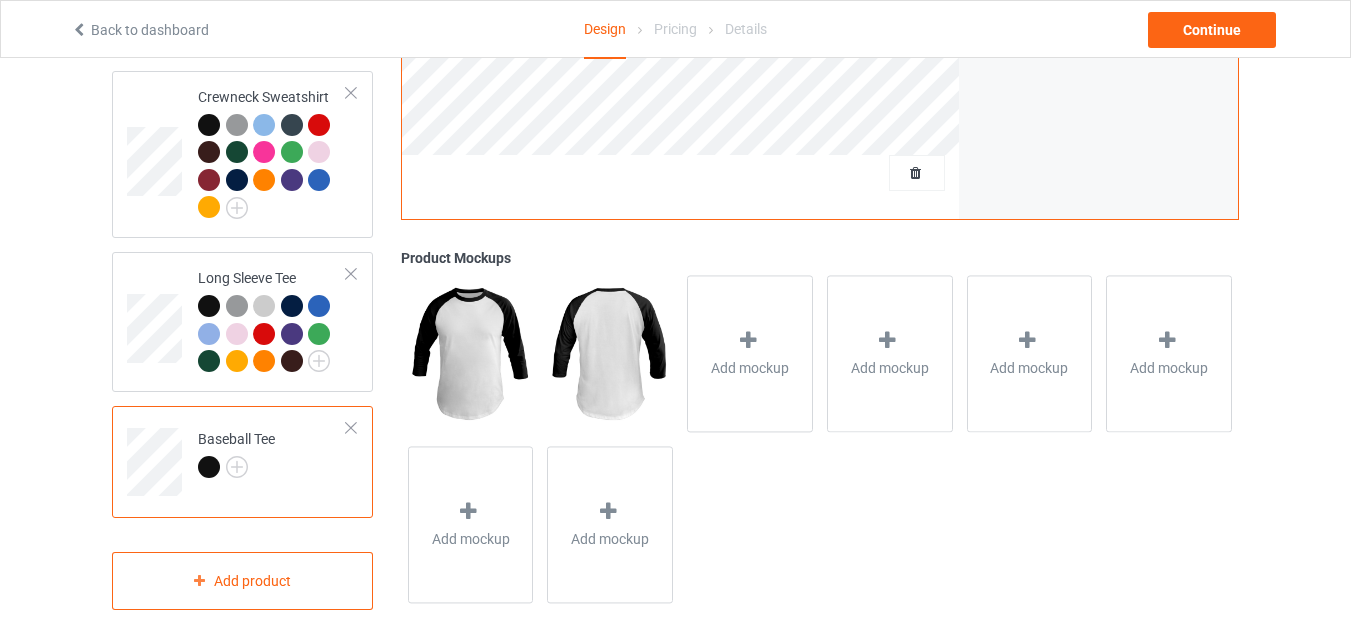 click at bounding box center (351, 428) 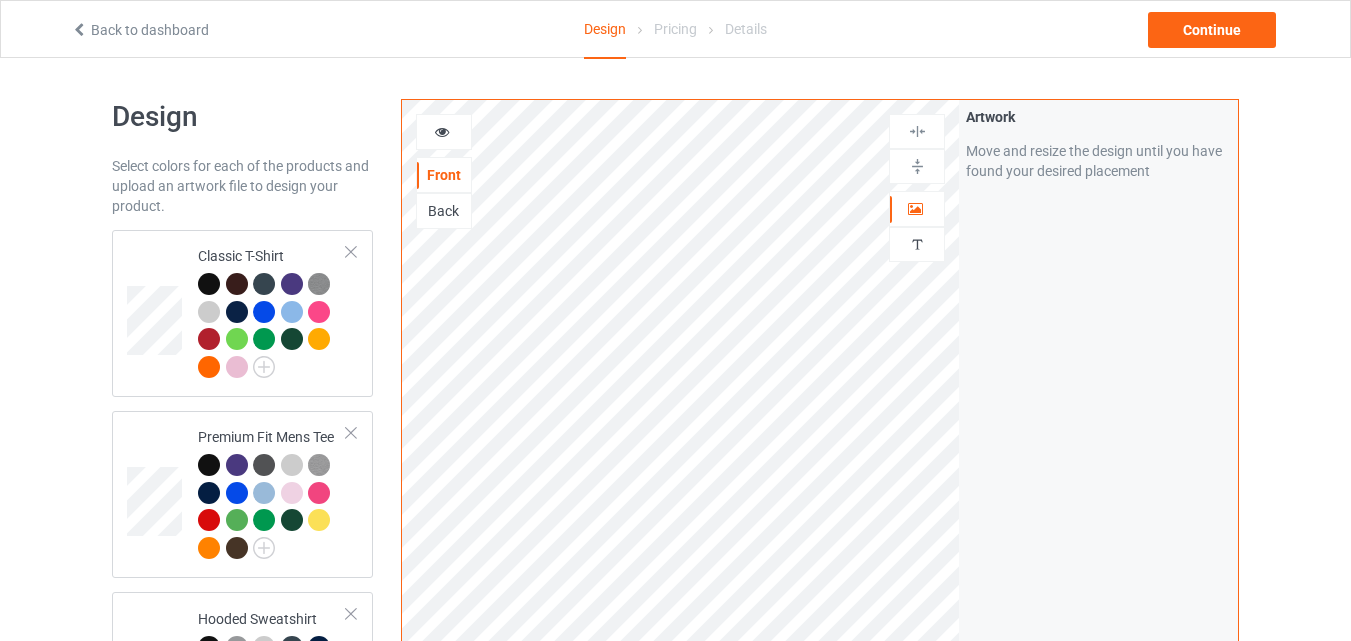 scroll, scrollTop: 0, scrollLeft: 0, axis: both 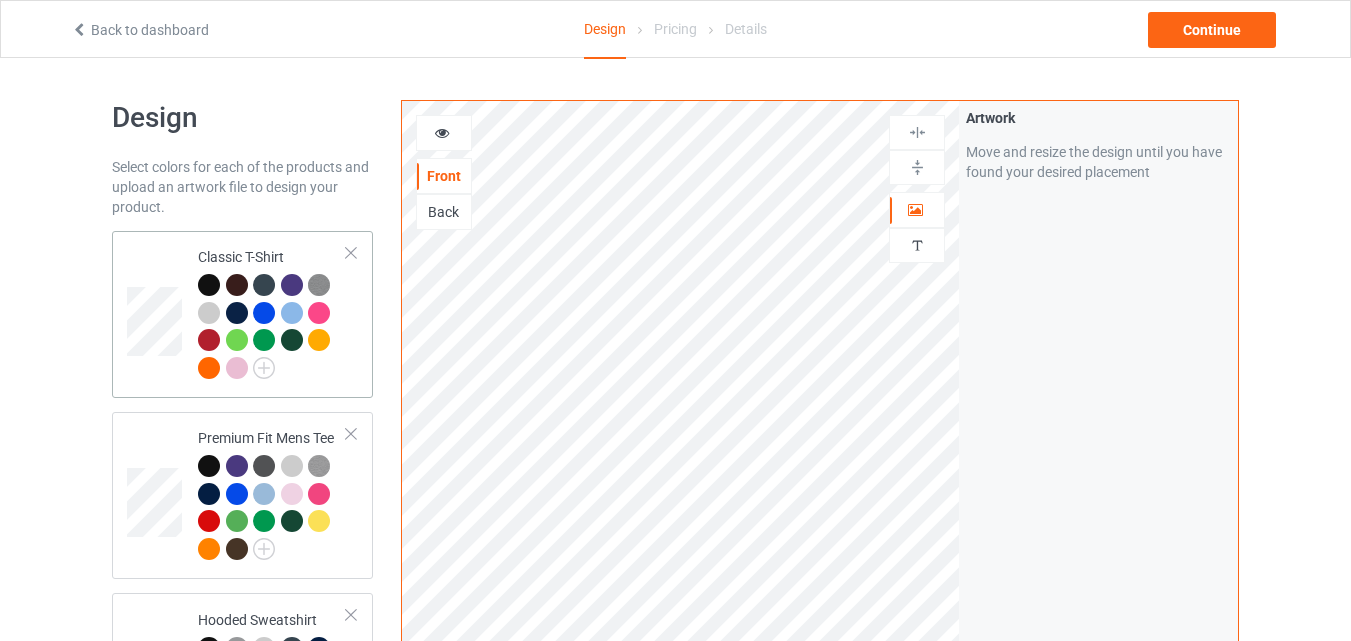click at bounding box center (272, 329) 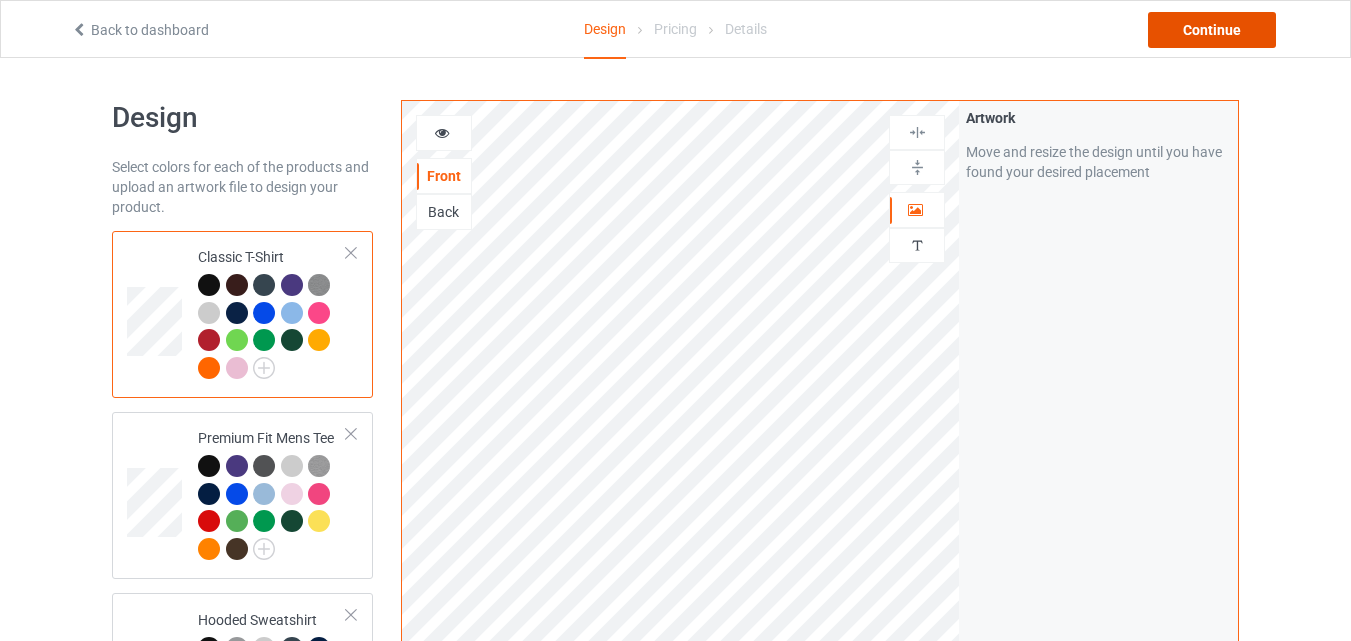 click on "Continue" at bounding box center [1212, 30] 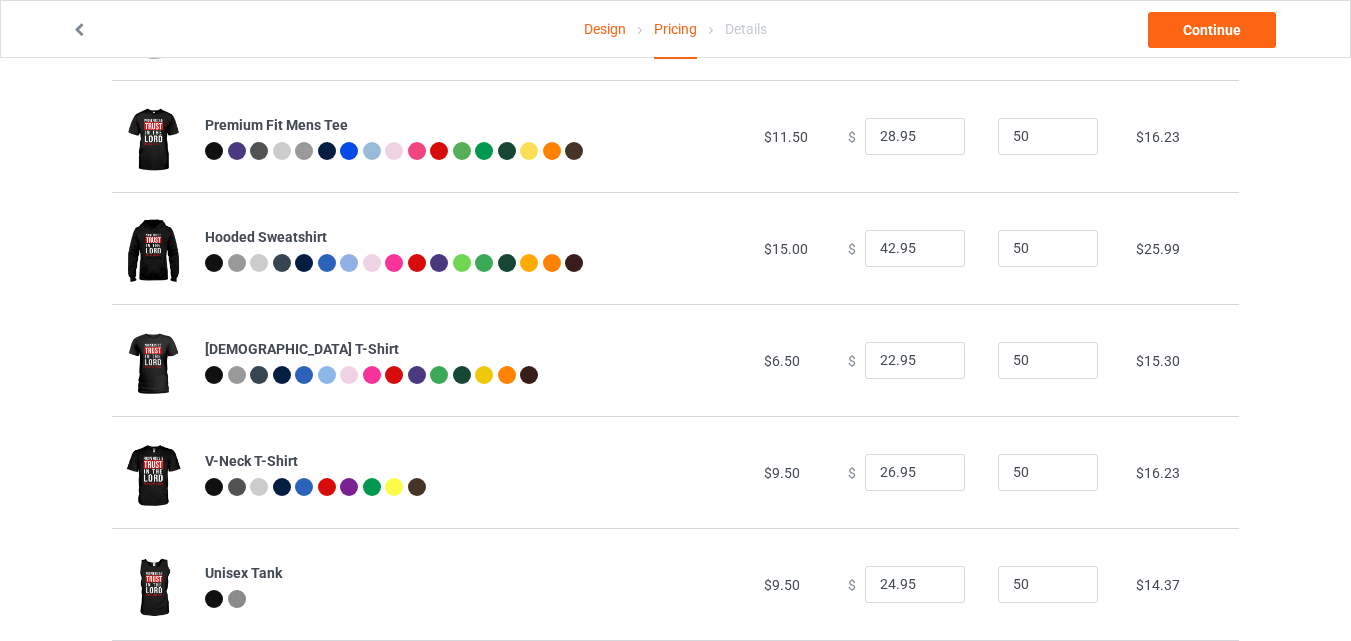 scroll, scrollTop: 7, scrollLeft: 0, axis: vertical 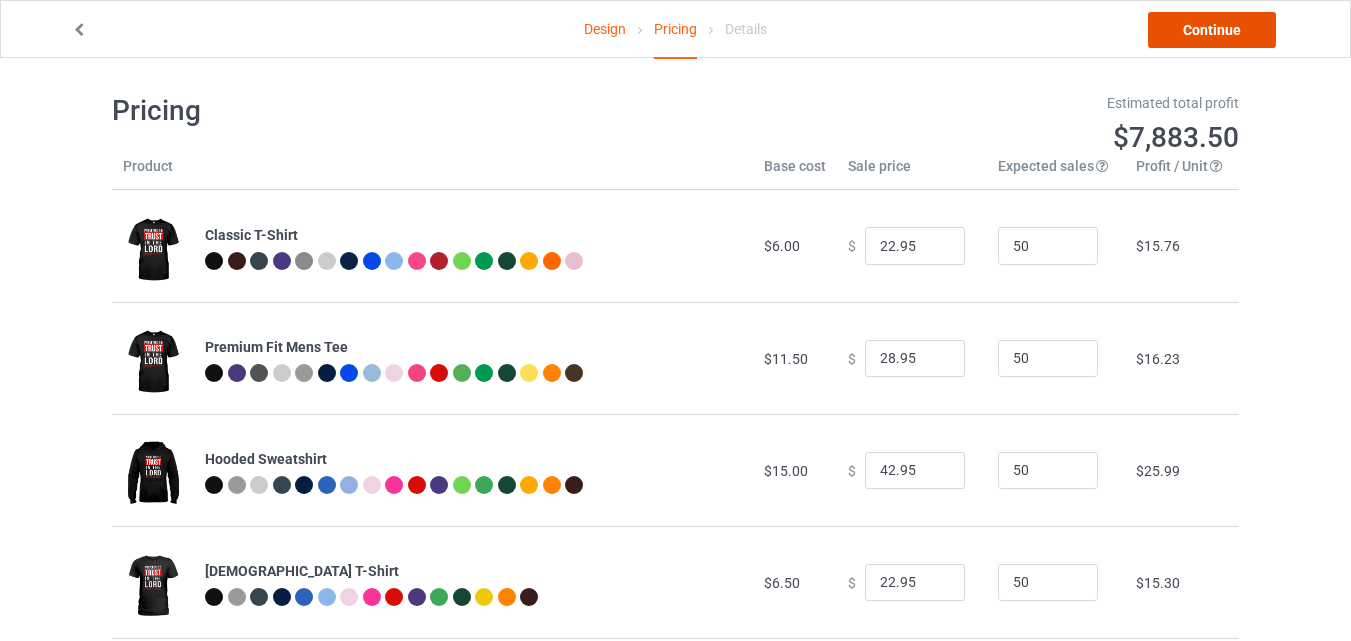 click on "Continue" at bounding box center [1212, 30] 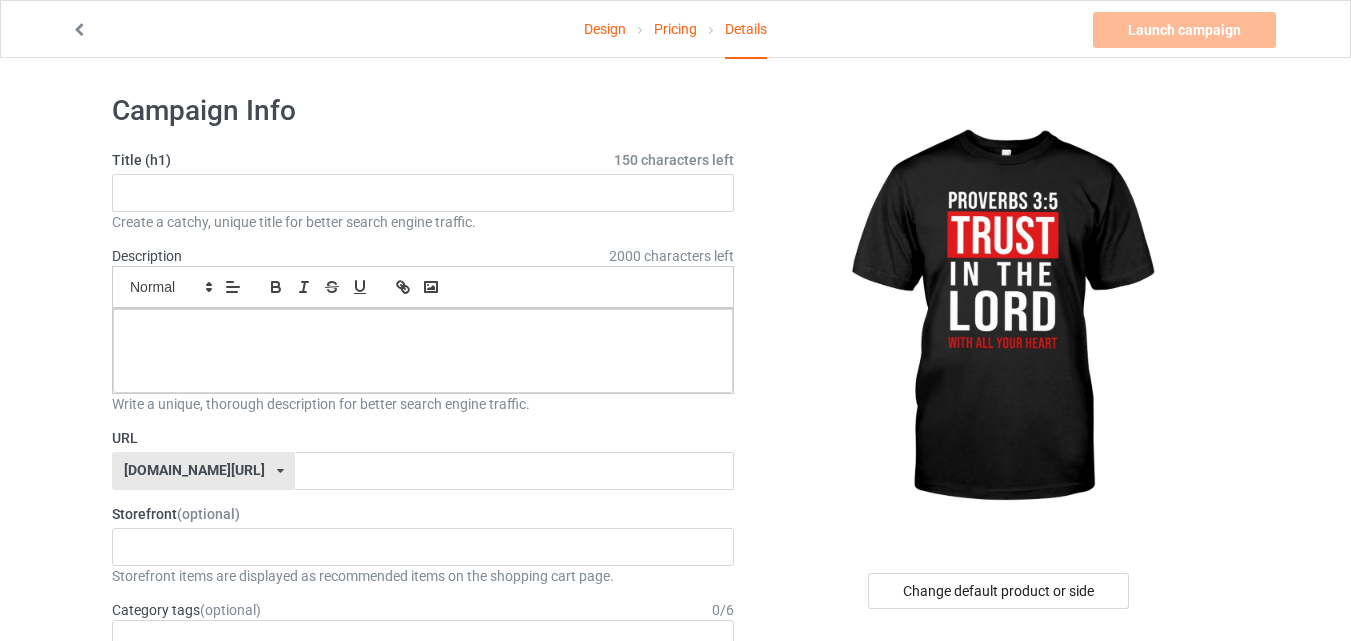 scroll, scrollTop: 0, scrollLeft: 0, axis: both 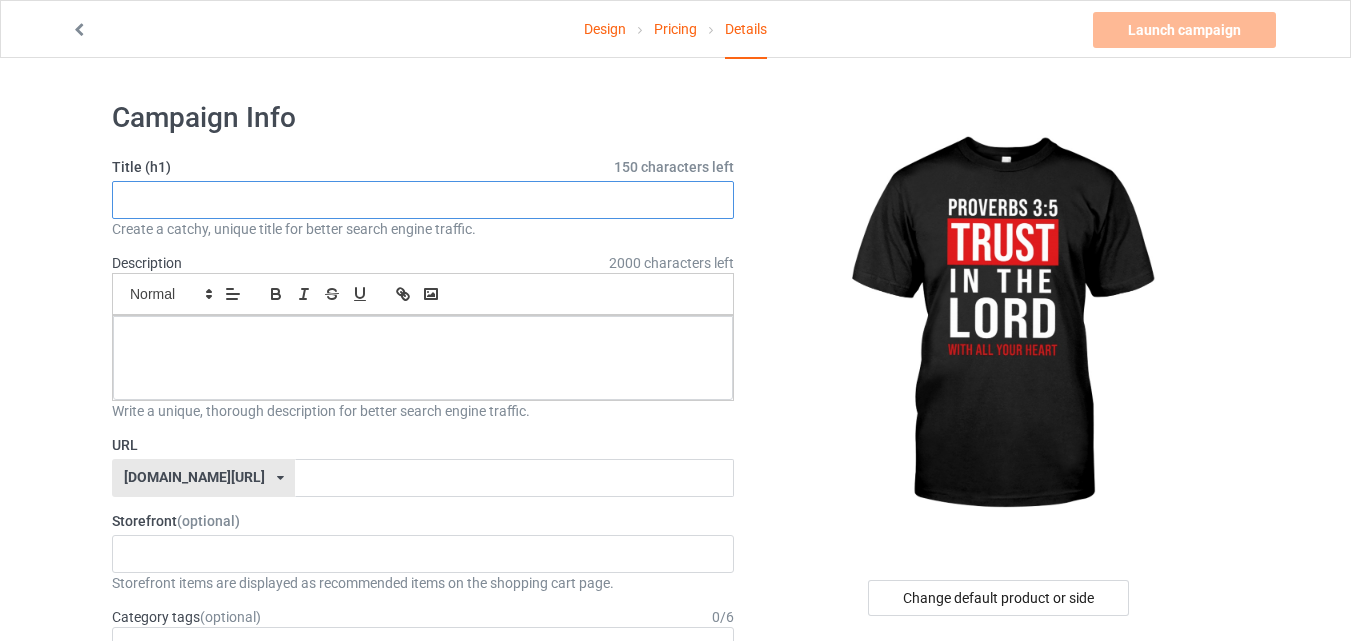 click at bounding box center [423, 200] 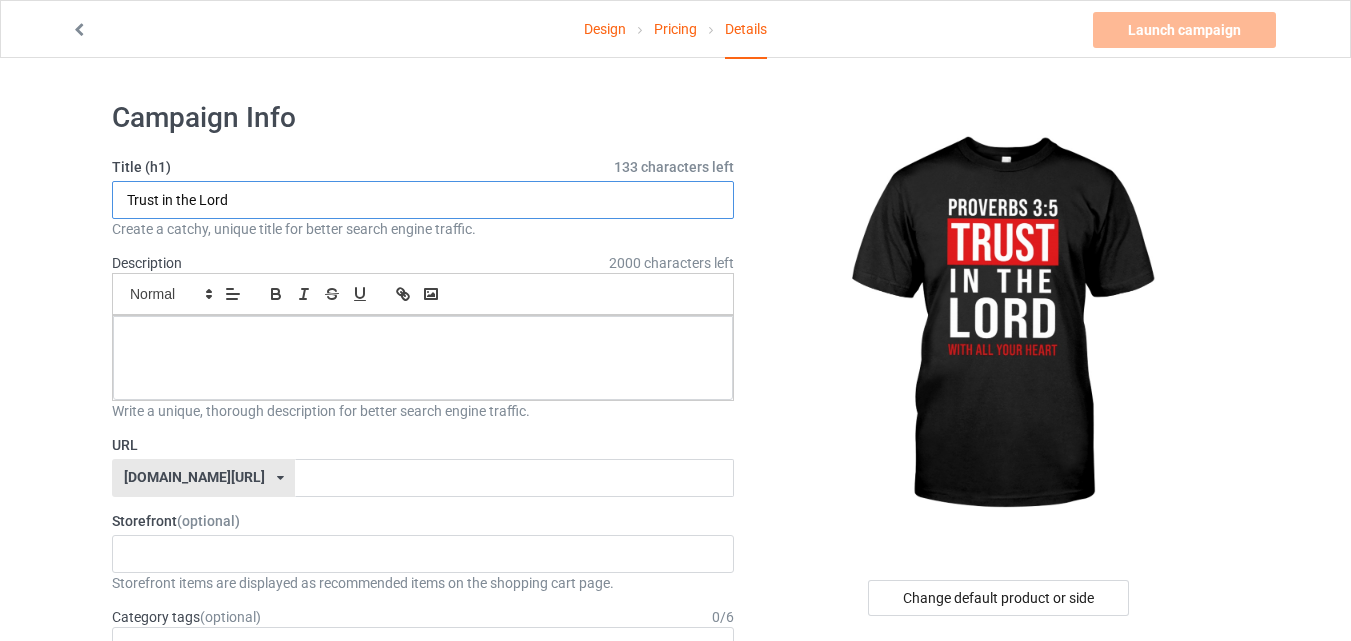 drag, startPoint x: 264, startPoint y: 196, endPoint x: 117, endPoint y: 208, distance: 147.48898 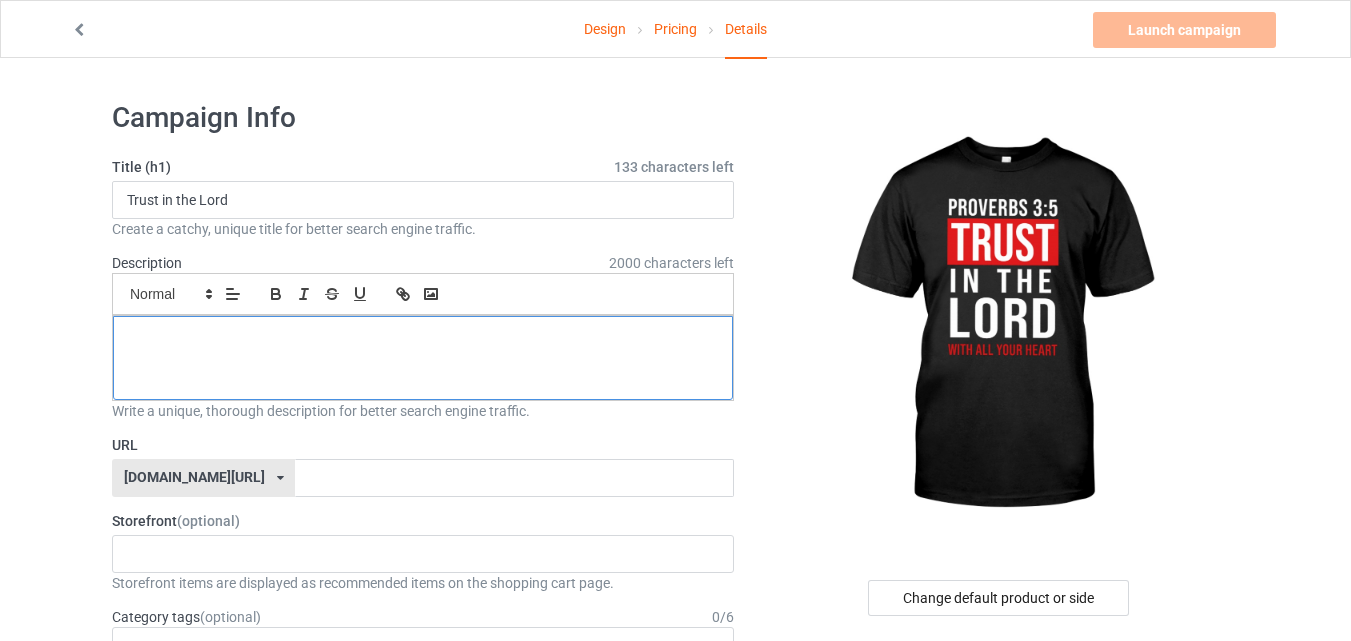 click at bounding box center [423, 358] 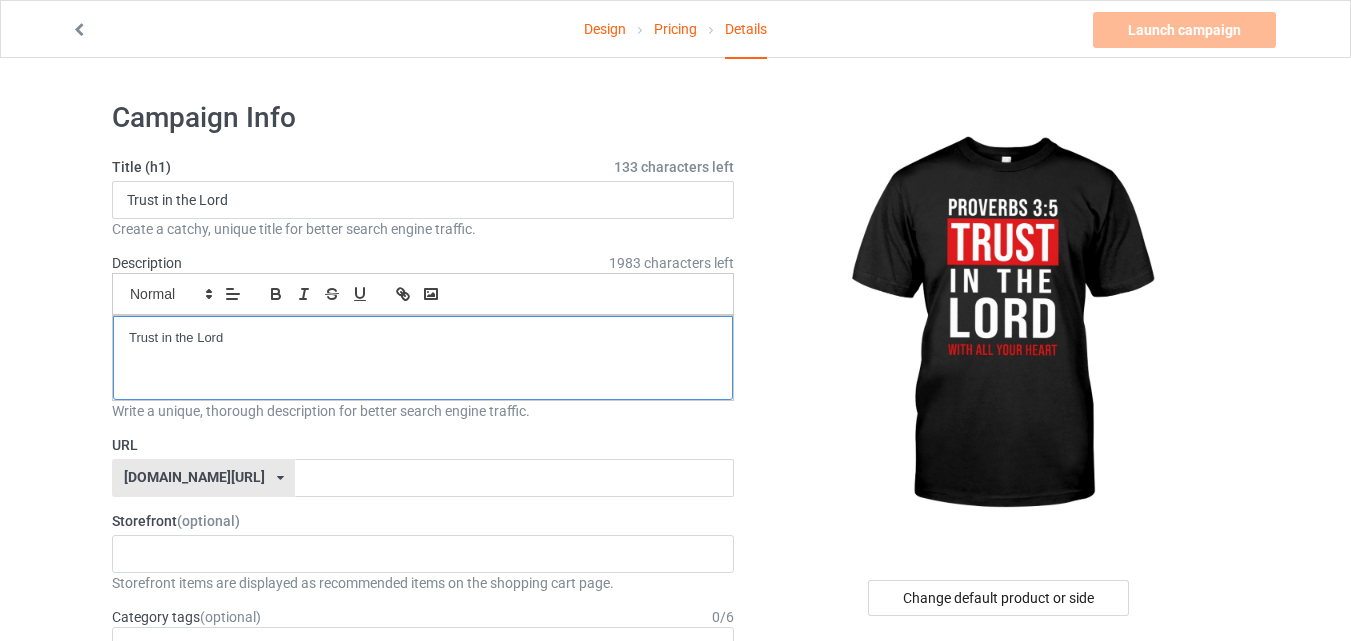 scroll, scrollTop: 0, scrollLeft: 0, axis: both 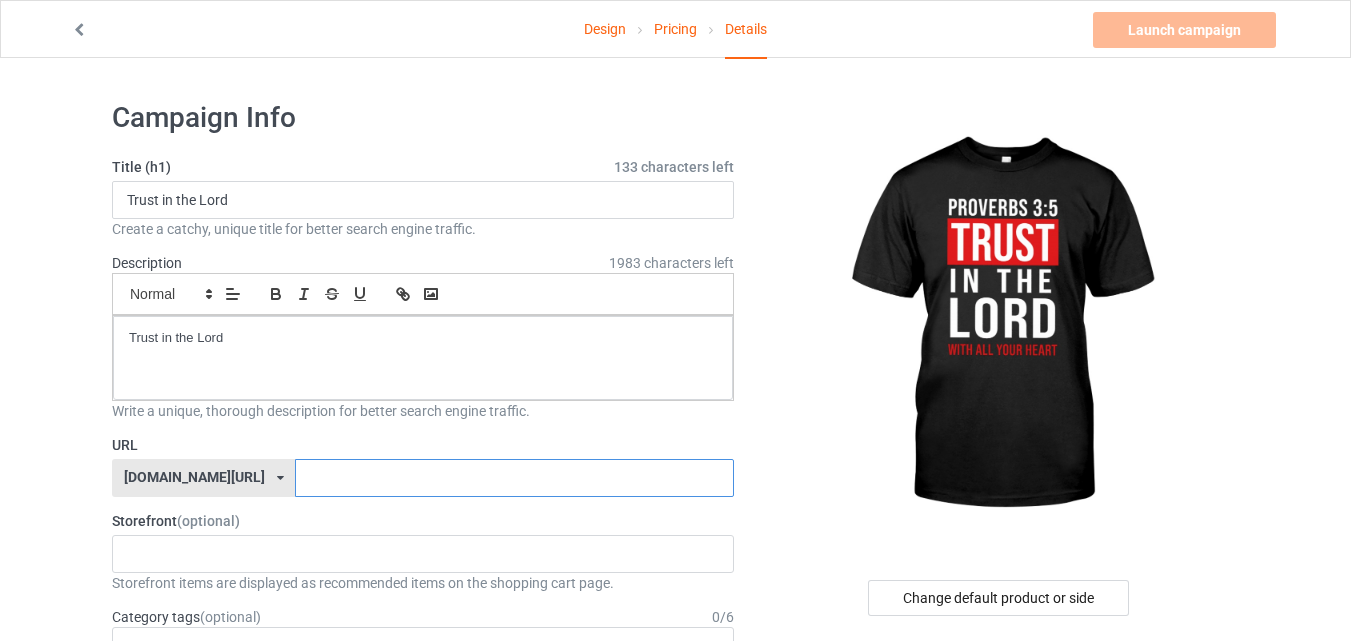 click at bounding box center (514, 478) 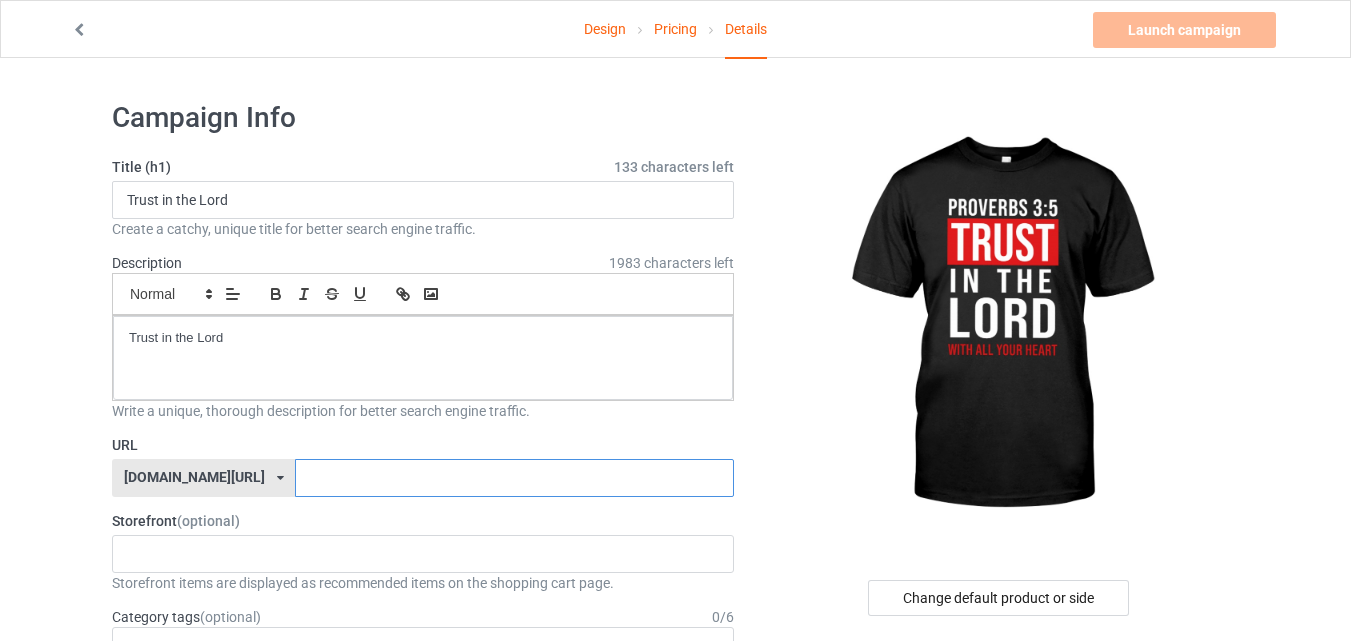 paste on "Trust in the Lord" 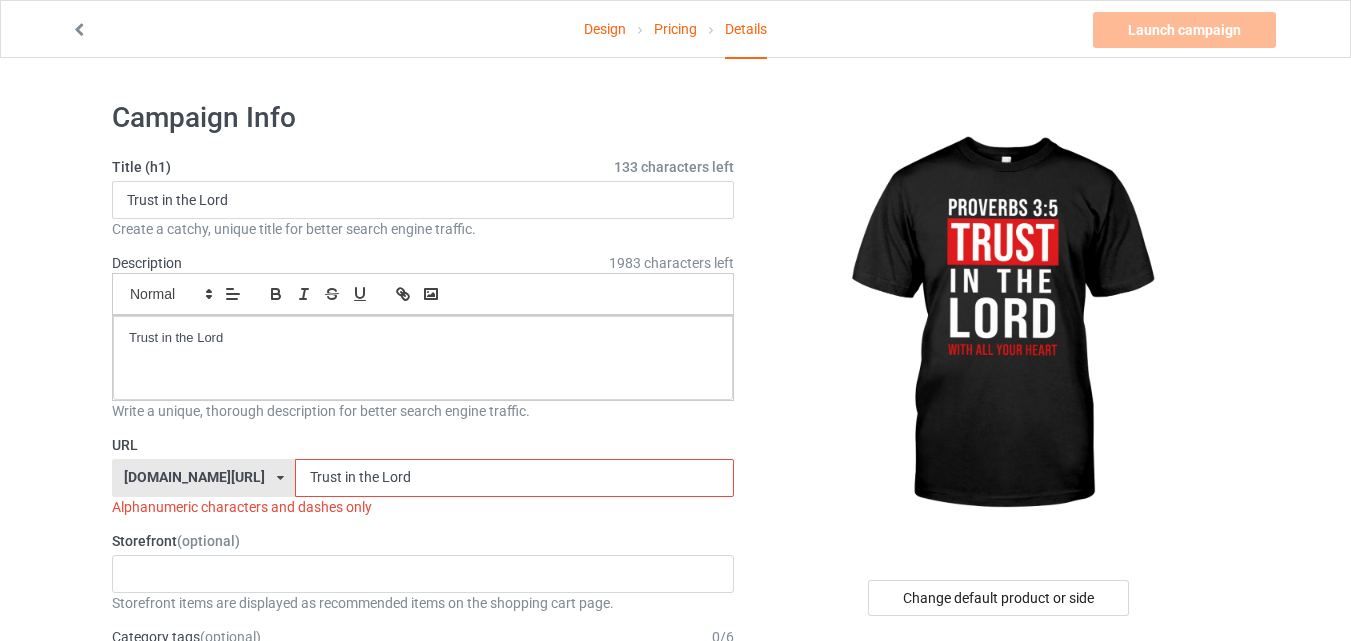 click on "Trust in the Lord" at bounding box center (514, 478) 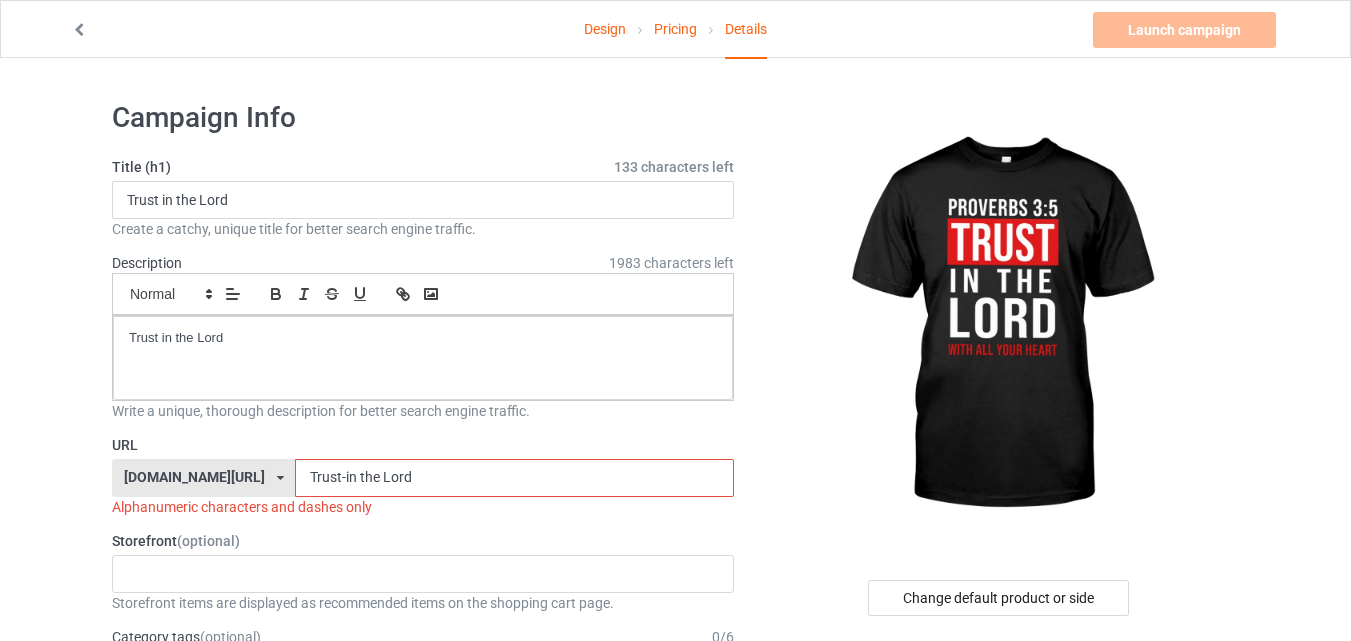 click on "Trust-in the Lord" at bounding box center [514, 478] 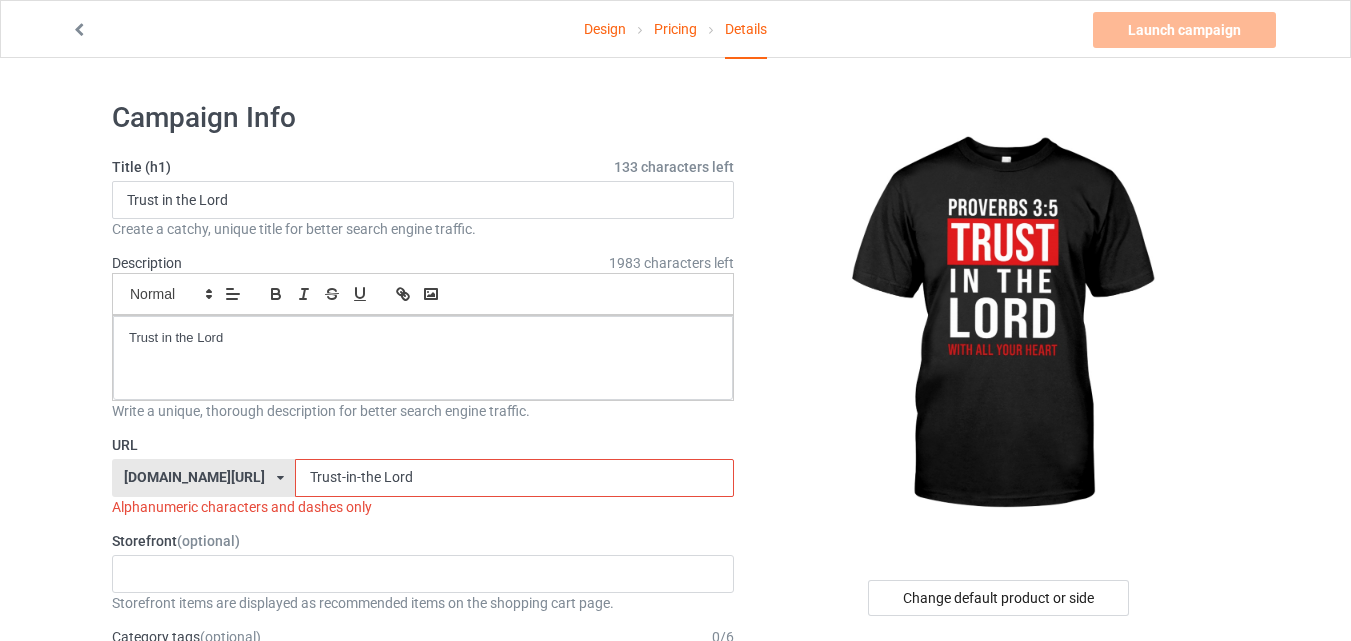 click on "Trust-in-the Lord" at bounding box center (514, 478) 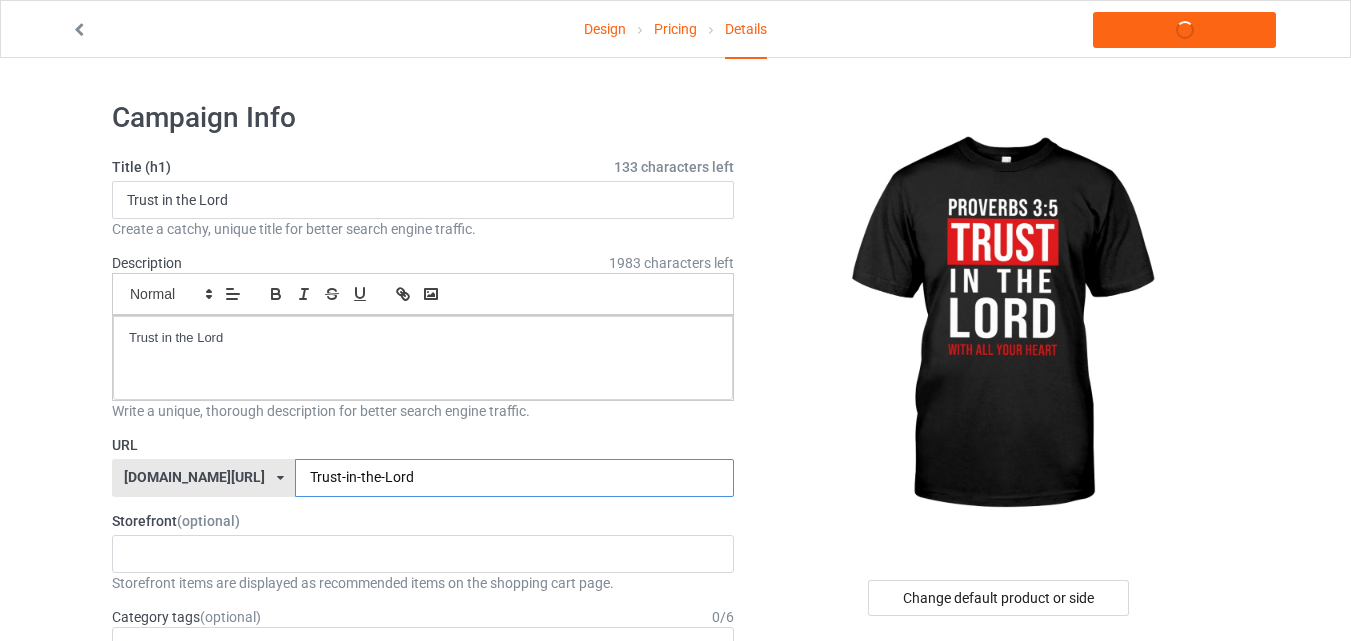 click on "Trust-in-the-Lord" at bounding box center [514, 478] 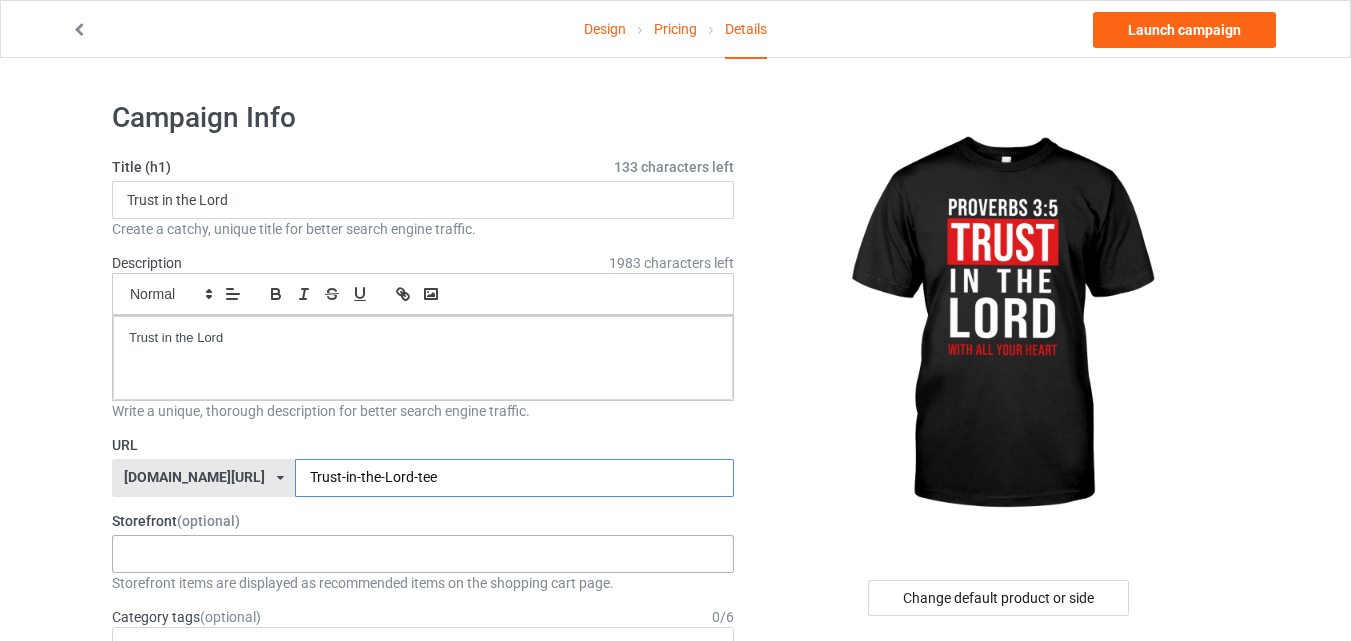 type on "Trust-in-the-Lord-tee" 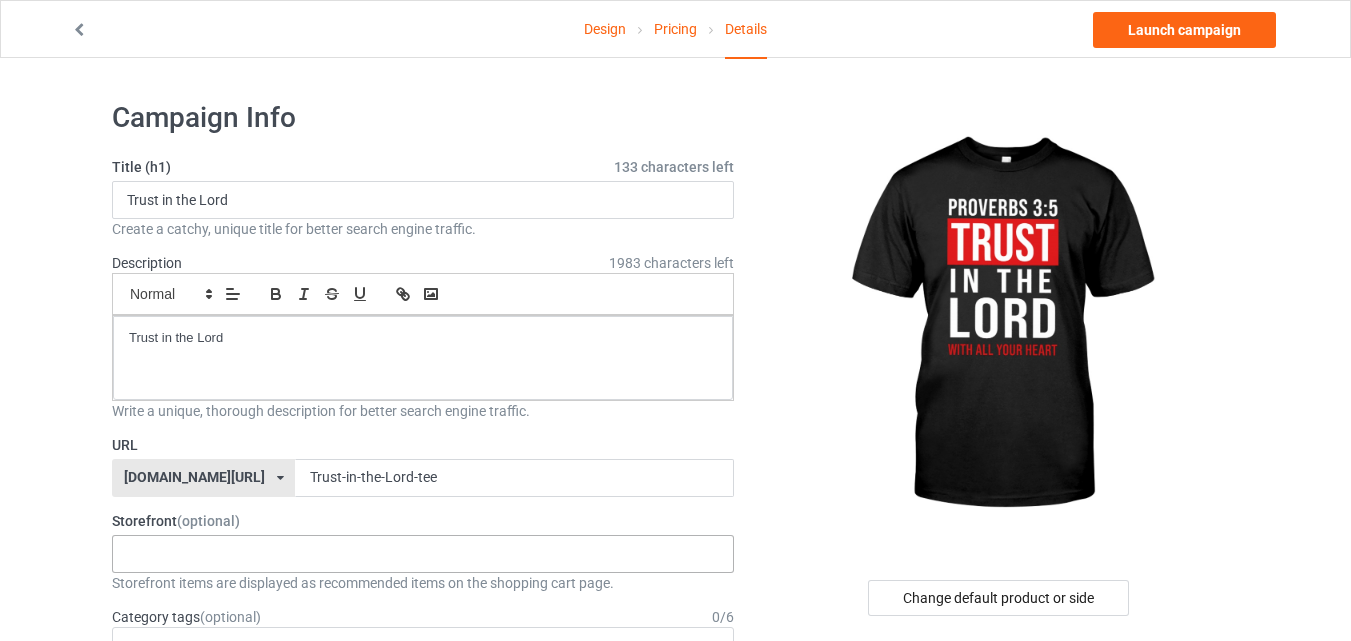 click on "MineWear Christique Christly  CampTees CastTees It's Outdoors Cat Lover TeeHub 684131ca97658c003179fb9a 6840439def5599002fbfedf9 683f10d0969aa000354e304e 67417d0376d3ba0031eeea65 64fe9ef1c0576f002e826797 64c5f075282301002ea2f0d0 64c518affbf7b1002f8abc6d 64bbd06151772c002e51ddce" at bounding box center (423, 554) 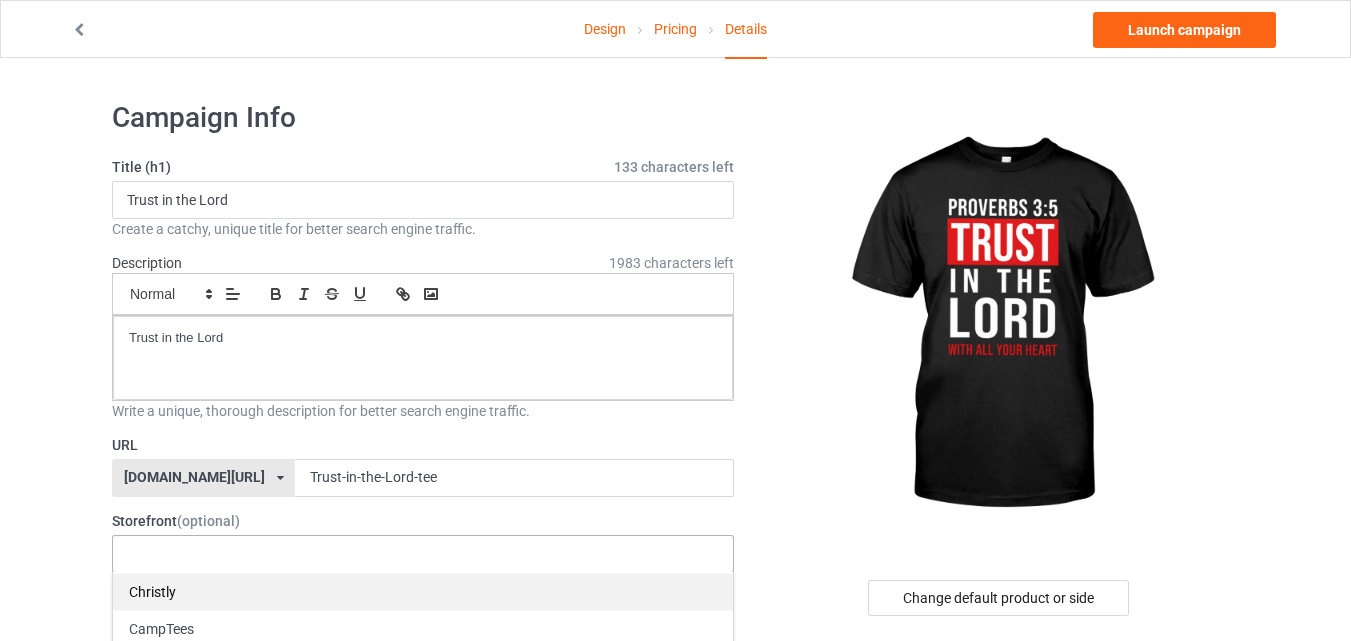 scroll, scrollTop: 0, scrollLeft: 0, axis: both 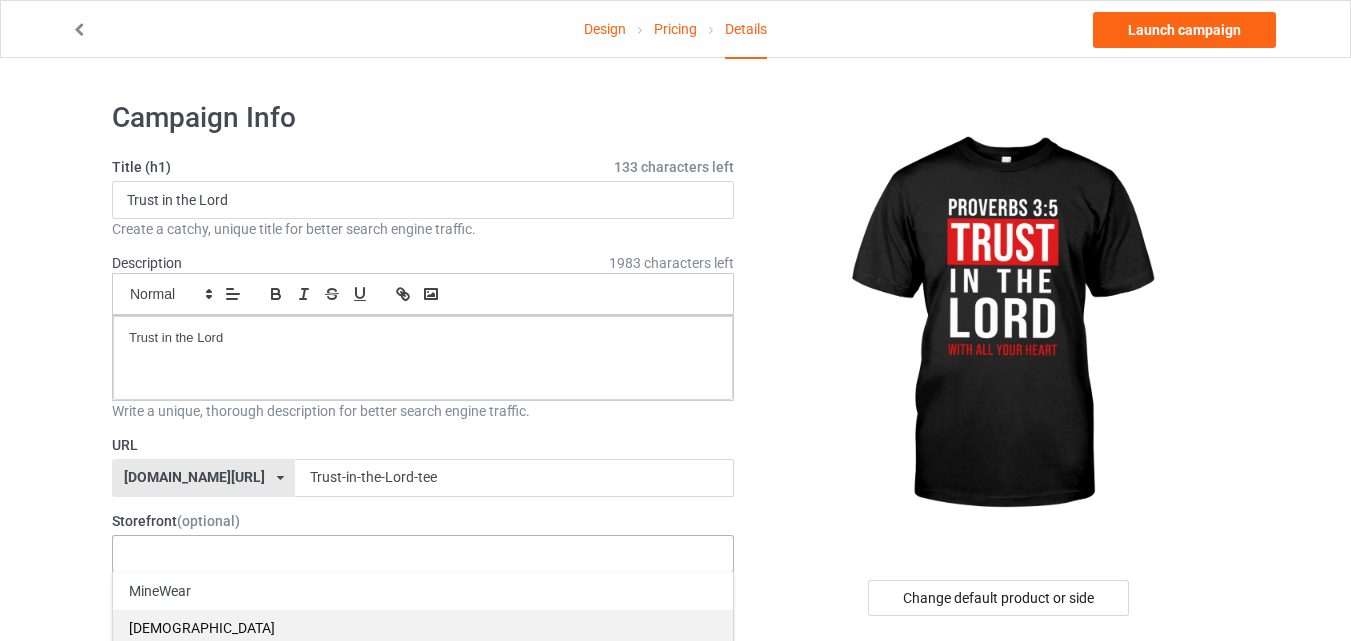 click on "[DEMOGRAPHIC_DATA]" at bounding box center (423, 627) 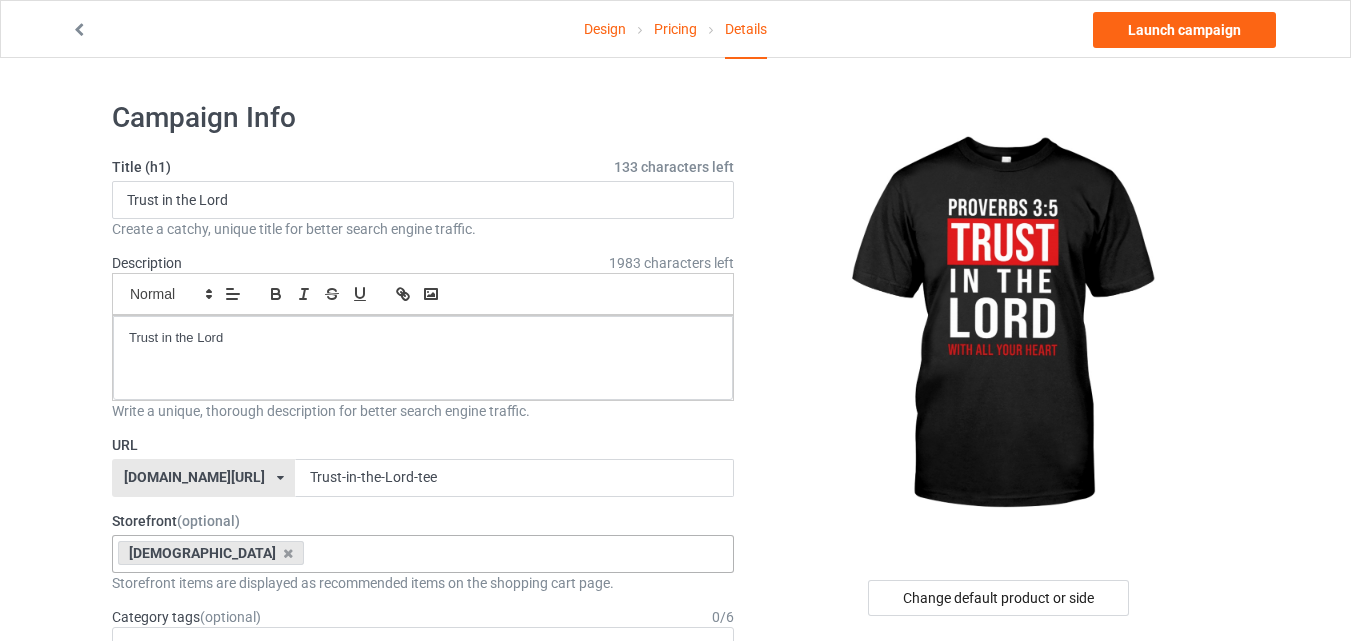 click at bounding box center (1000, 325) 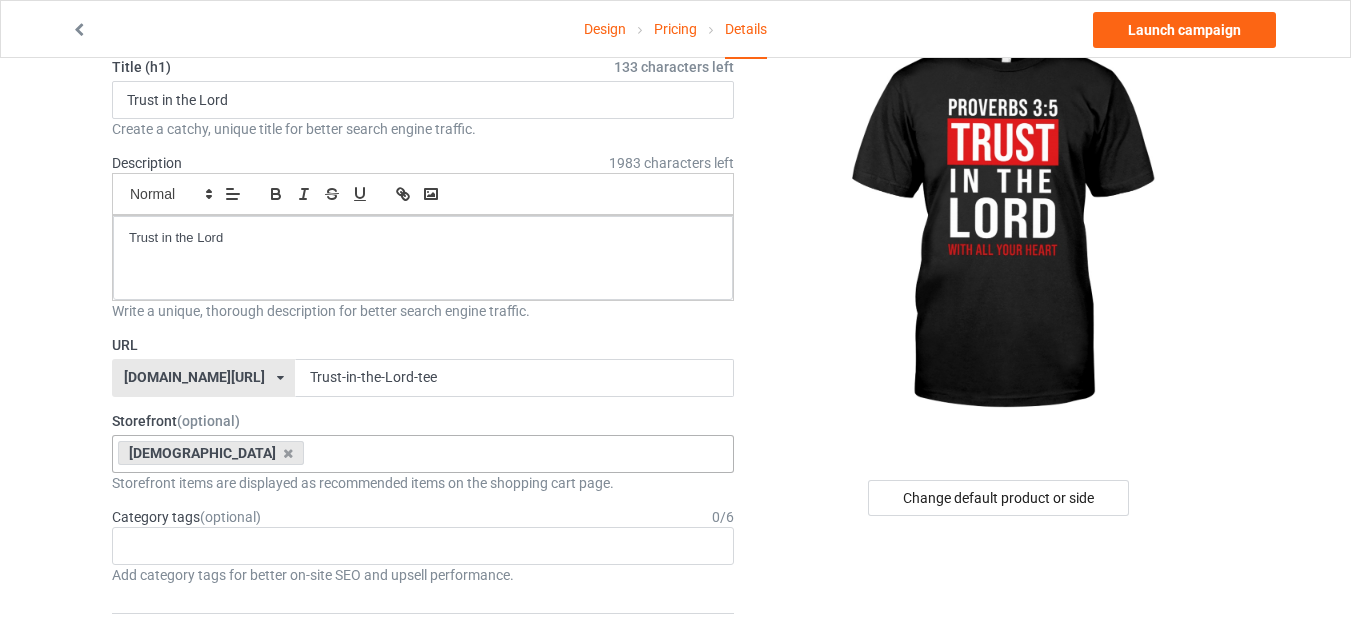 click on "Christique MineWear Christly  CampTees CastTees It's Outdoors Cat Lover TeeHub 684131ca97658c003179fb9a 6840439def5599002fbfedf9 683f10d0969aa000354e304e 67417d0376d3ba0031eeea65 64fe9ef1c0576f002e826797 64c5f075282301002ea2f0d0 64c518affbf7b1002f8abc6d 64bbd06151772c002e51ddce" at bounding box center (423, 454) 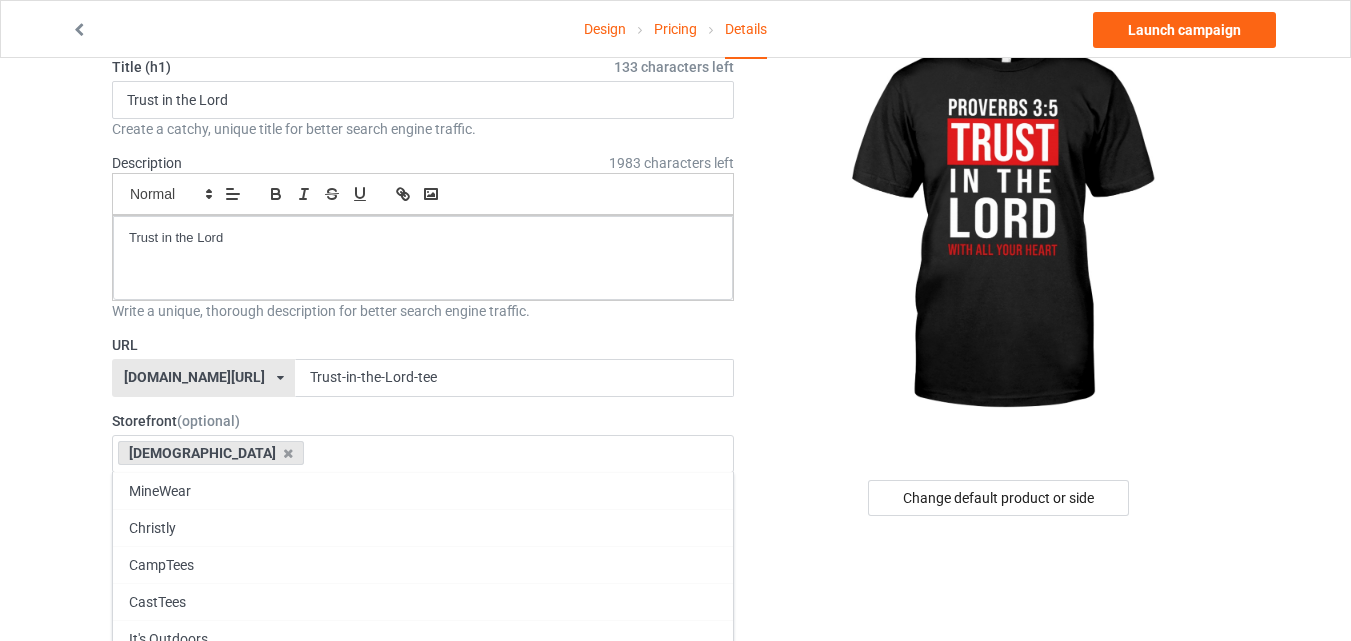 click at bounding box center (1000, 225) 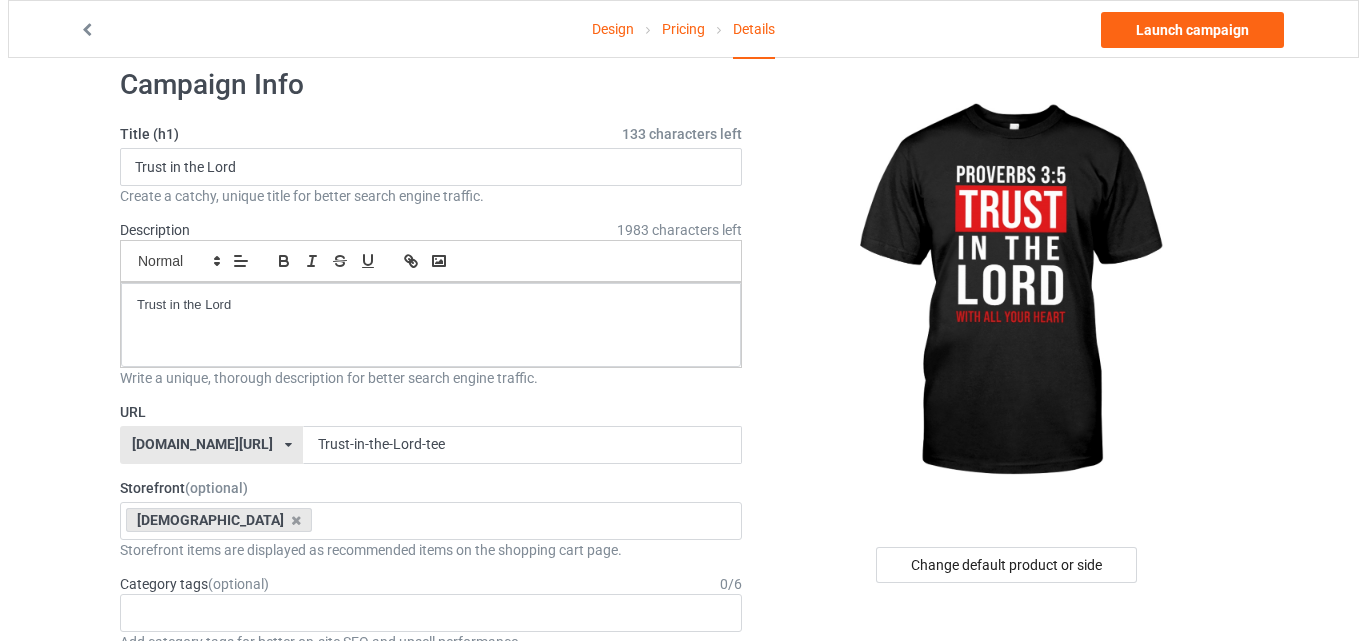 scroll, scrollTop: 0, scrollLeft: 0, axis: both 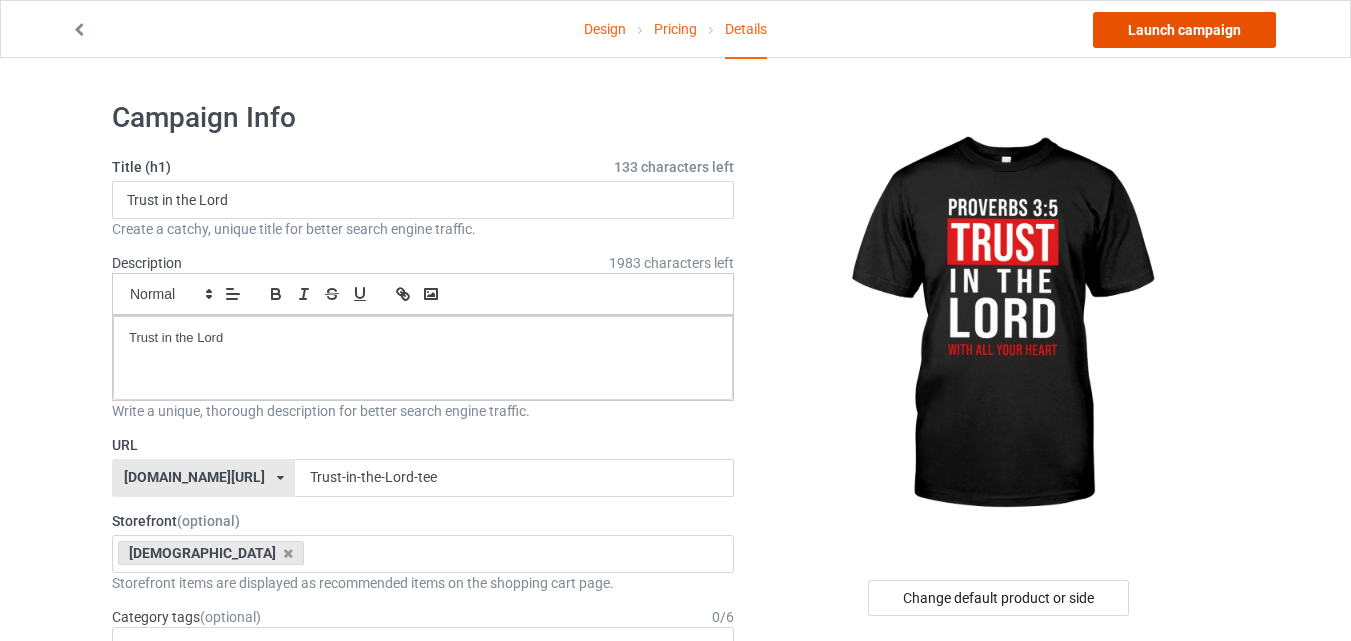 click on "Launch campaign" at bounding box center [1184, 30] 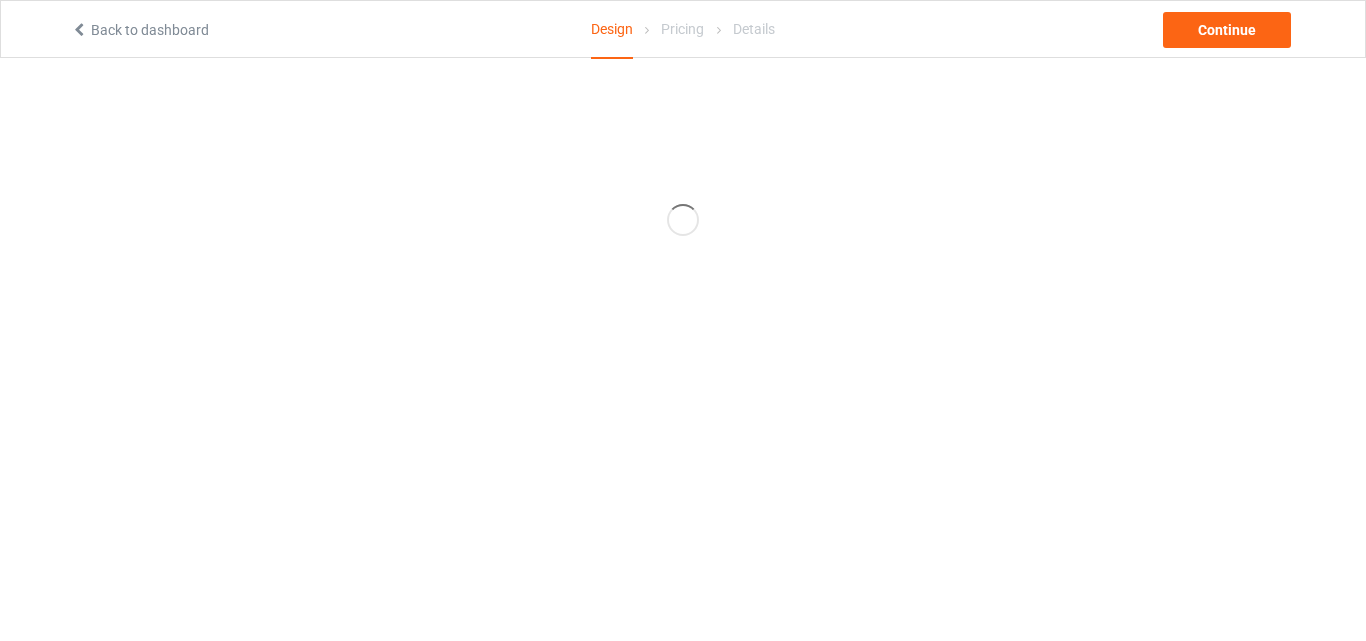 scroll, scrollTop: 0, scrollLeft: 0, axis: both 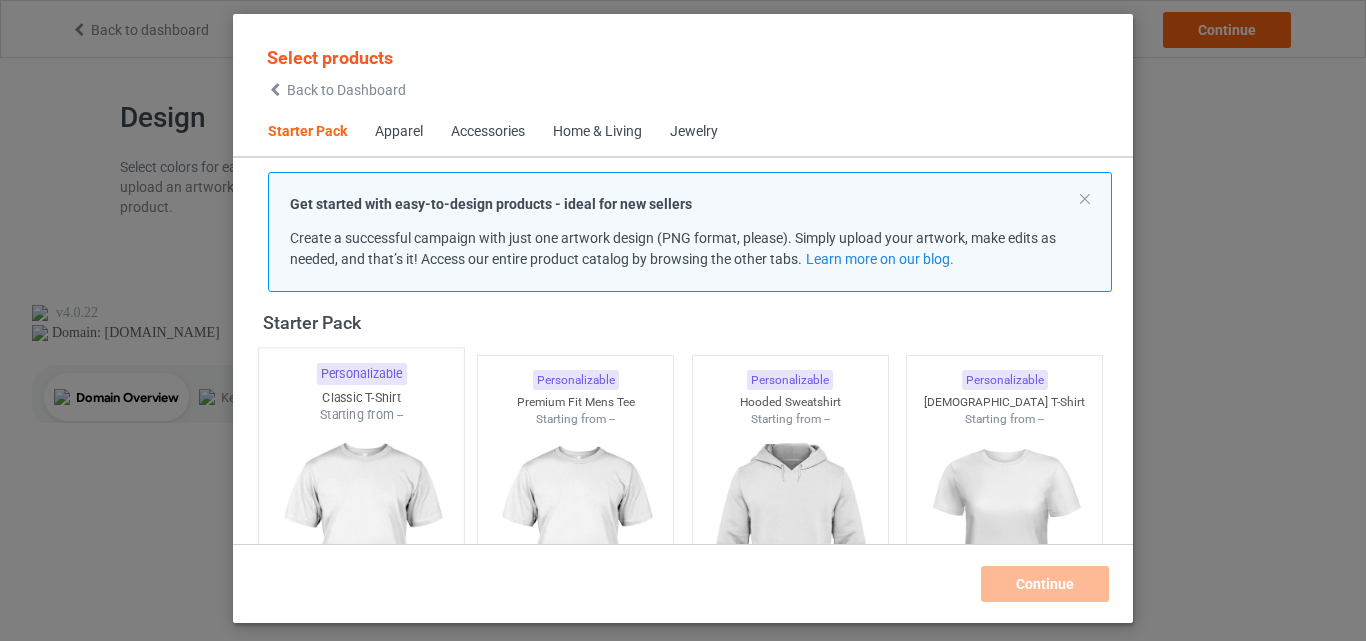 click at bounding box center (361, 541) 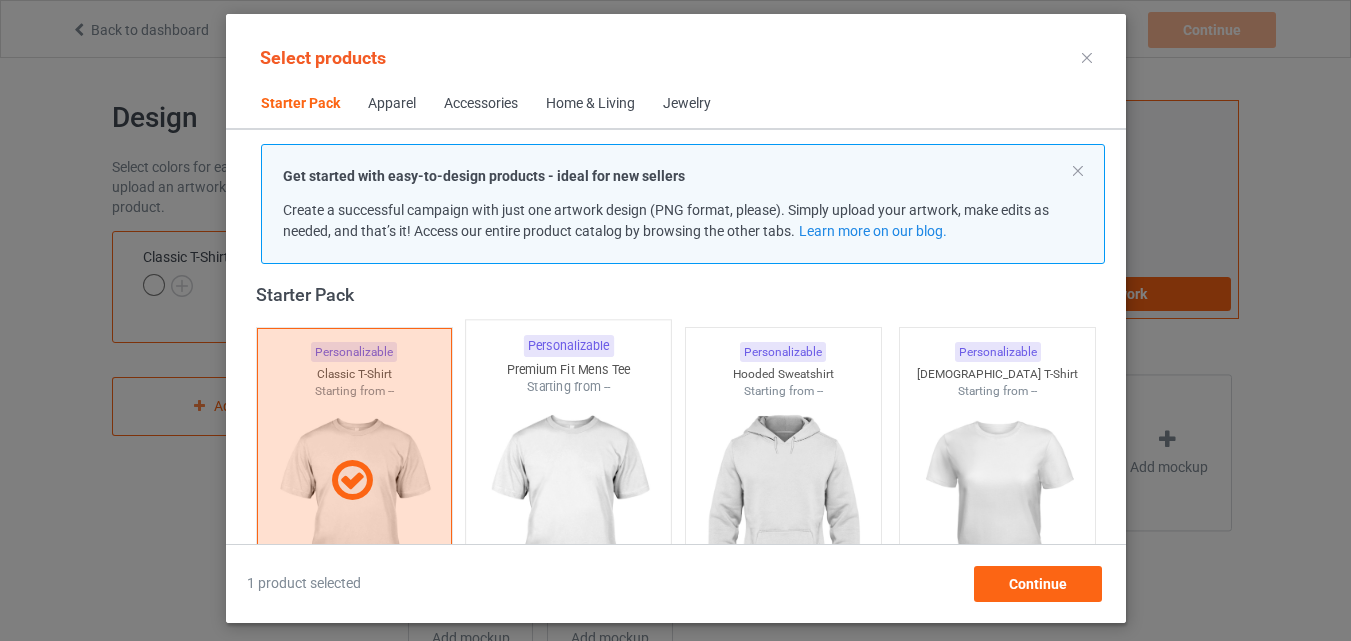 click at bounding box center [568, 513] 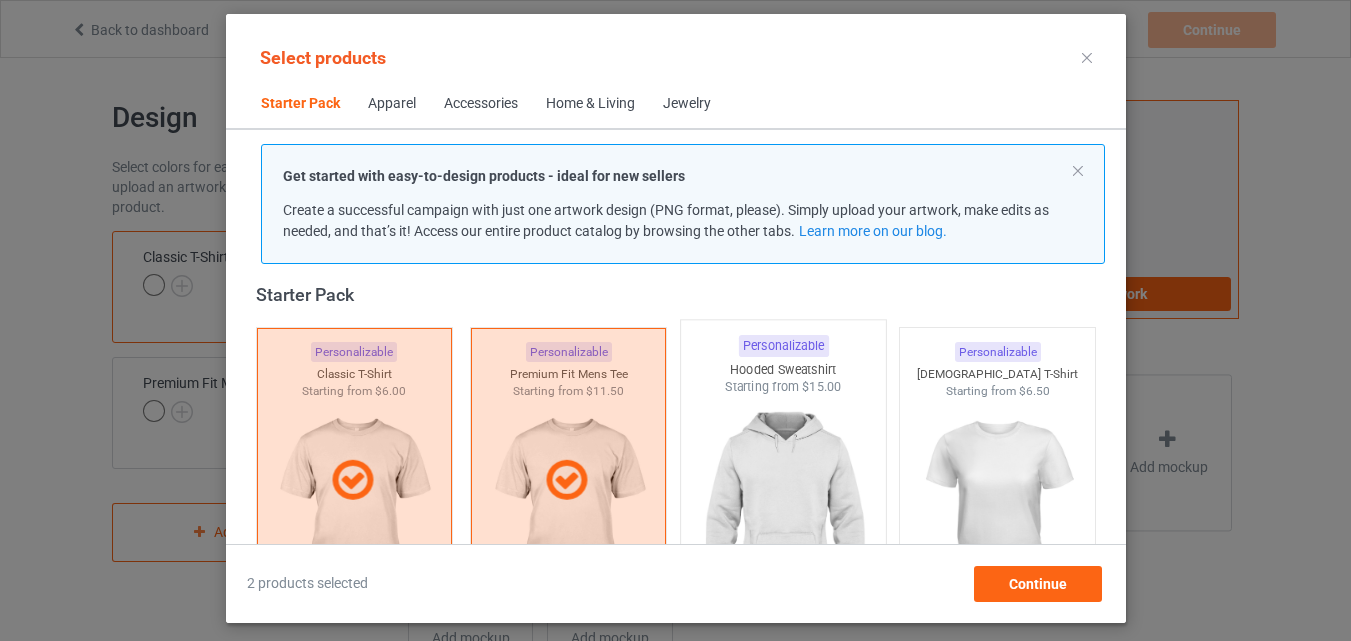 click at bounding box center [783, 513] 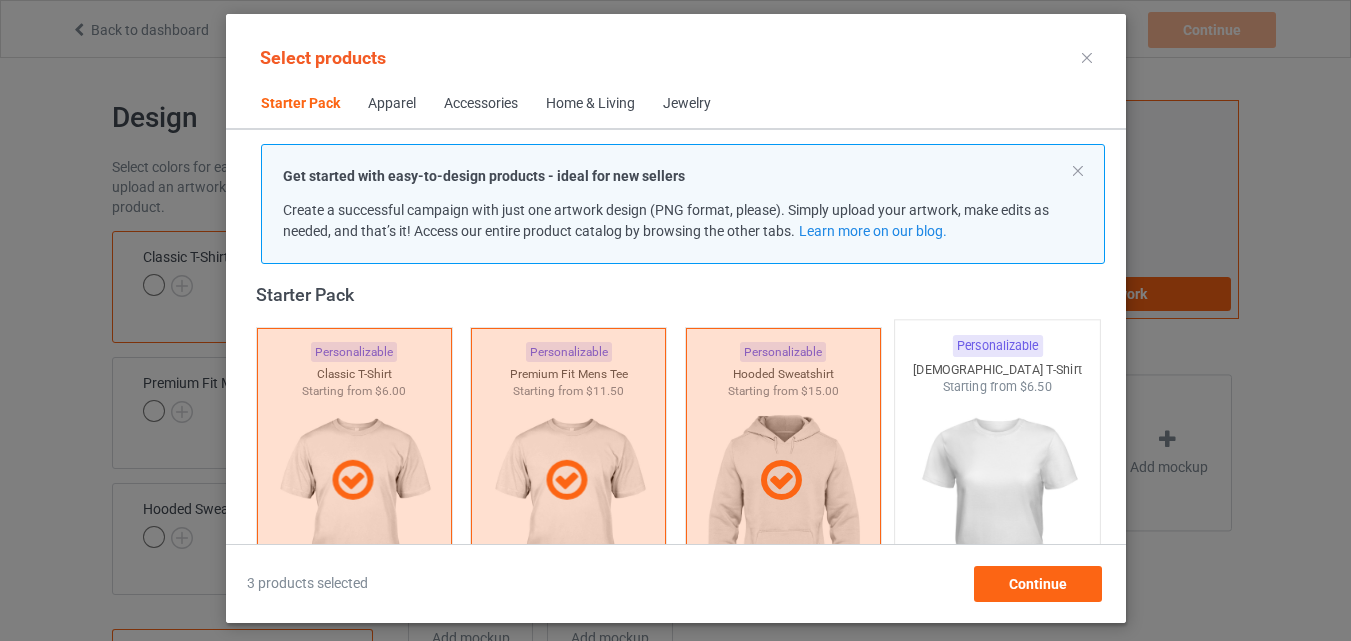 click at bounding box center [997, 513] 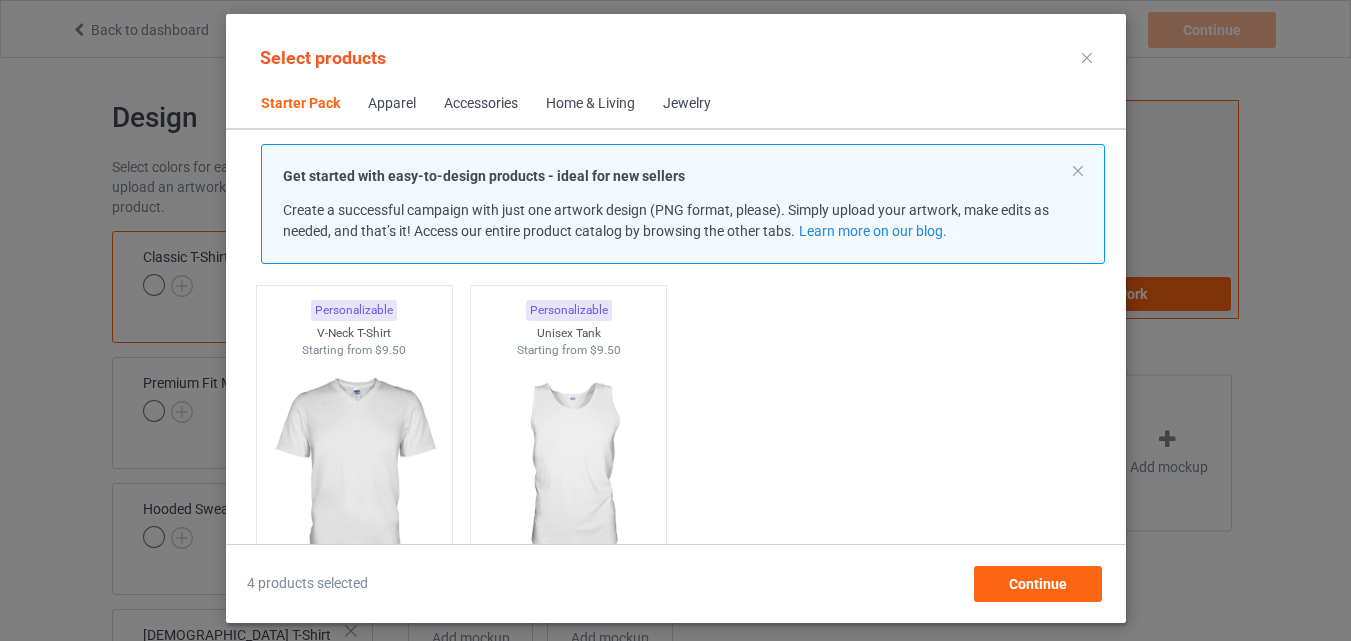 scroll, scrollTop: 400, scrollLeft: 0, axis: vertical 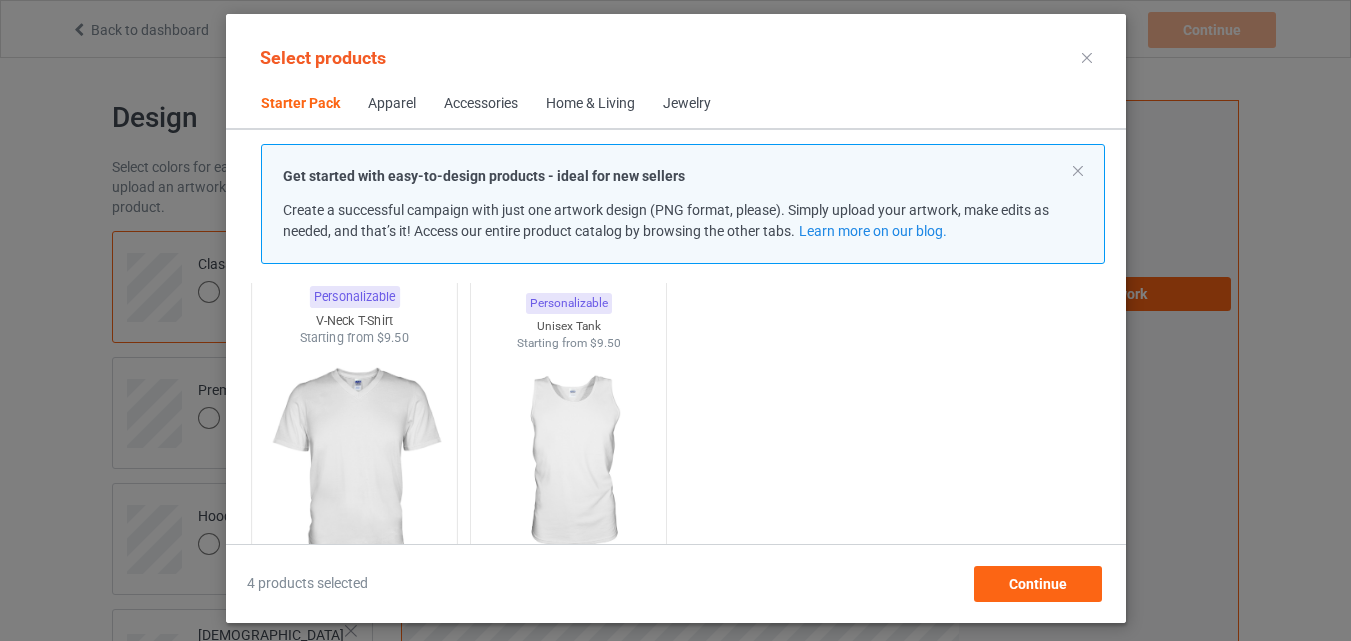 click at bounding box center (354, 464) 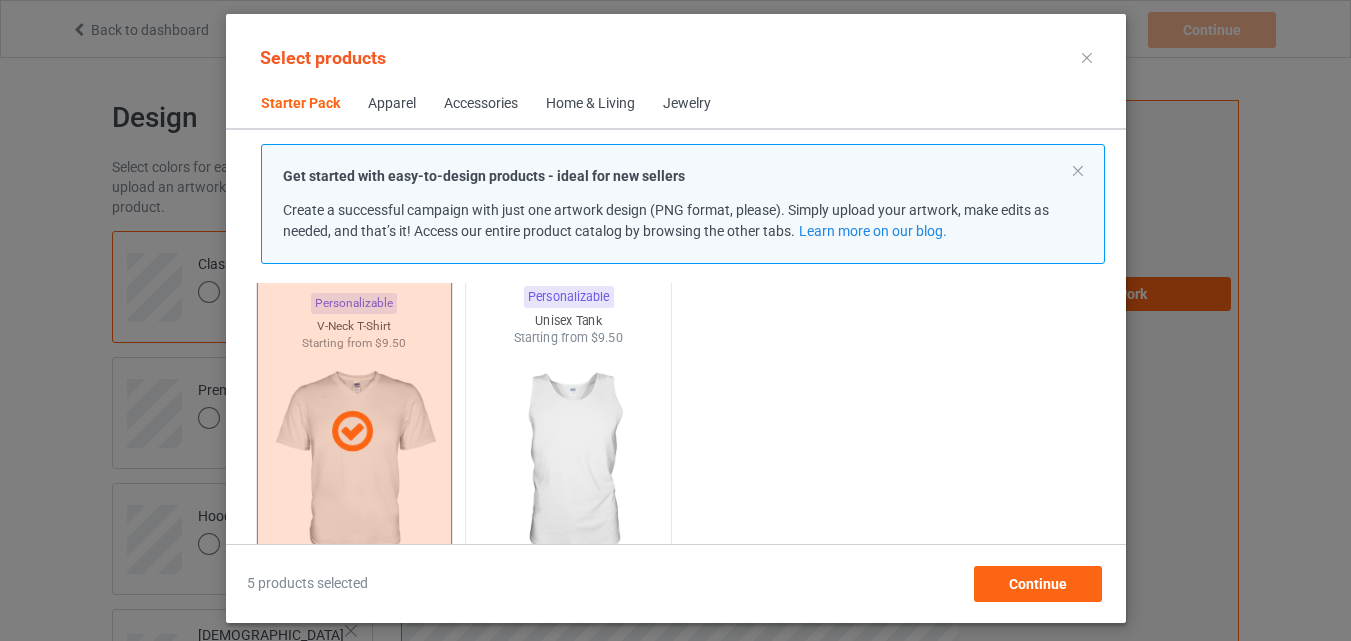 click at bounding box center (568, 464) 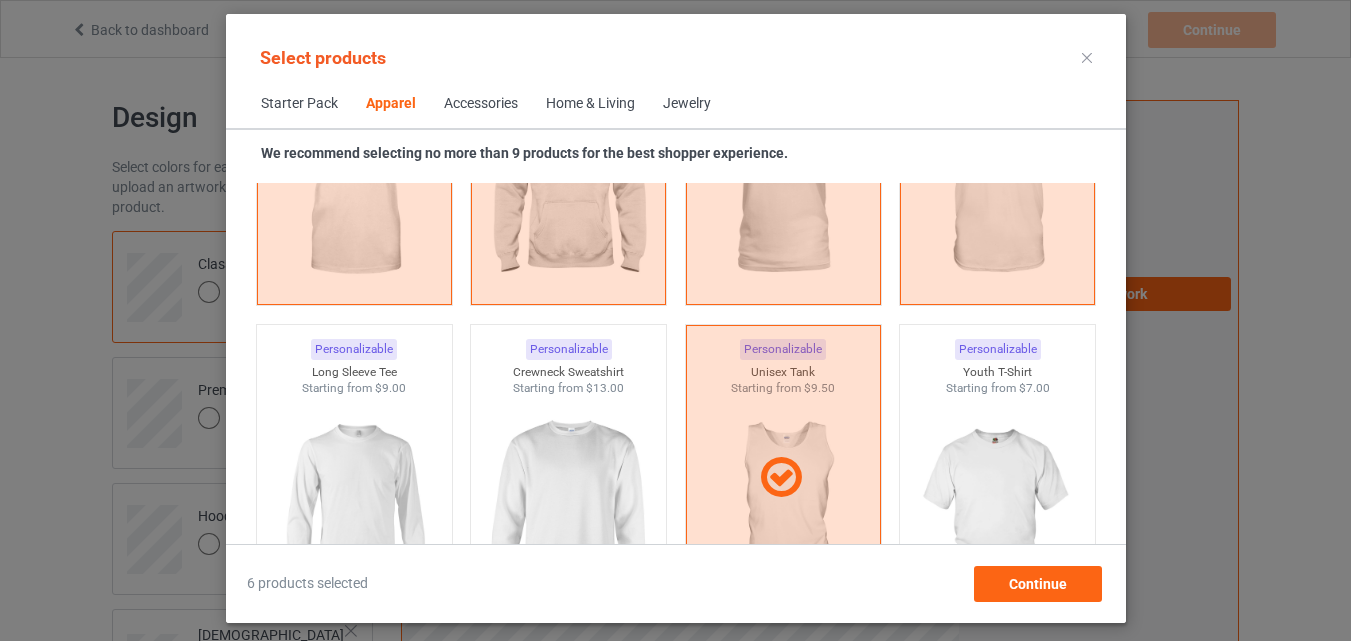 scroll, scrollTop: 1300, scrollLeft: 0, axis: vertical 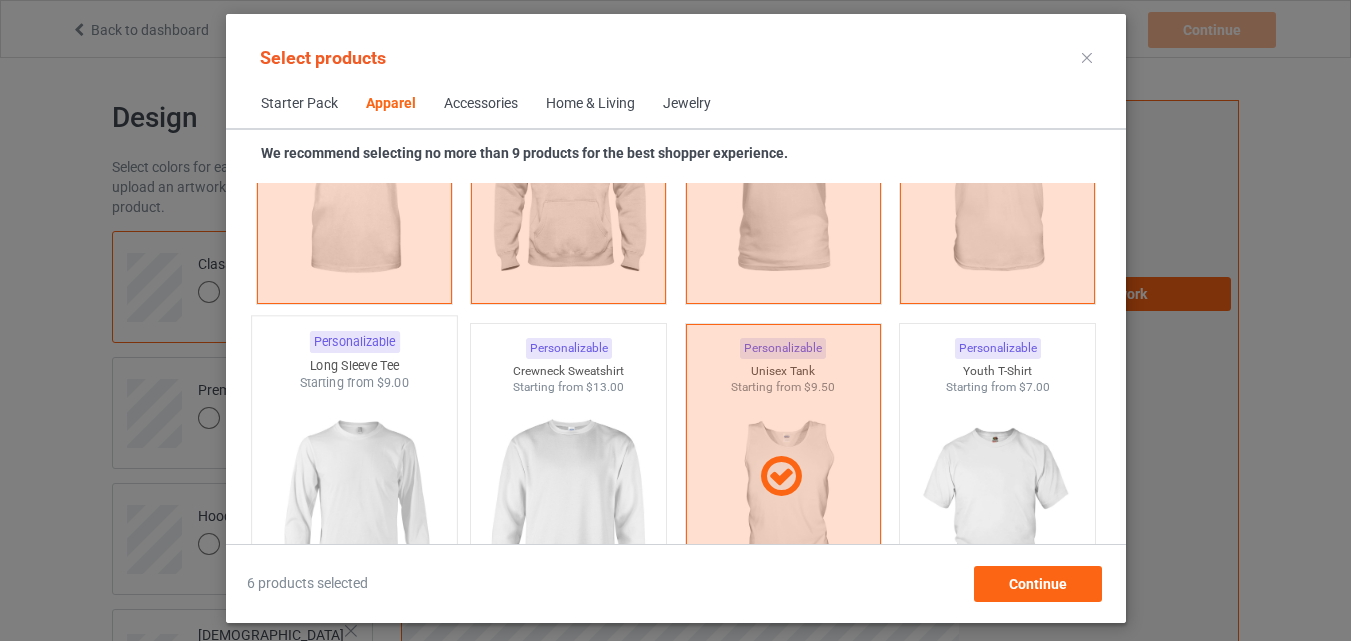 click at bounding box center [354, 509] 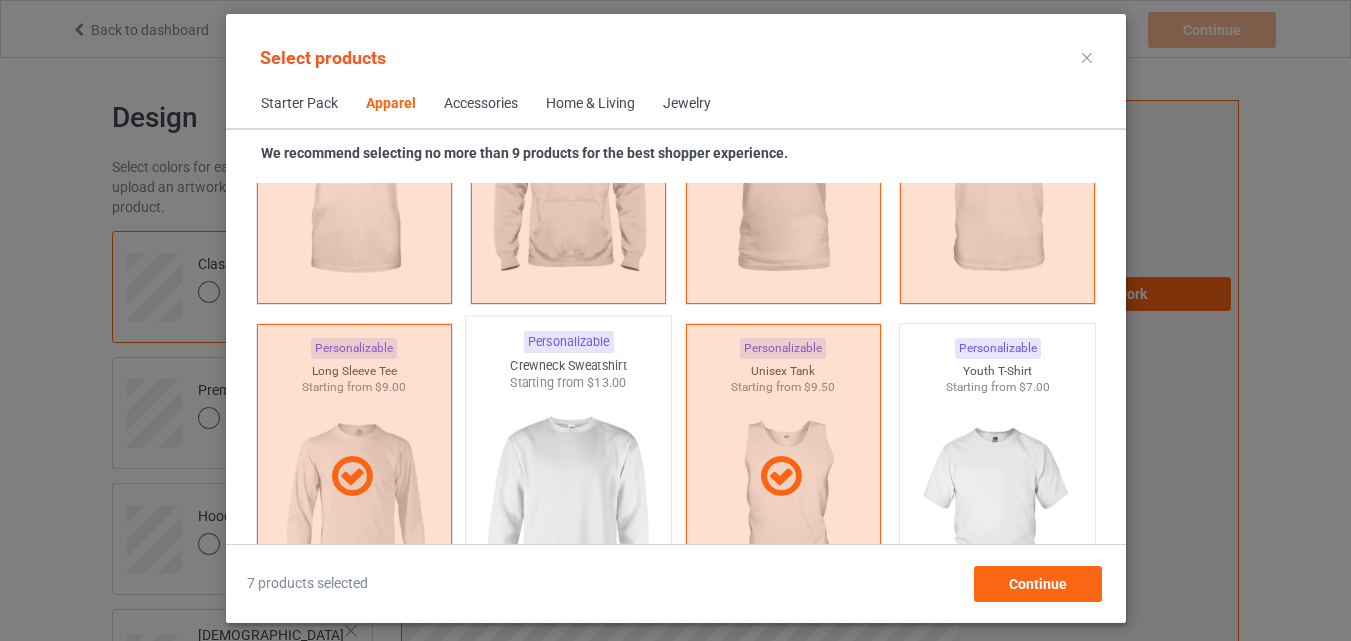 click at bounding box center (568, 509) 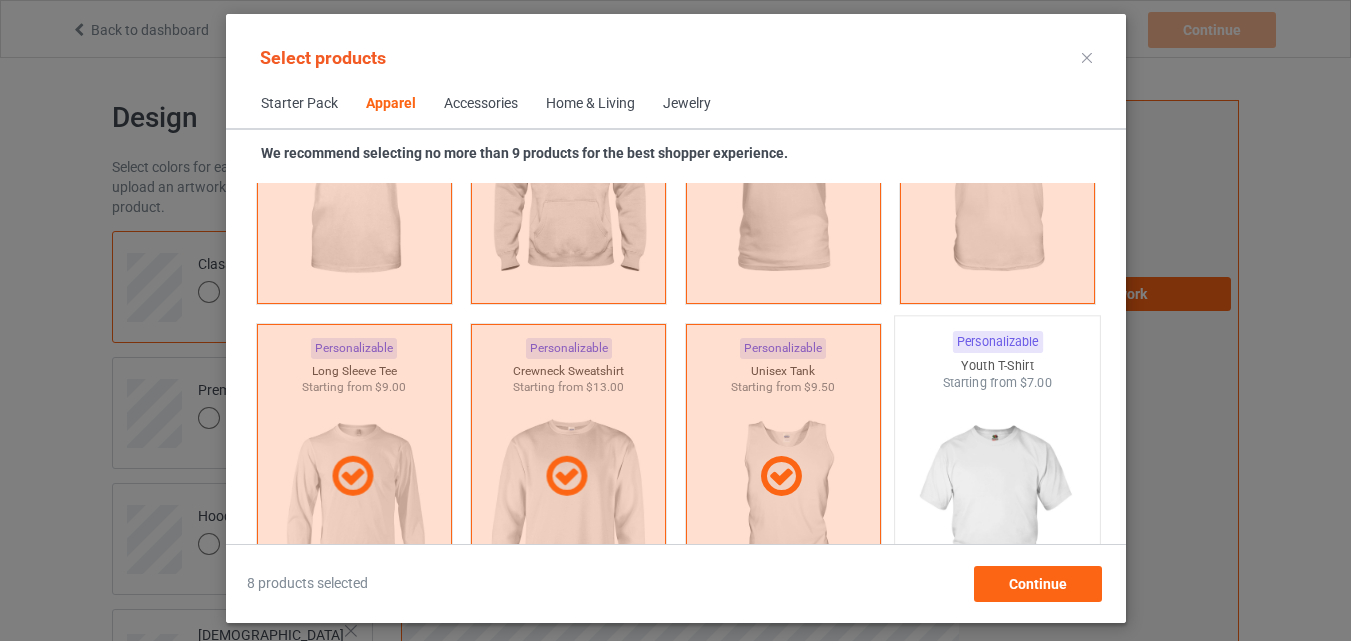 click at bounding box center (997, 509) 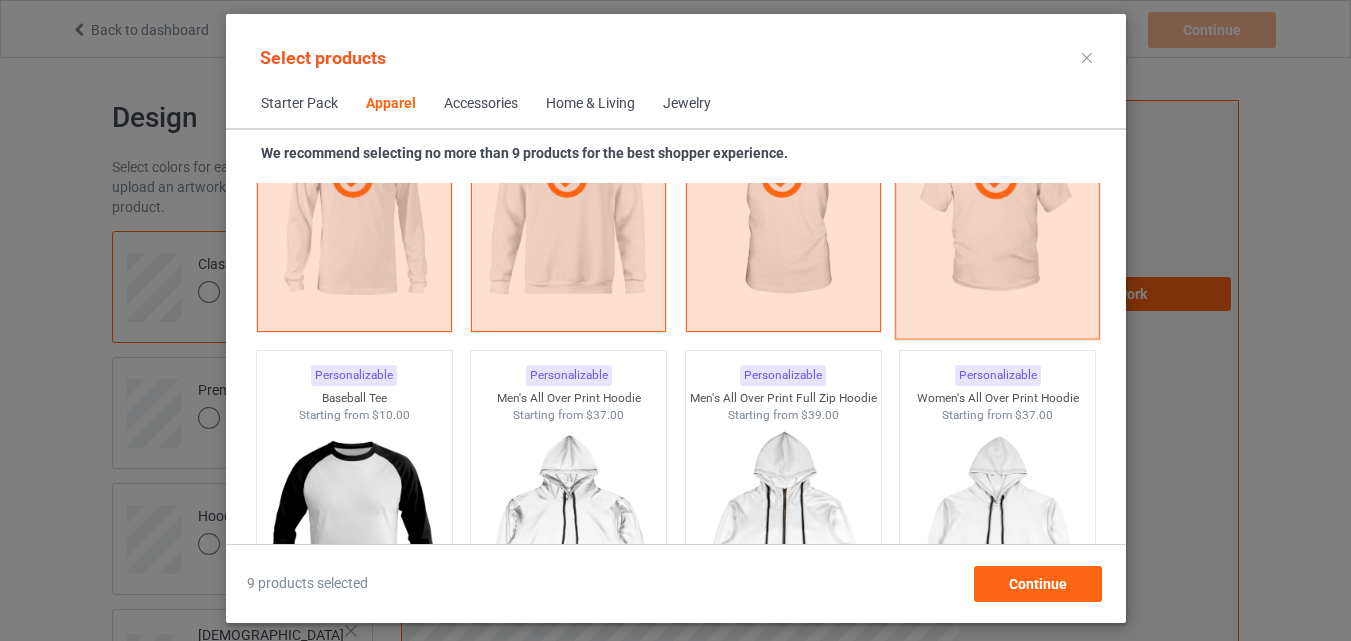 scroll, scrollTop: 1700, scrollLeft: 0, axis: vertical 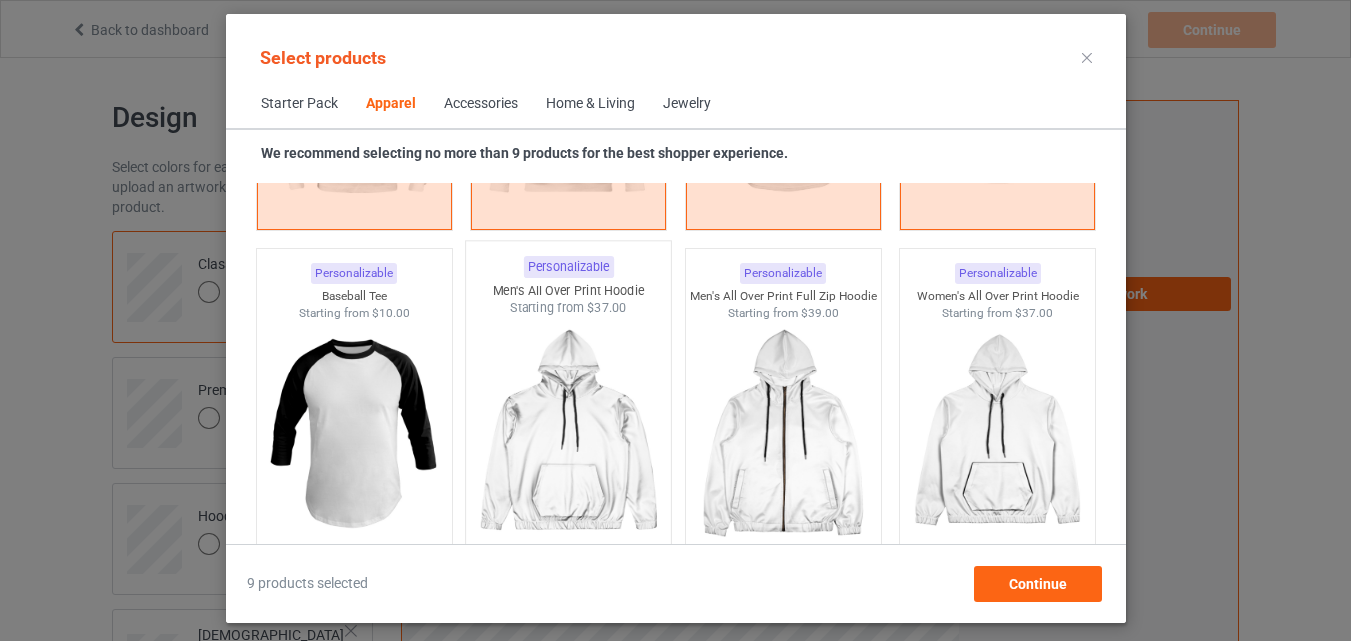 click at bounding box center [353, 433] 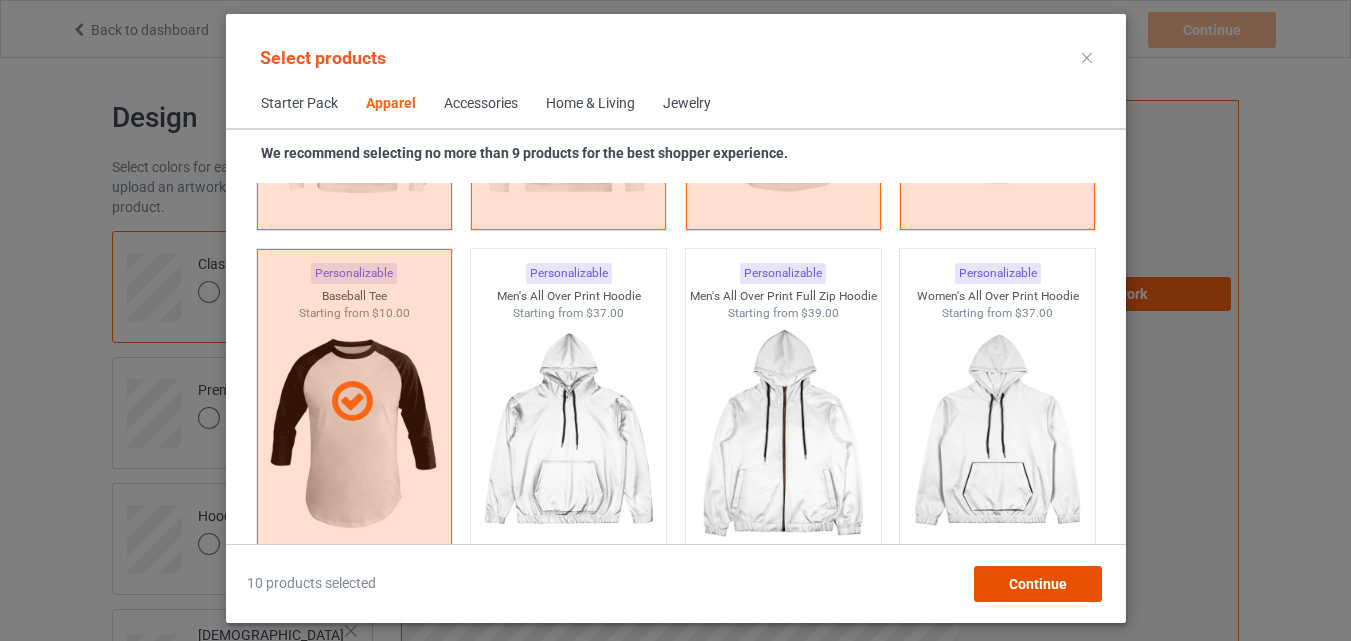 click on "Continue" at bounding box center [1037, 584] 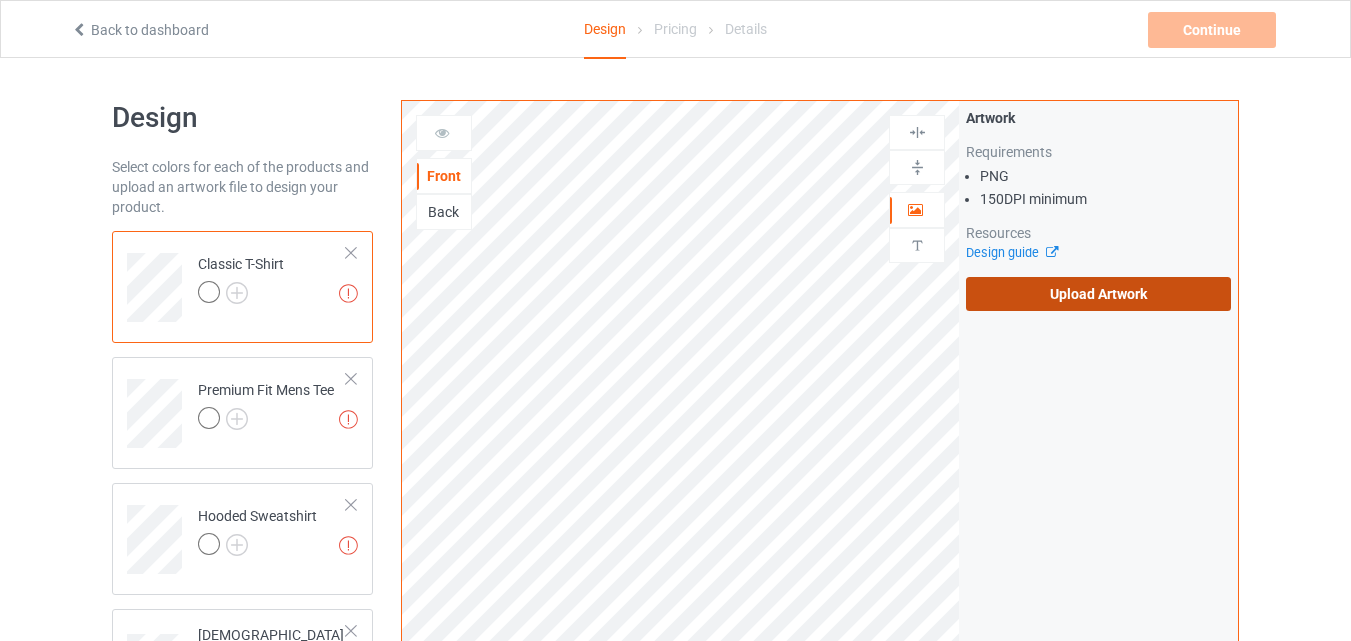 click on "Upload Artwork" at bounding box center [1098, 294] 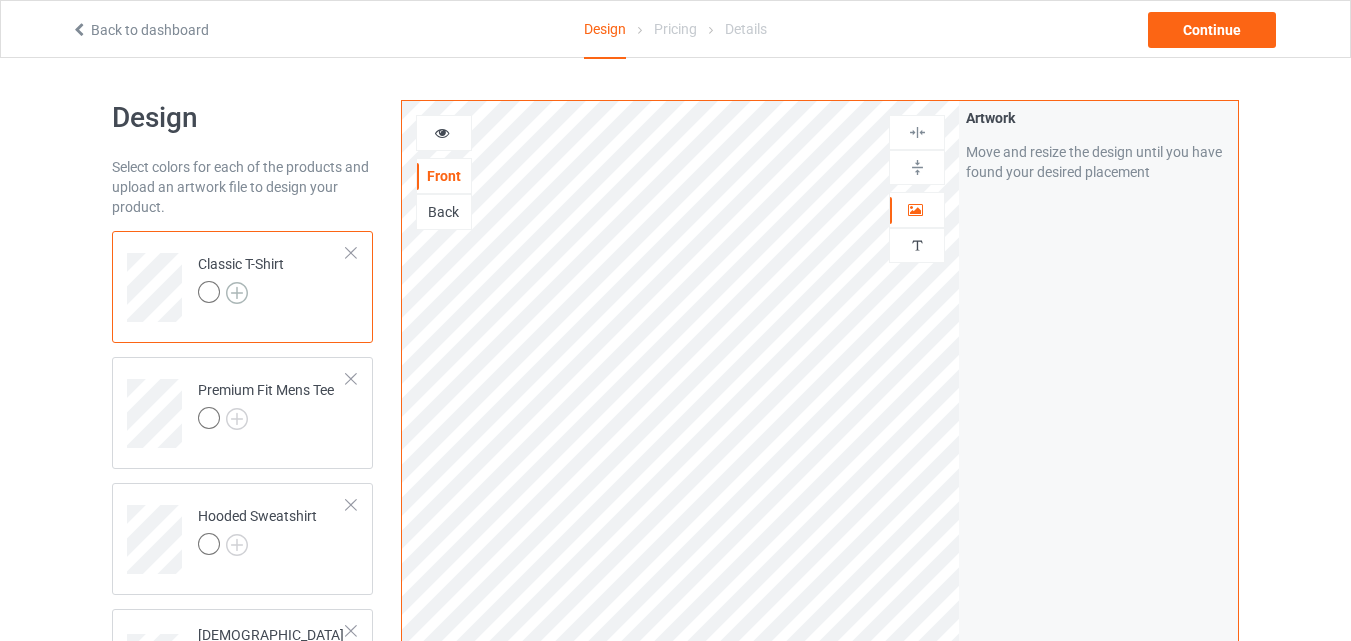 click at bounding box center [237, 293] 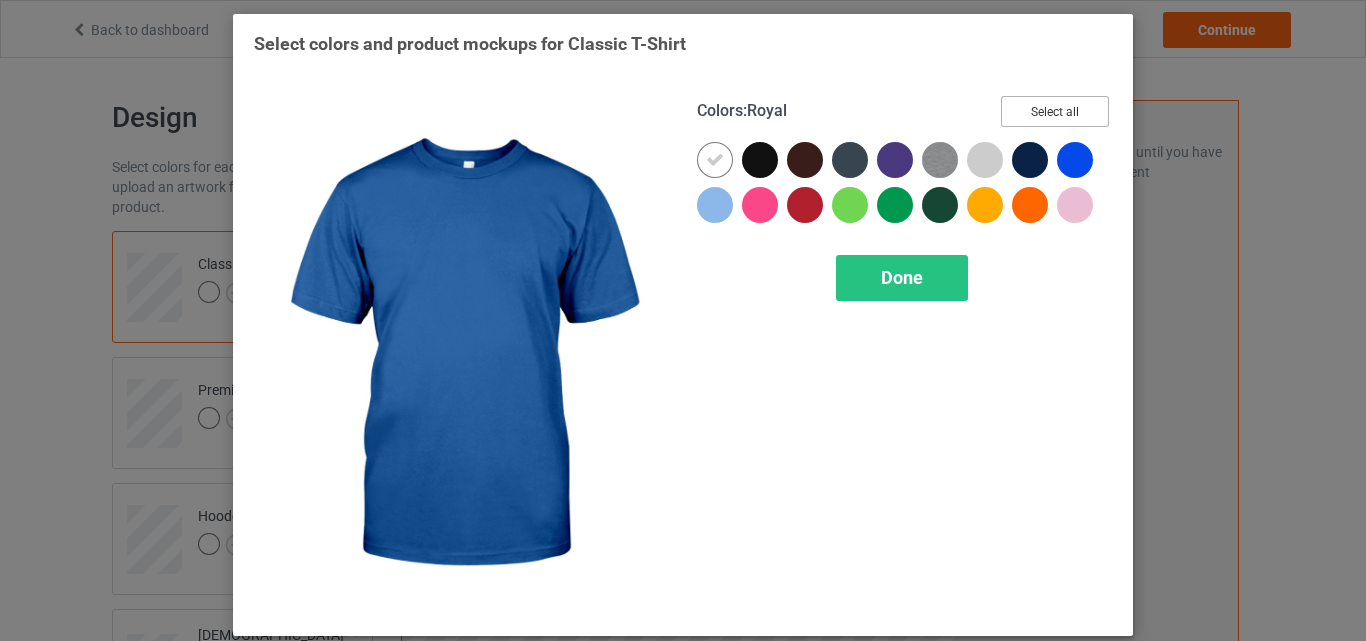 click on "Select all" at bounding box center (1055, 111) 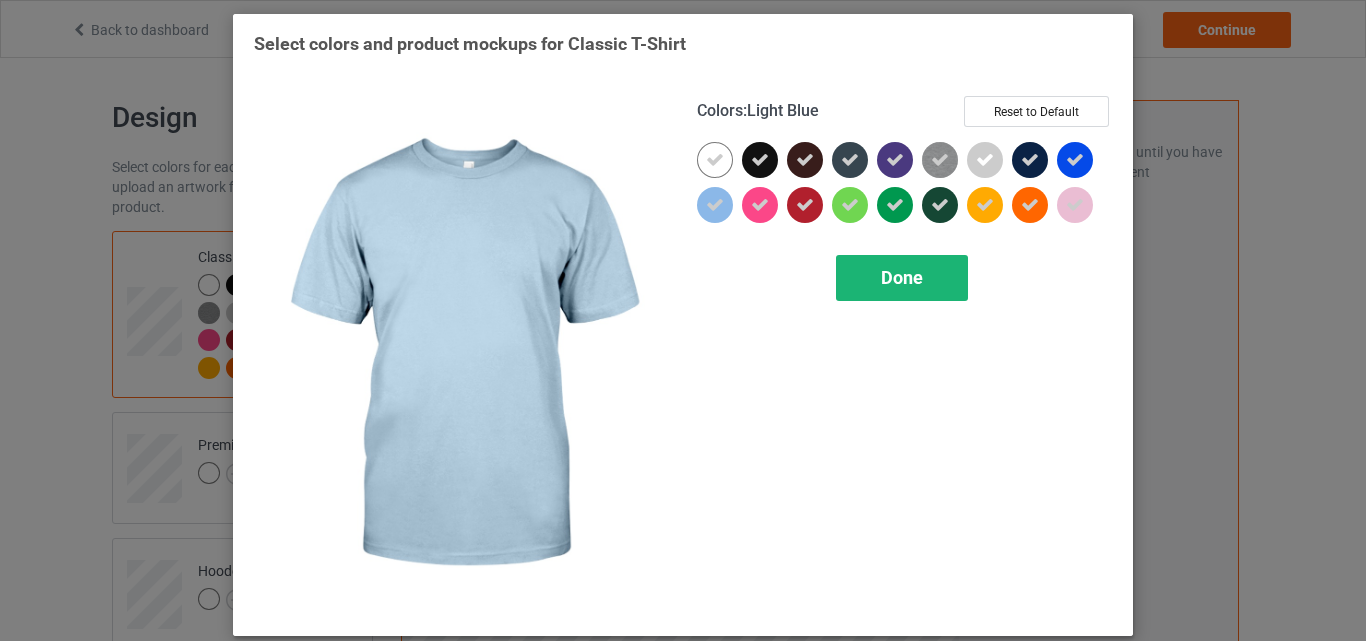 click on "Done" at bounding box center (902, 278) 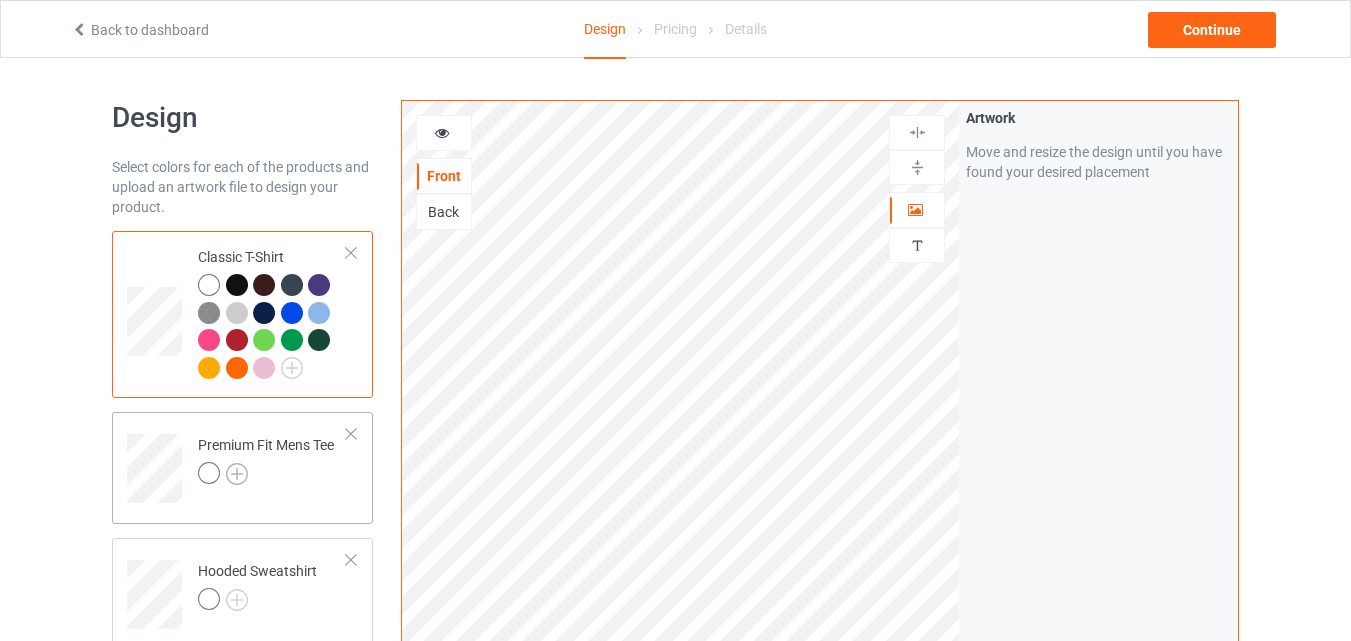 click at bounding box center (237, 474) 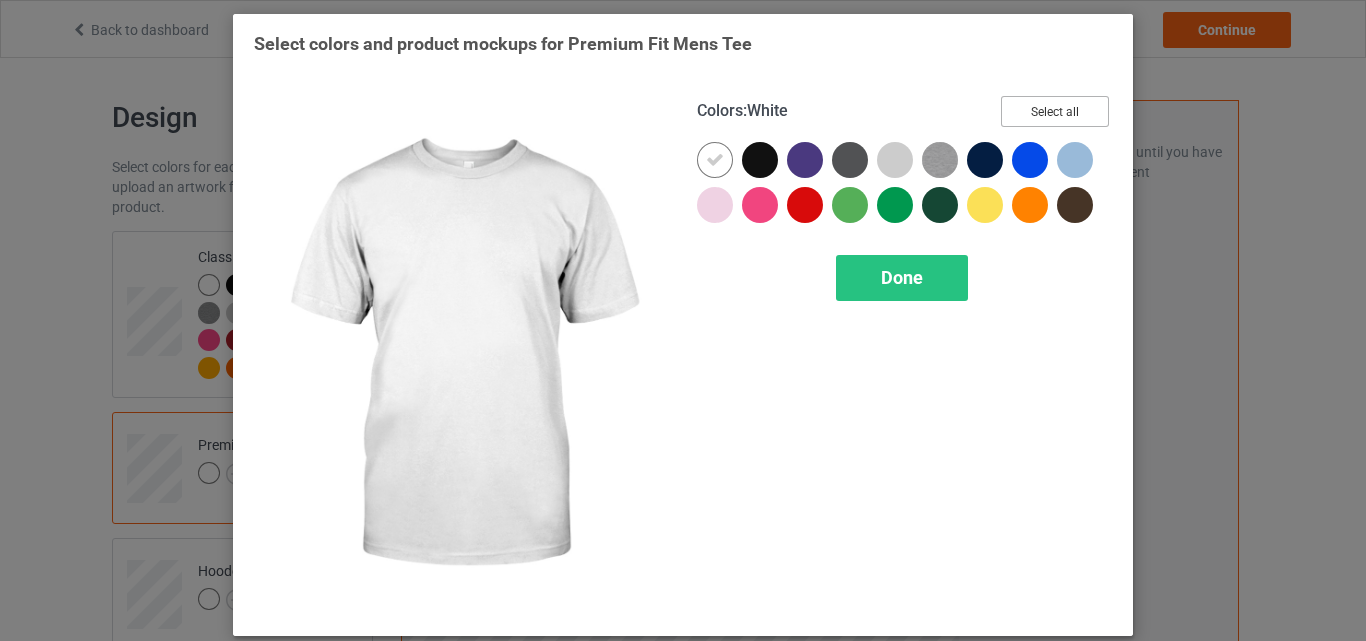 click on "Select all" at bounding box center (1055, 111) 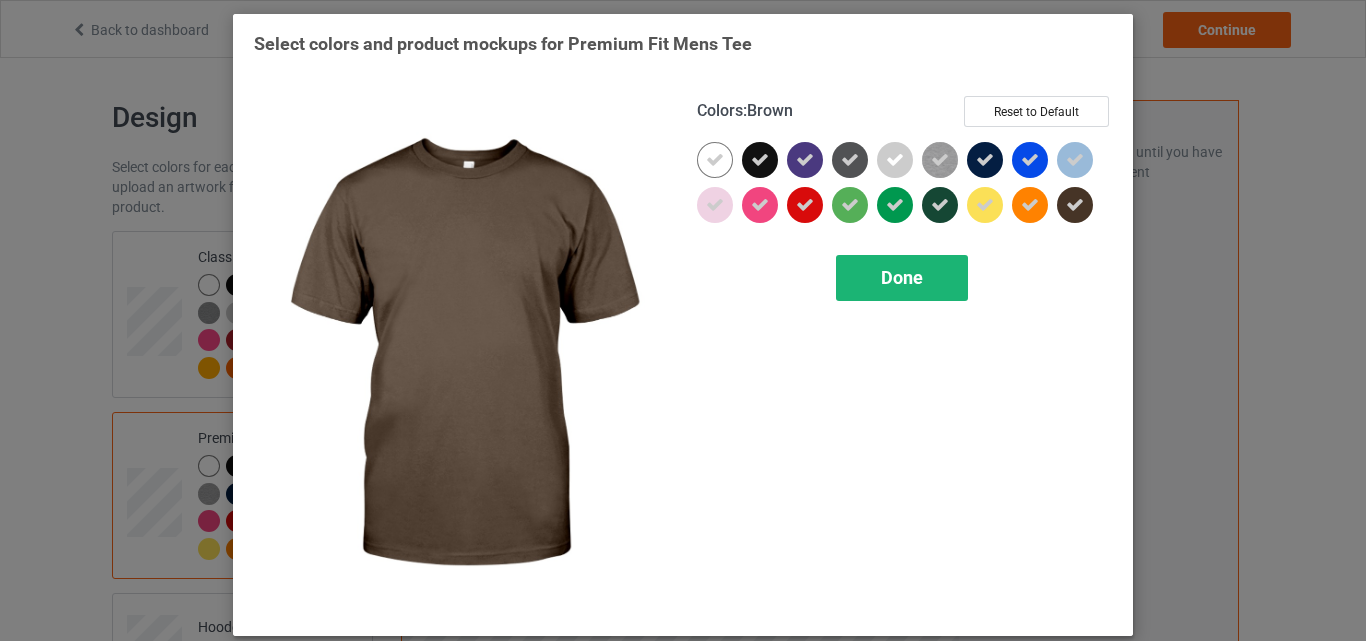 click on "Done" at bounding box center (902, 278) 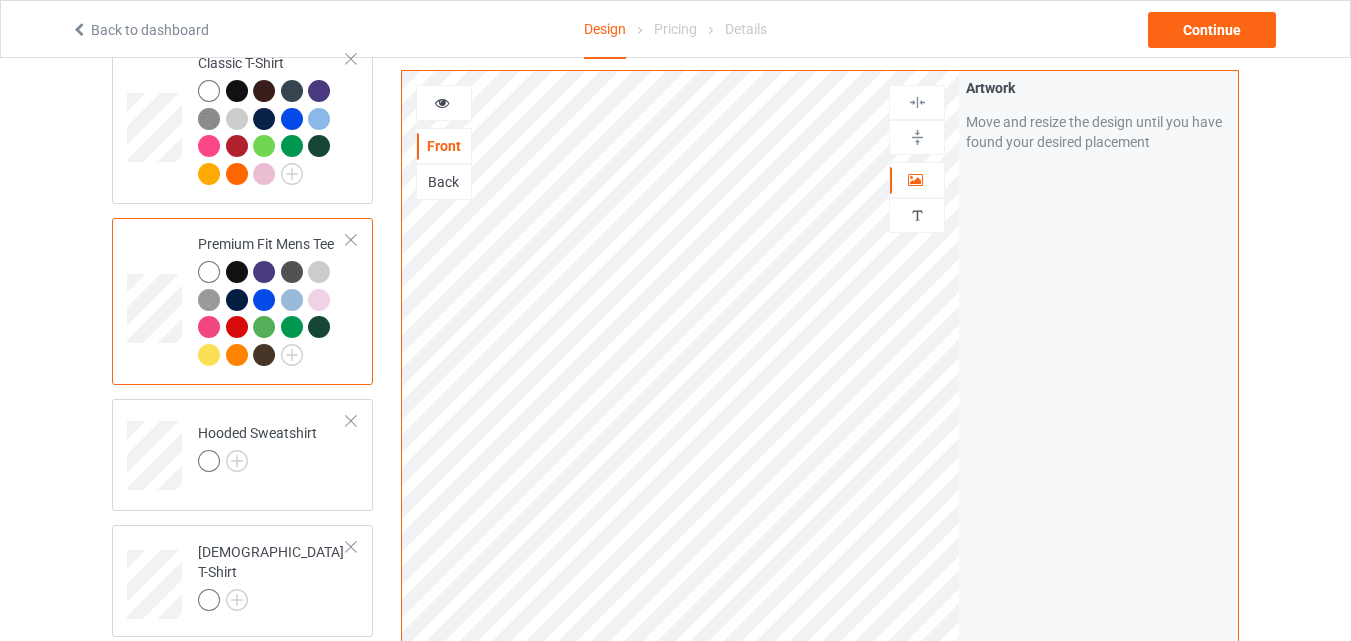 scroll, scrollTop: 200, scrollLeft: 0, axis: vertical 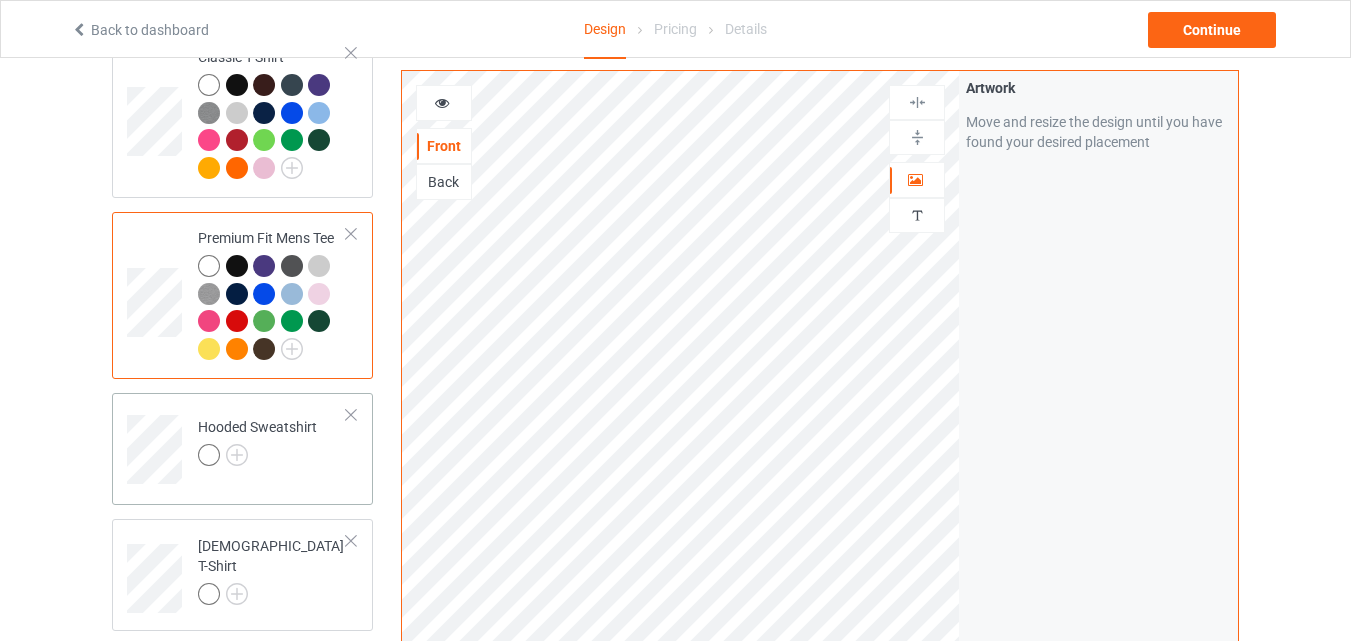 click at bounding box center (257, 458) 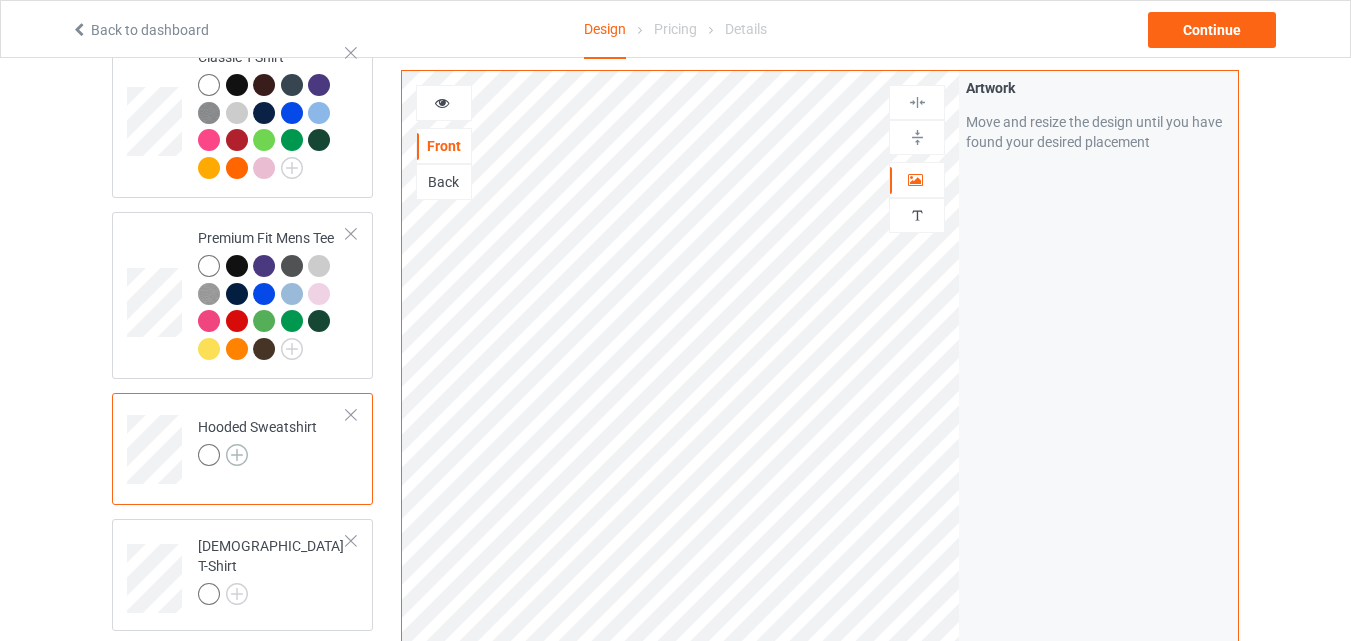 click at bounding box center [237, 455] 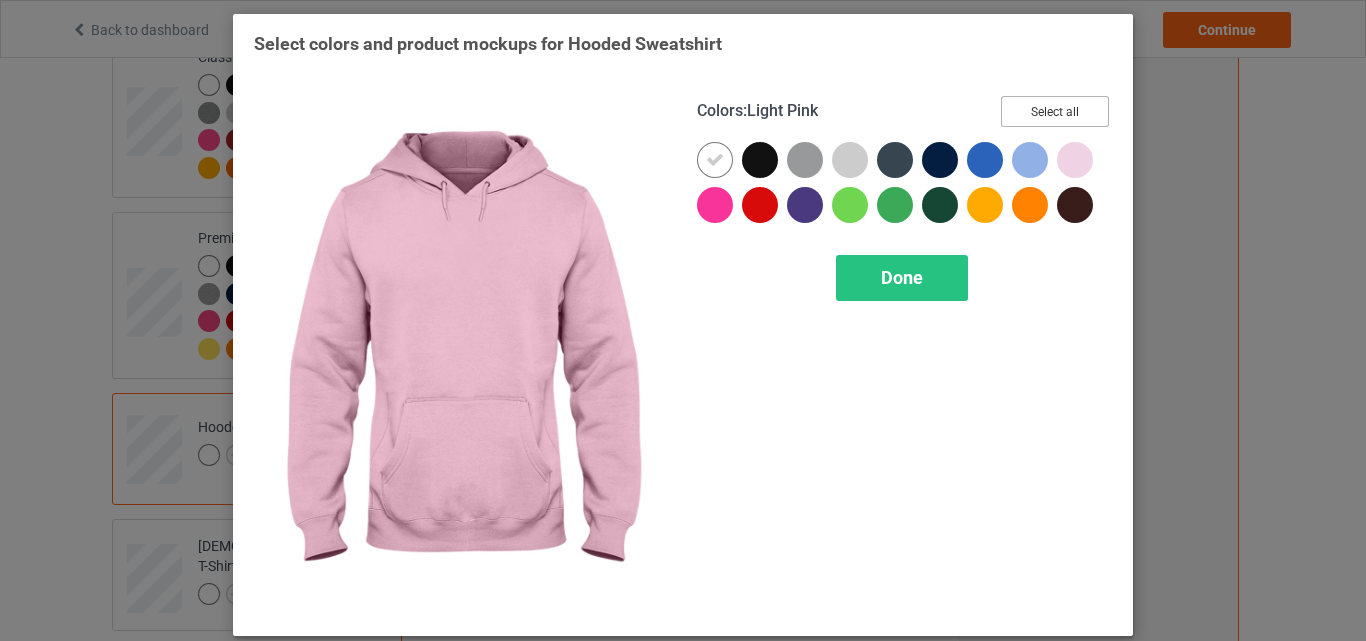 click on "Select all" at bounding box center [1055, 111] 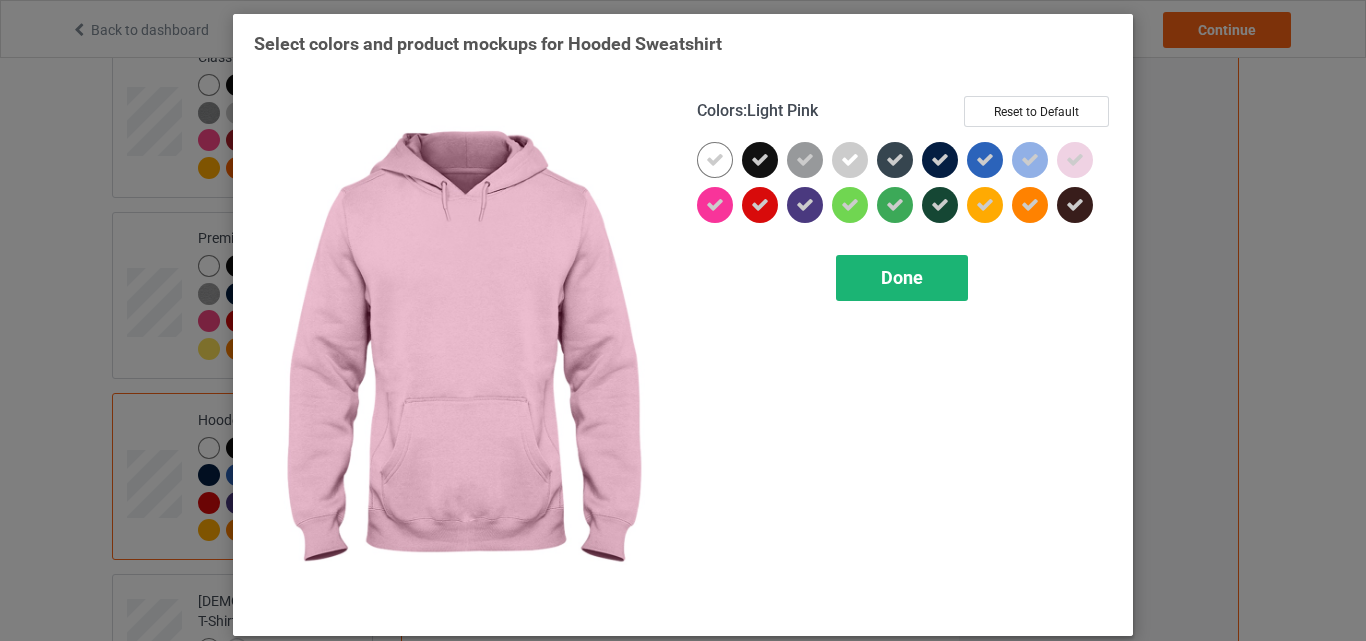 click on "Done" at bounding box center [902, 277] 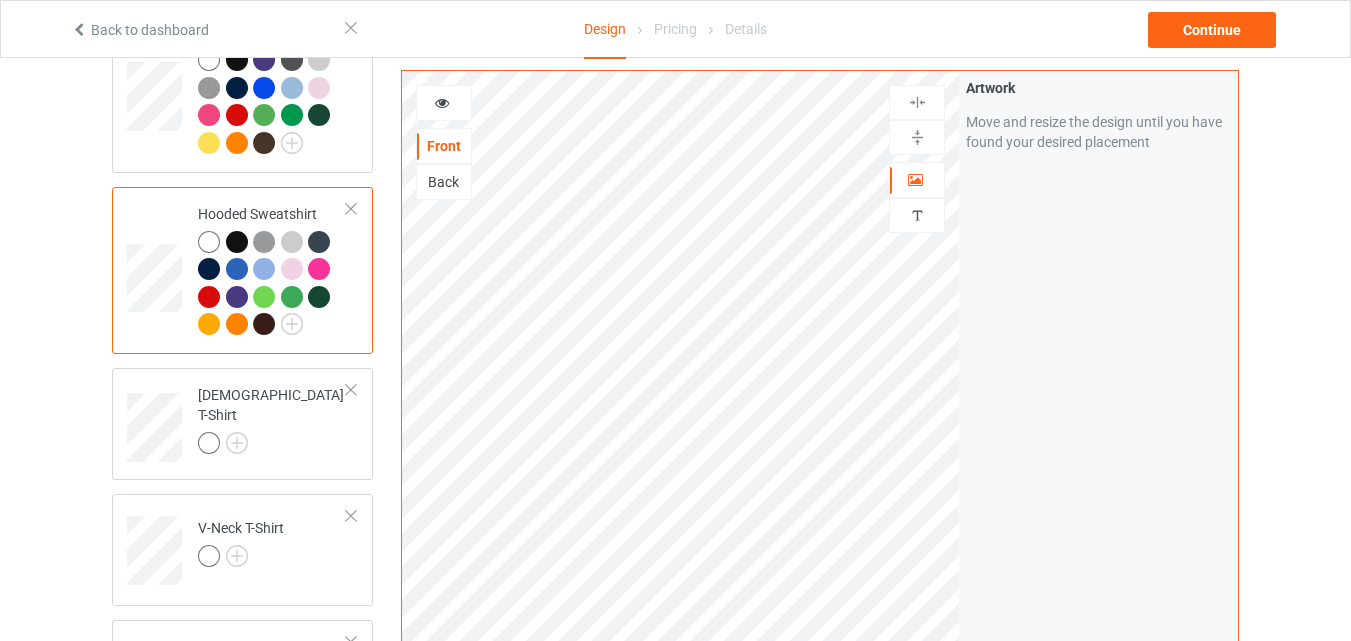 scroll, scrollTop: 400, scrollLeft: 0, axis: vertical 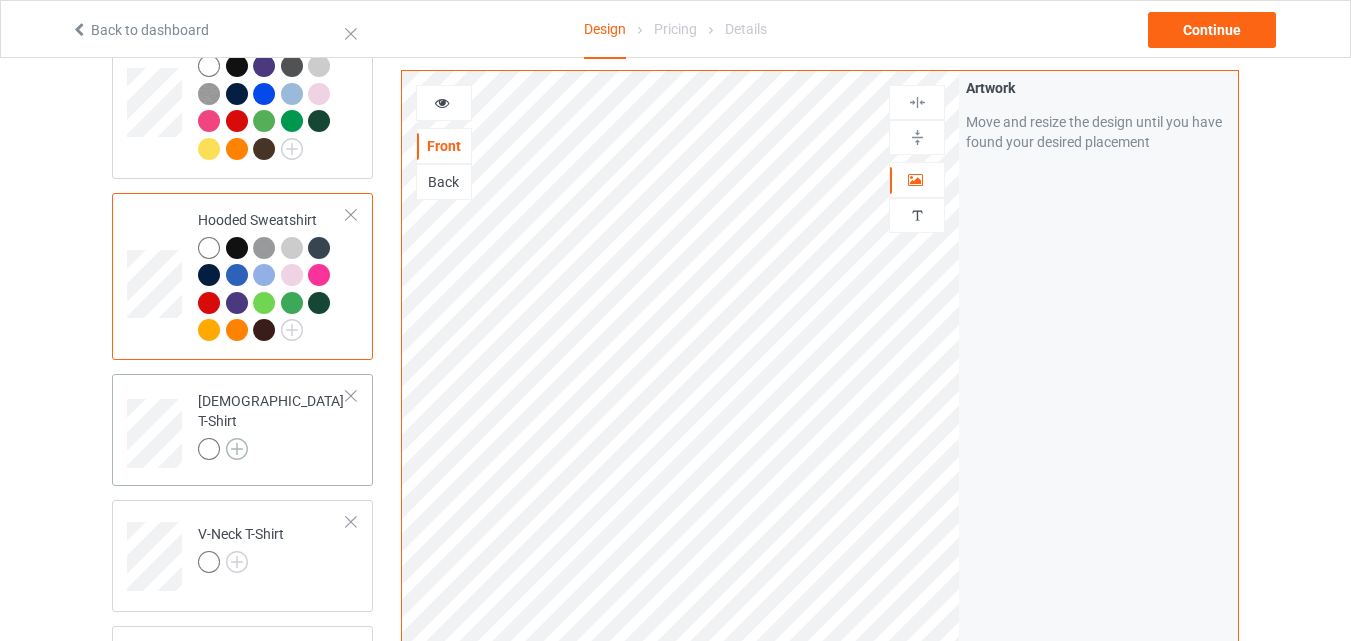 click at bounding box center (237, 449) 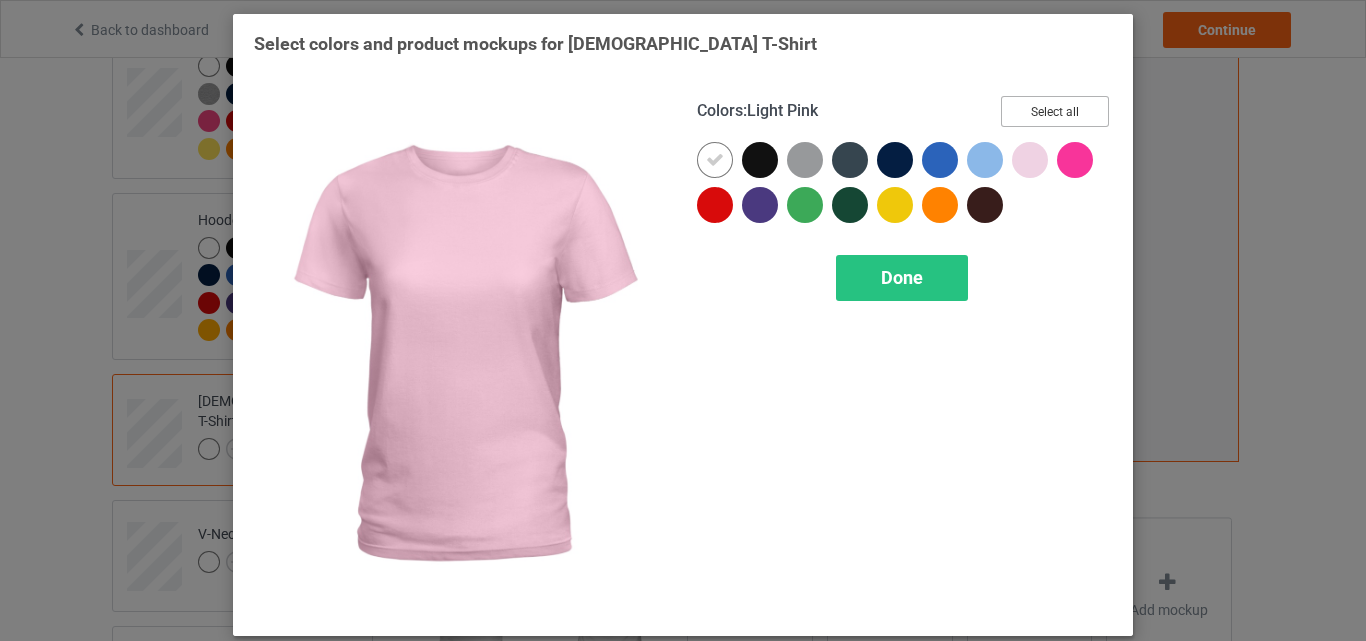 click on "Select all" at bounding box center (1055, 111) 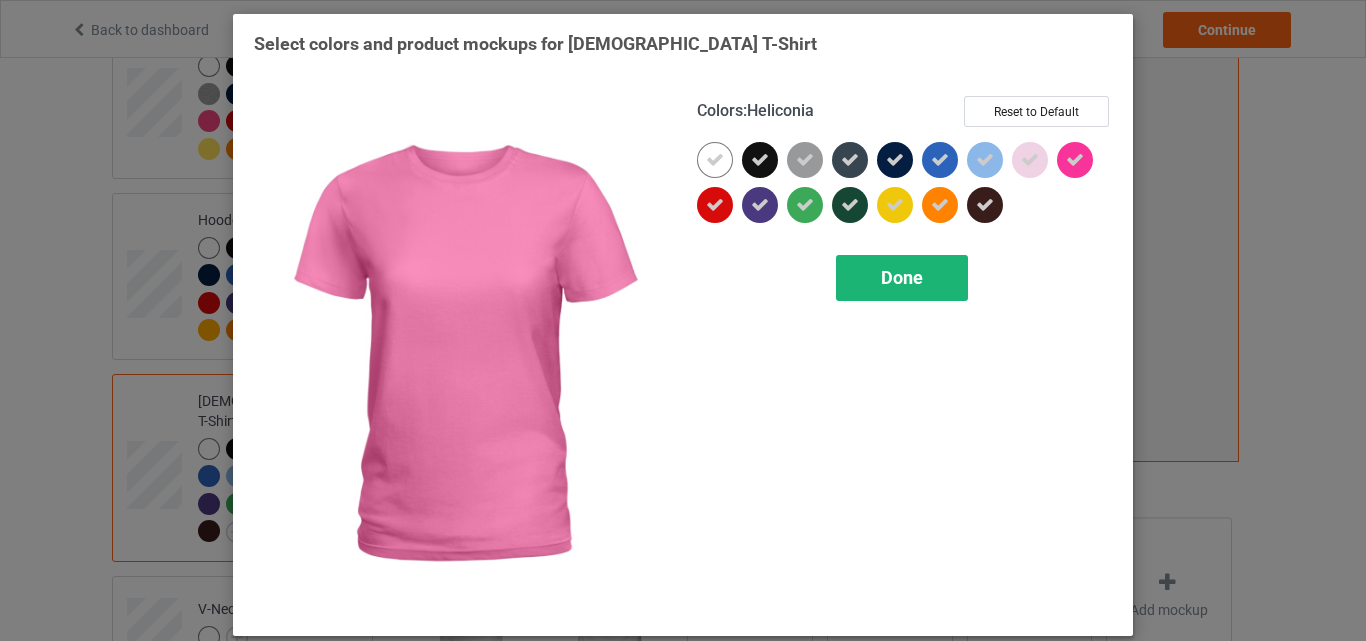 click on "Done" at bounding box center (902, 278) 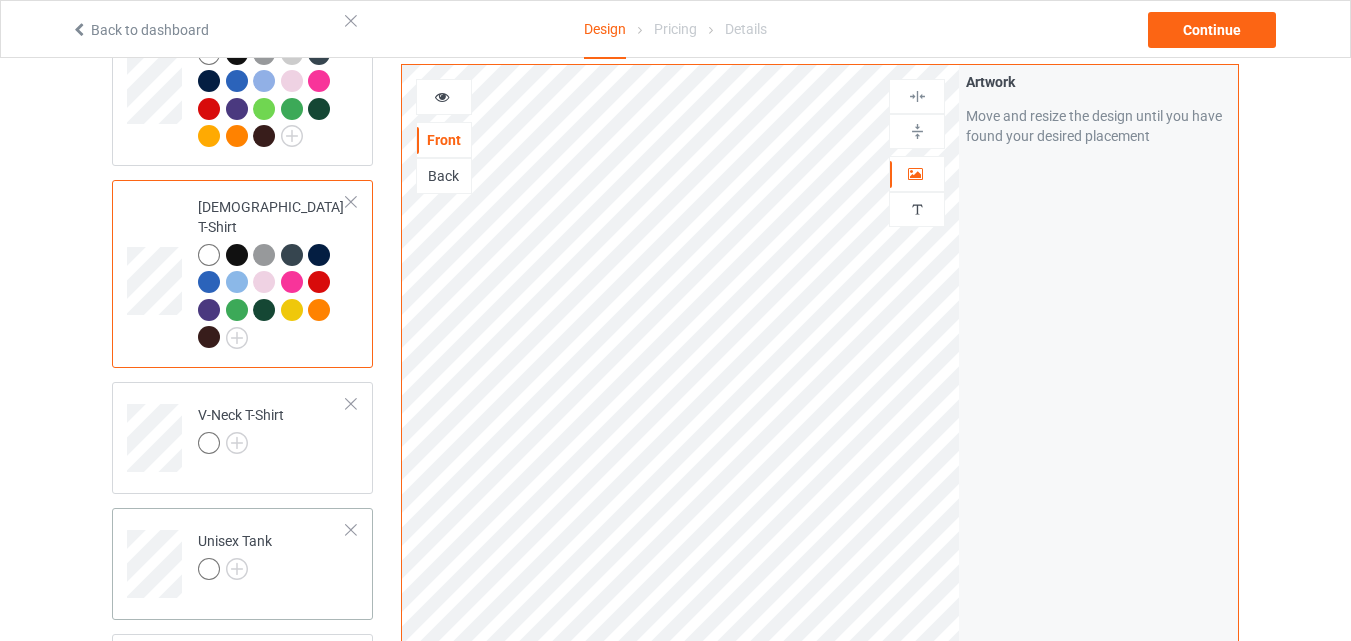 scroll, scrollTop: 600, scrollLeft: 0, axis: vertical 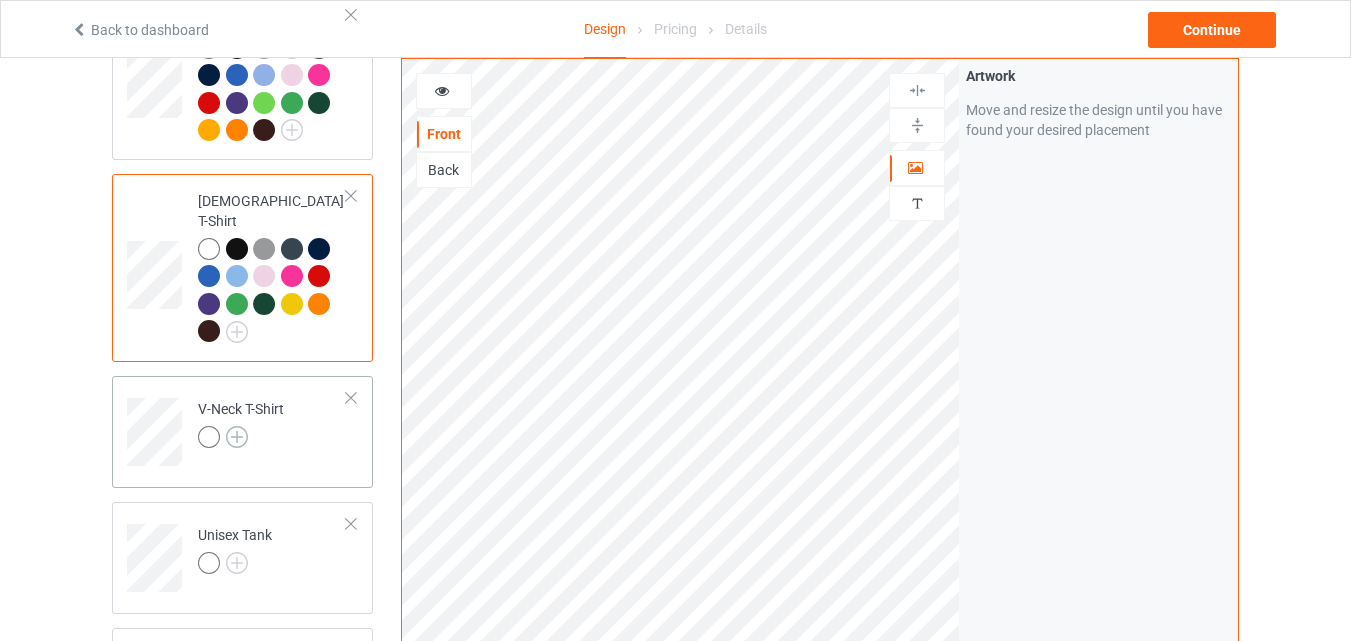 click at bounding box center (237, 437) 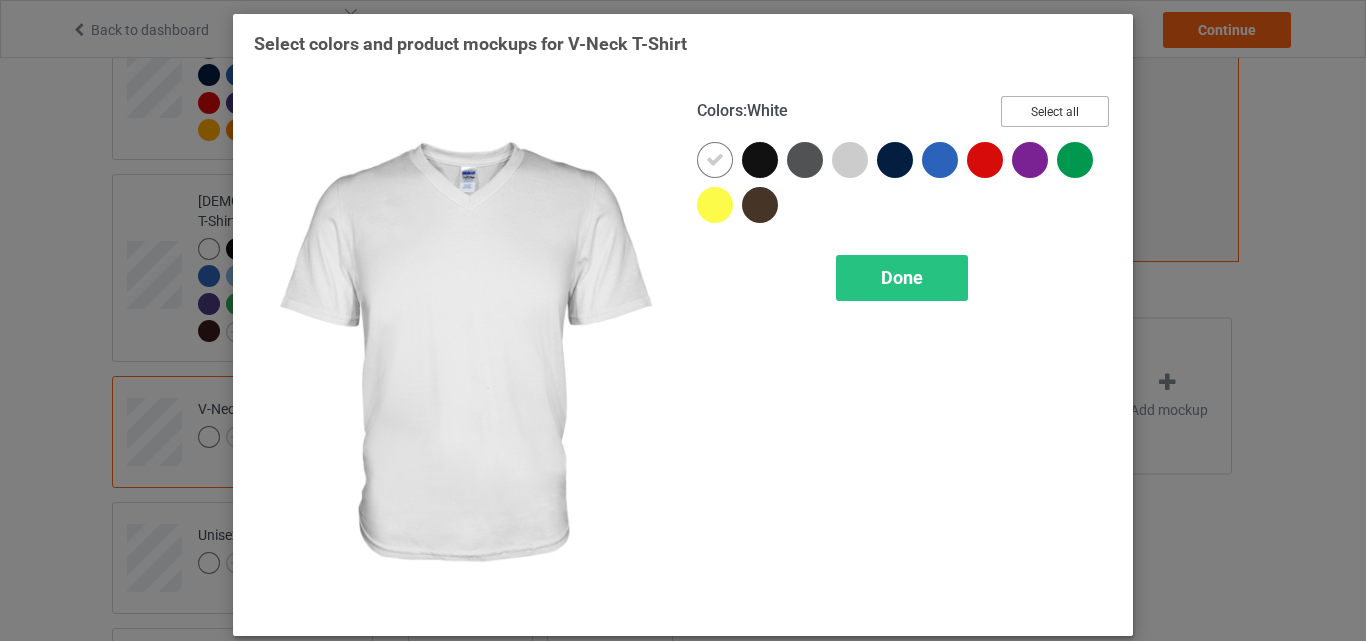 click on "Select all" at bounding box center (1055, 111) 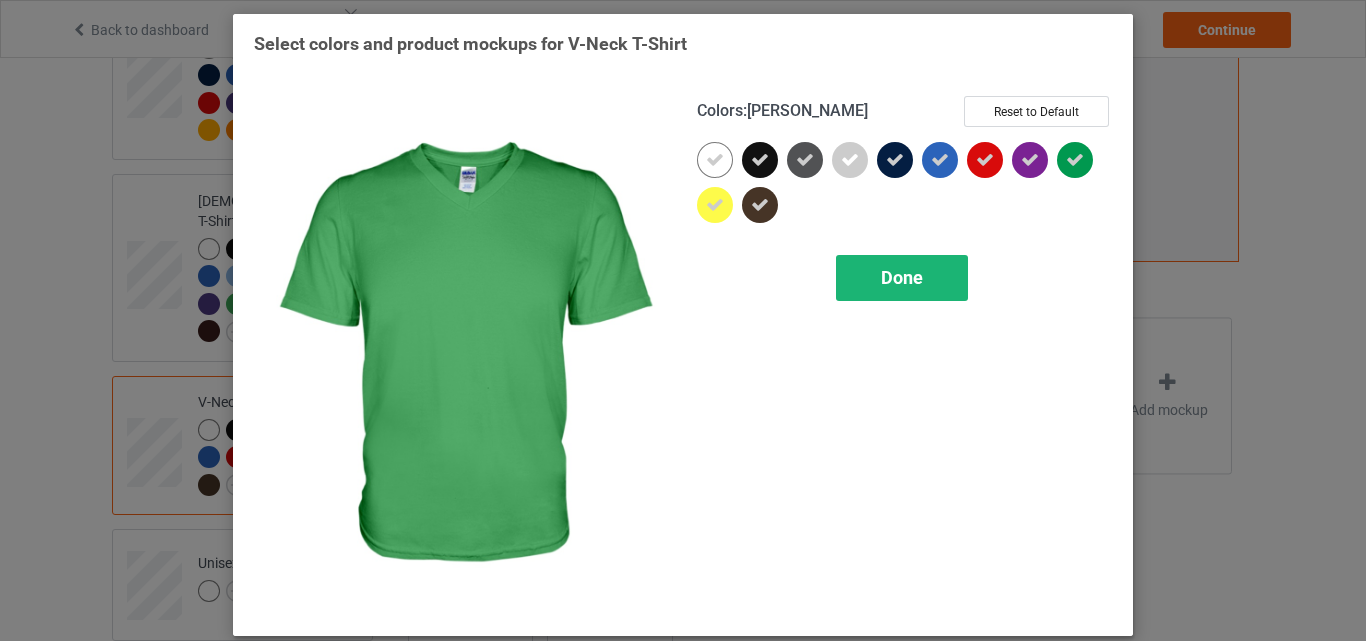 click on "Done" at bounding box center [902, 277] 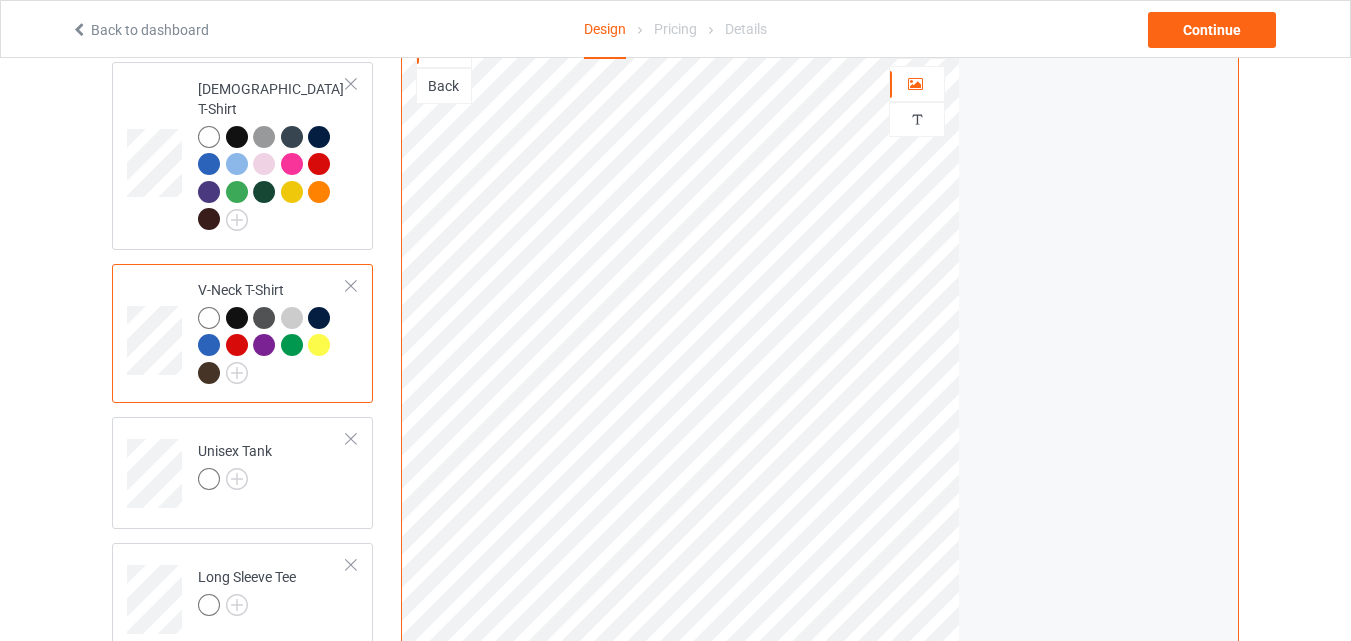 scroll, scrollTop: 900, scrollLeft: 0, axis: vertical 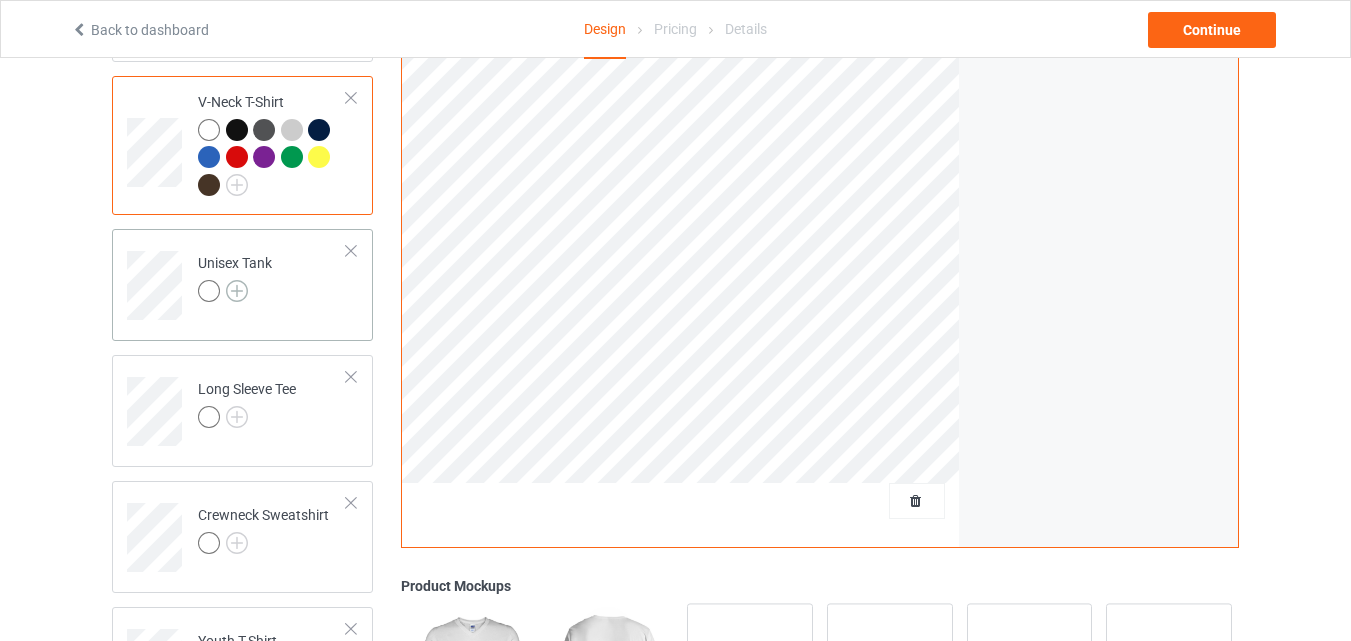 click at bounding box center (237, 291) 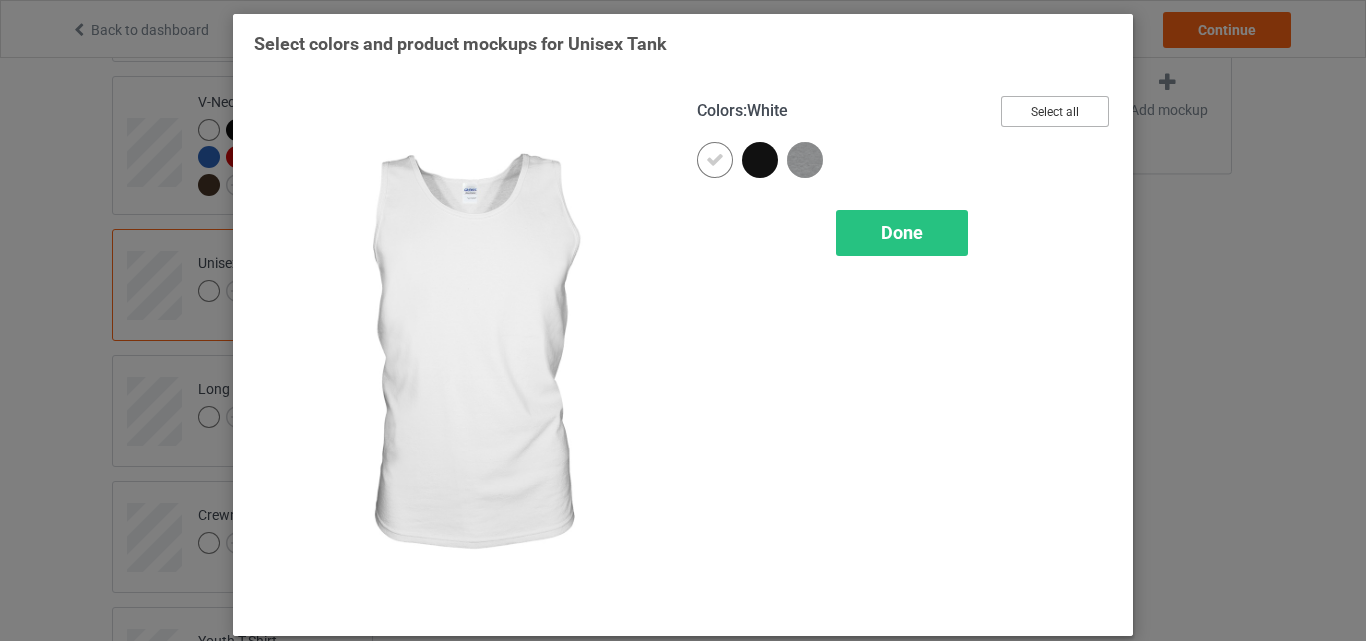 click on "Select all" at bounding box center (1055, 111) 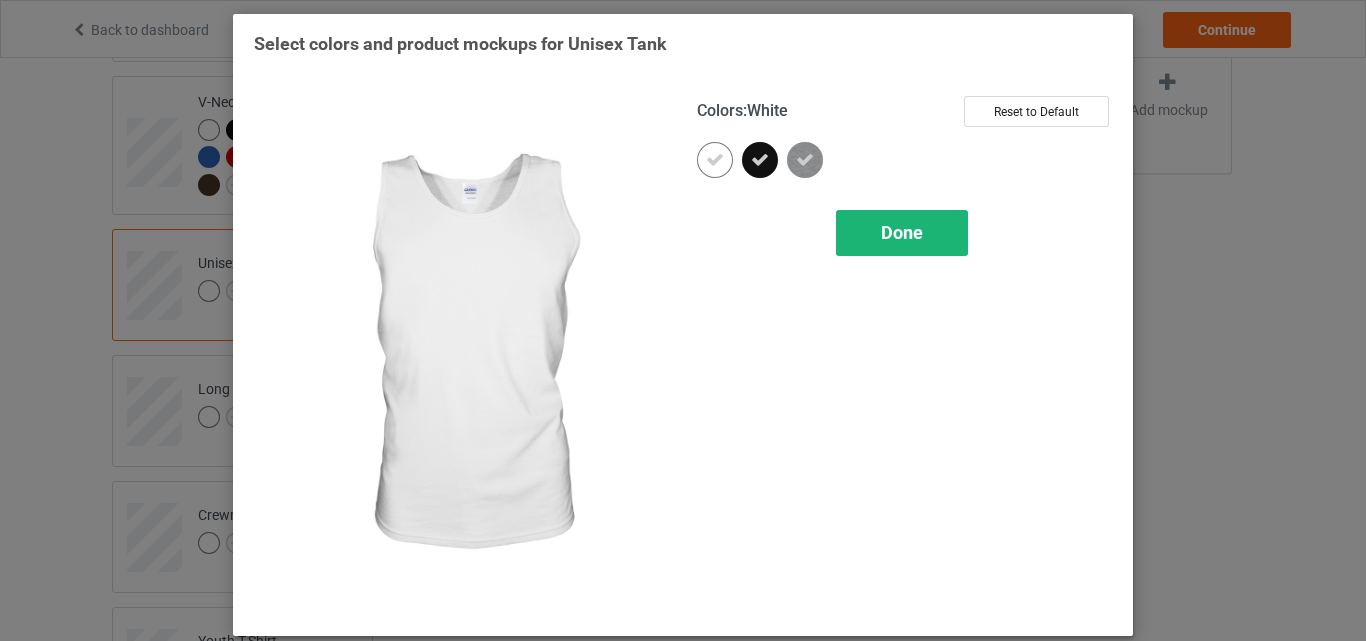 click on "Done" at bounding box center (902, 232) 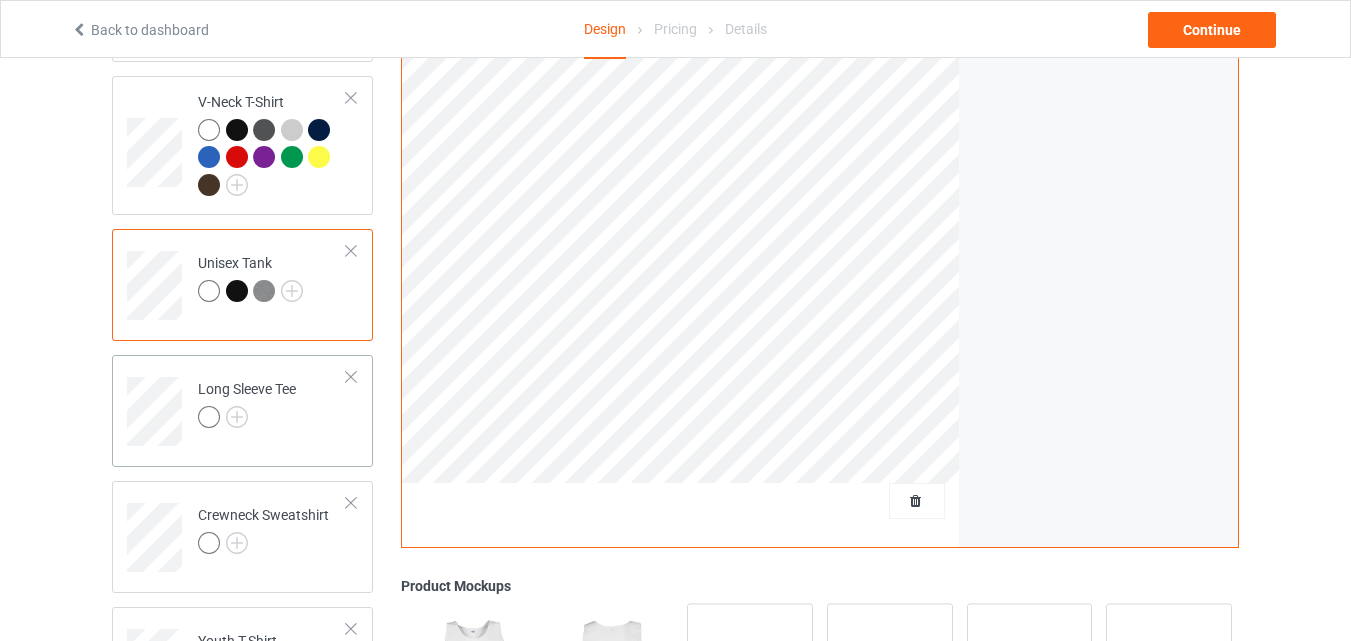 click at bounding box center (247, 420) 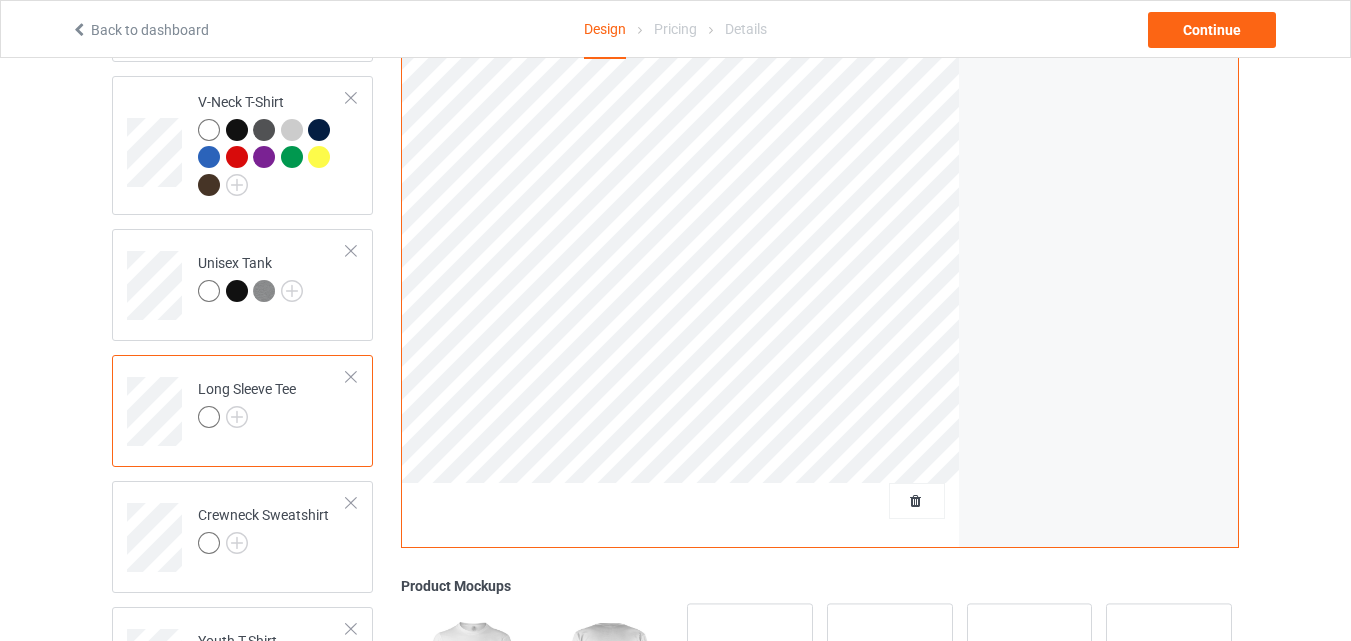 click at bounding box center (247, 420) 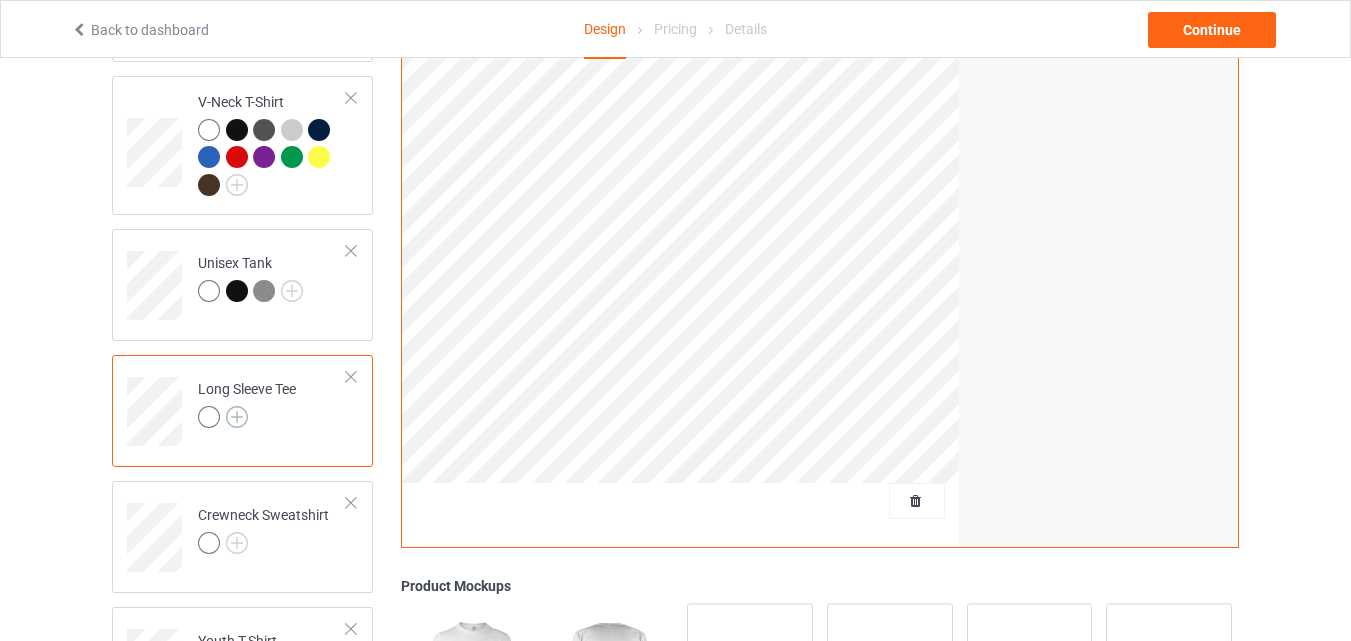 click at bounding box center [237, 417] 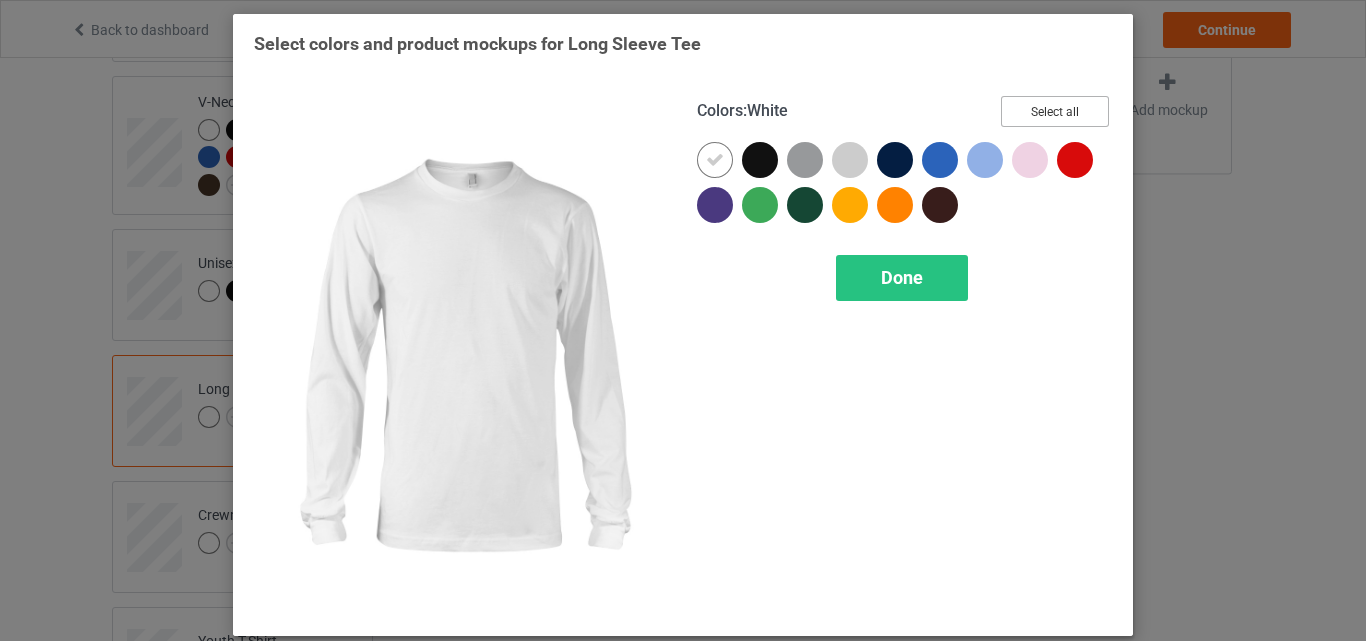 click on "Select all" at bounding box center (1055, 111) 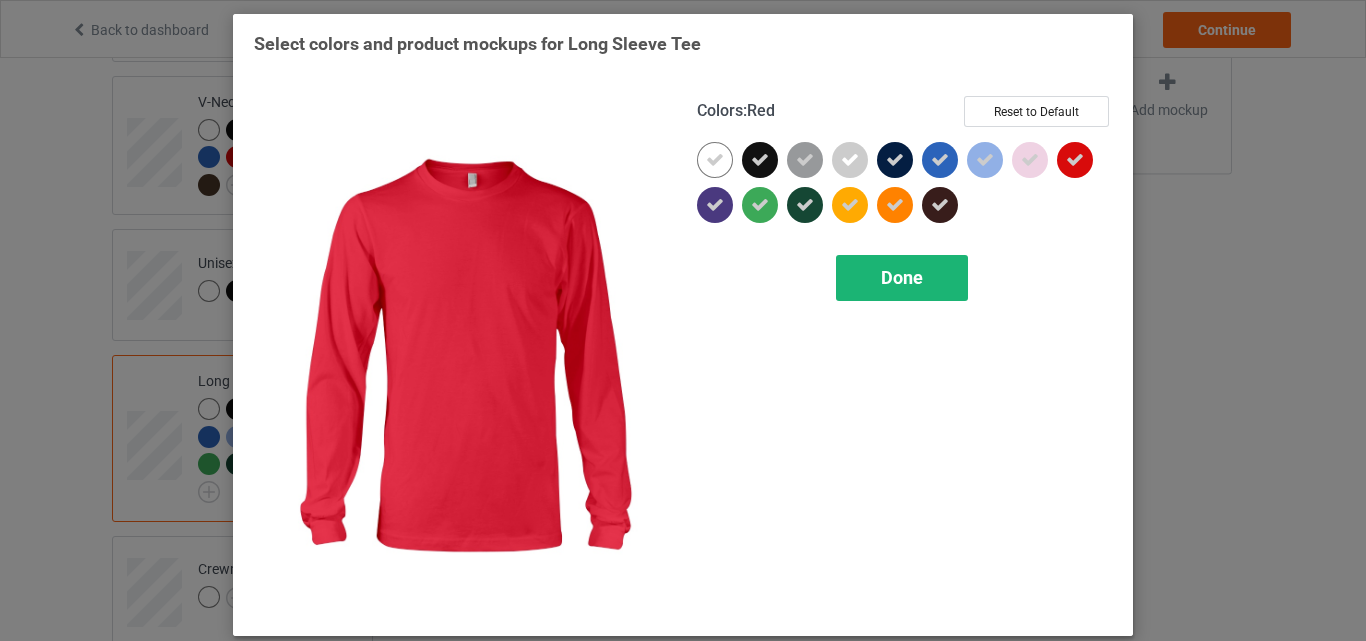 click on "Done" at bounding box center [902, 277] 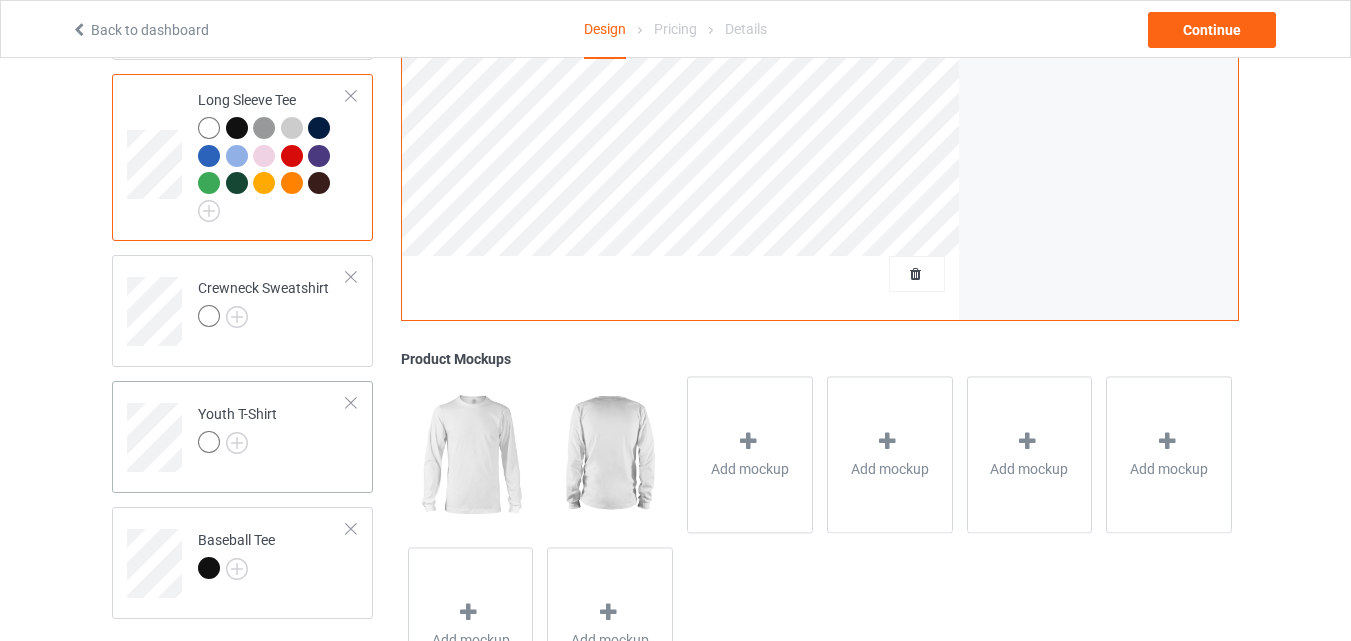 scroll, scrollTop: 1200, scrollLeft: 0, axis: vertical 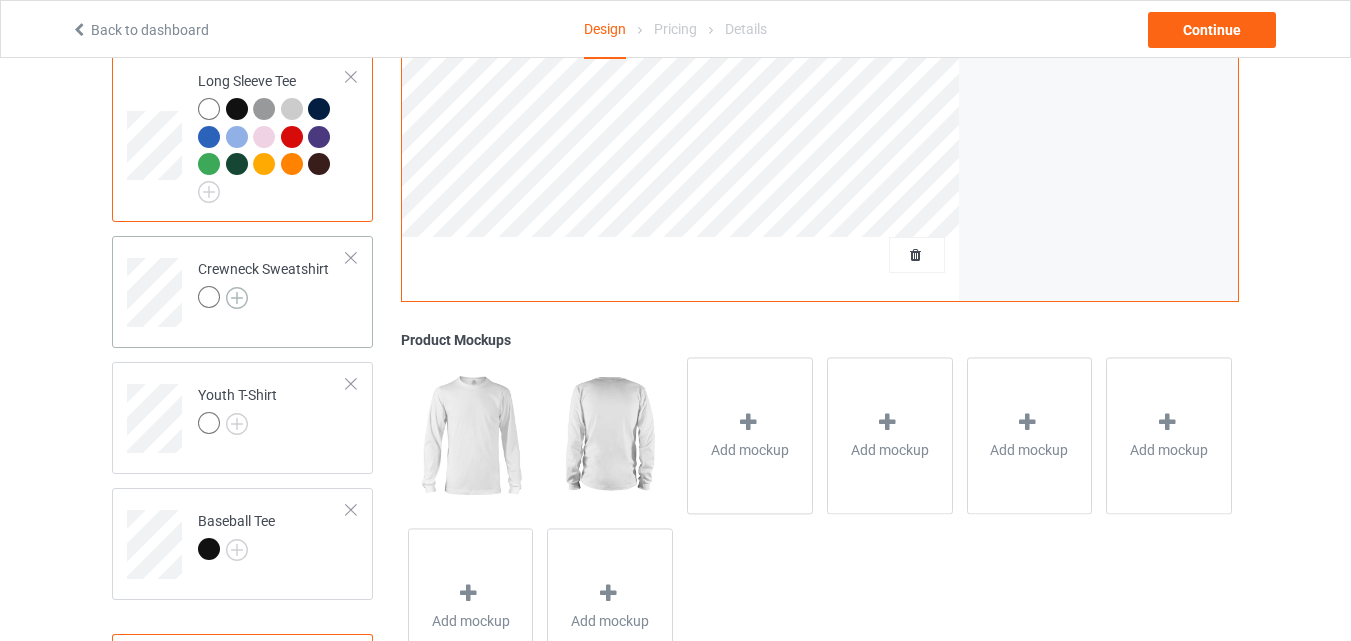 click at bounding box center [237, 298] 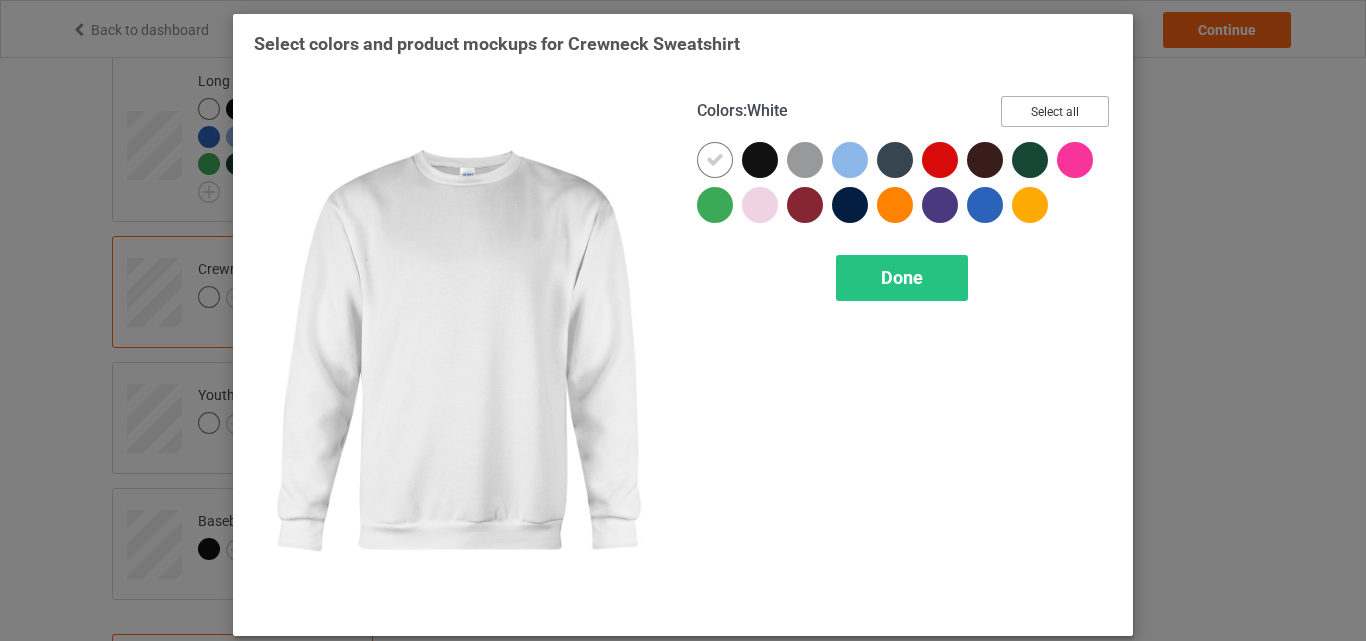 click on "Select all" at bounding box center (1055, 111) 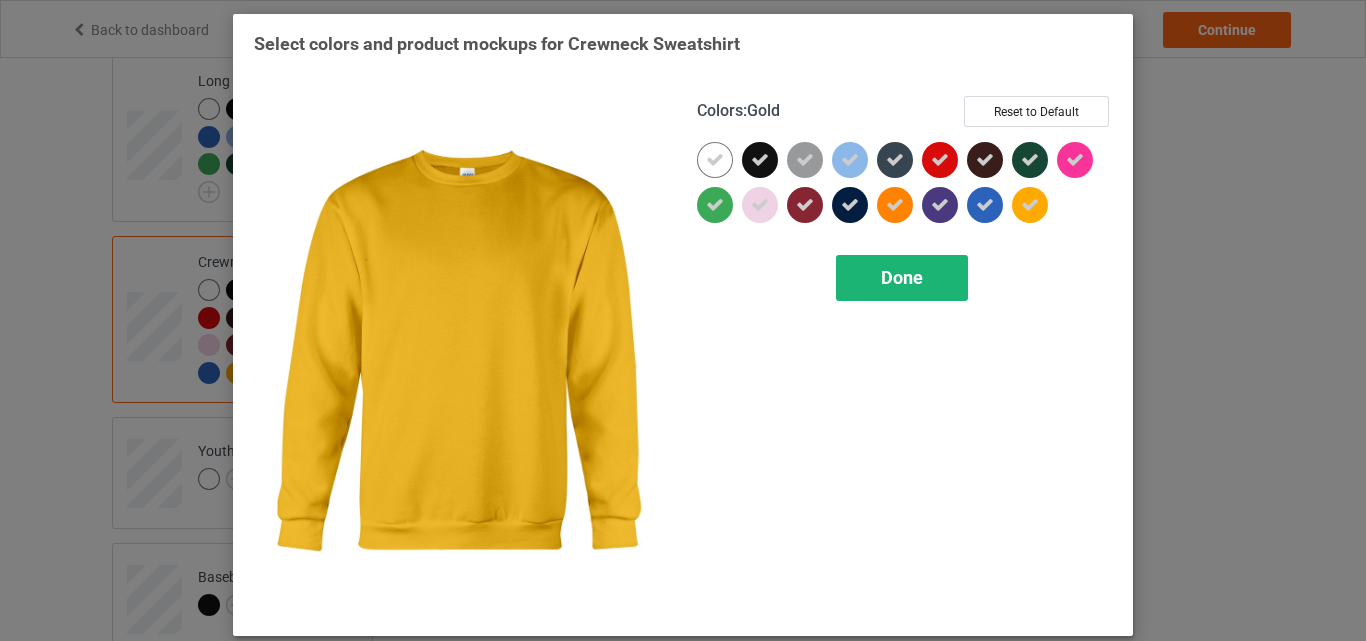 click on "Done" at bounding box center (902, 278) 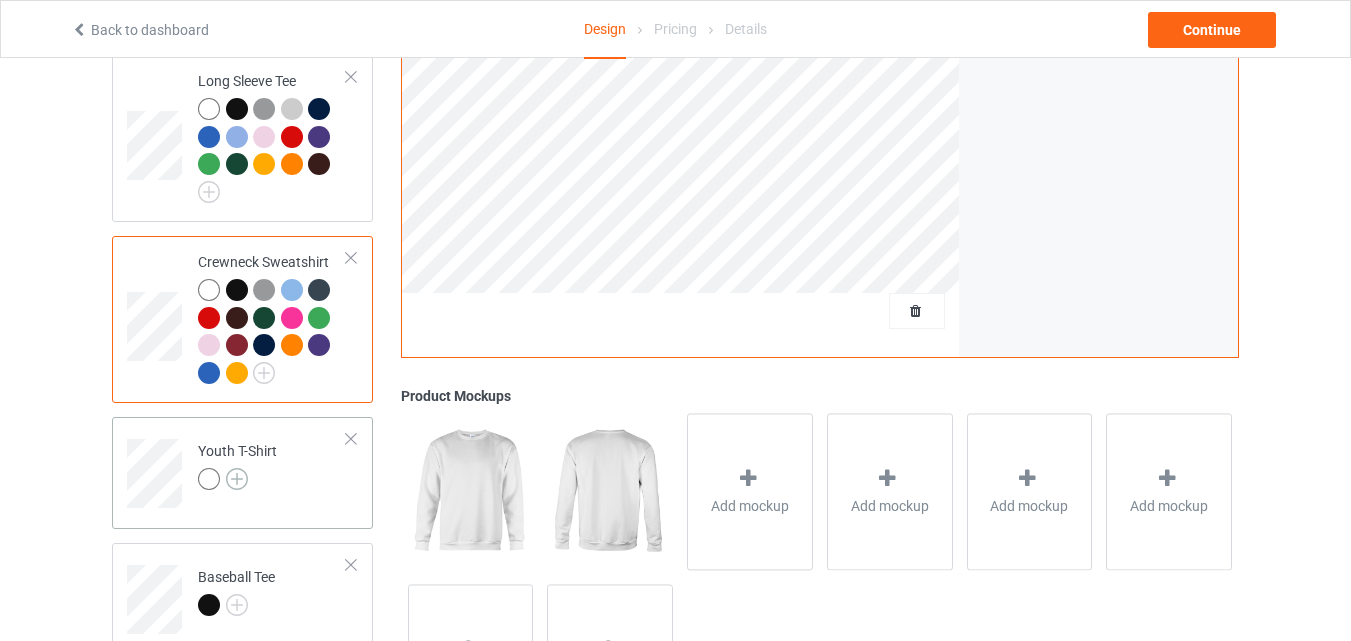 click at bounding box center [237, 479] 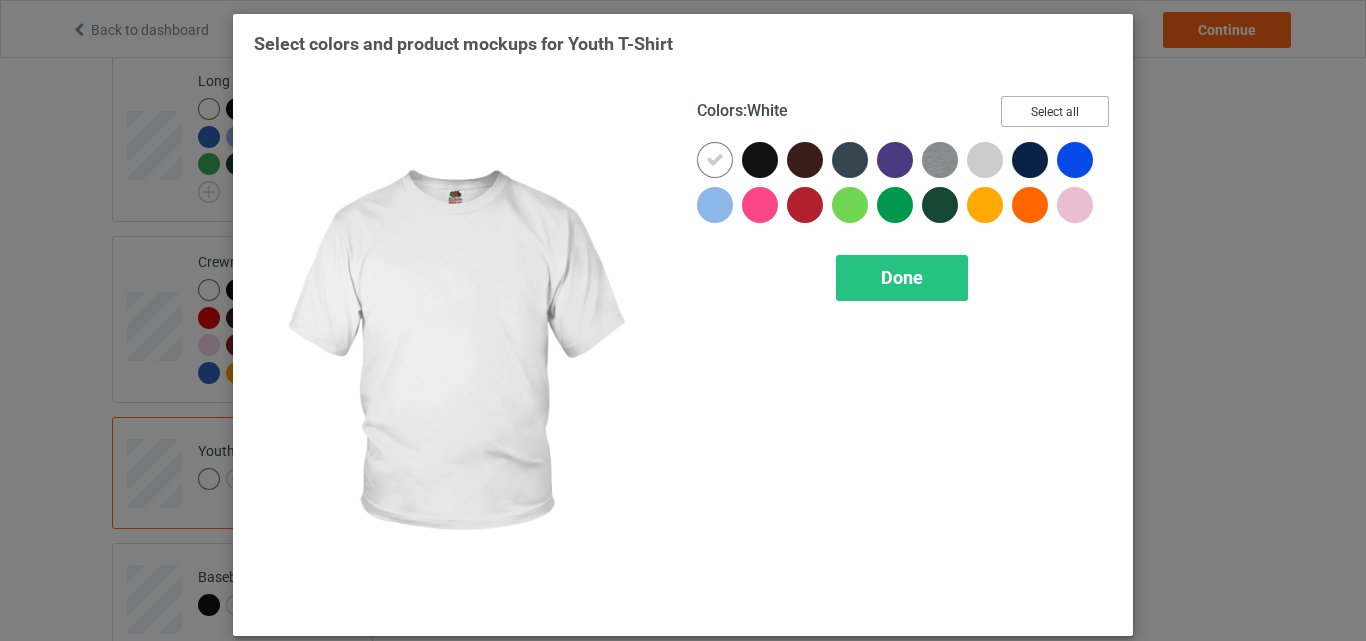 click on "Select all" at bounding box center (1055, 111) 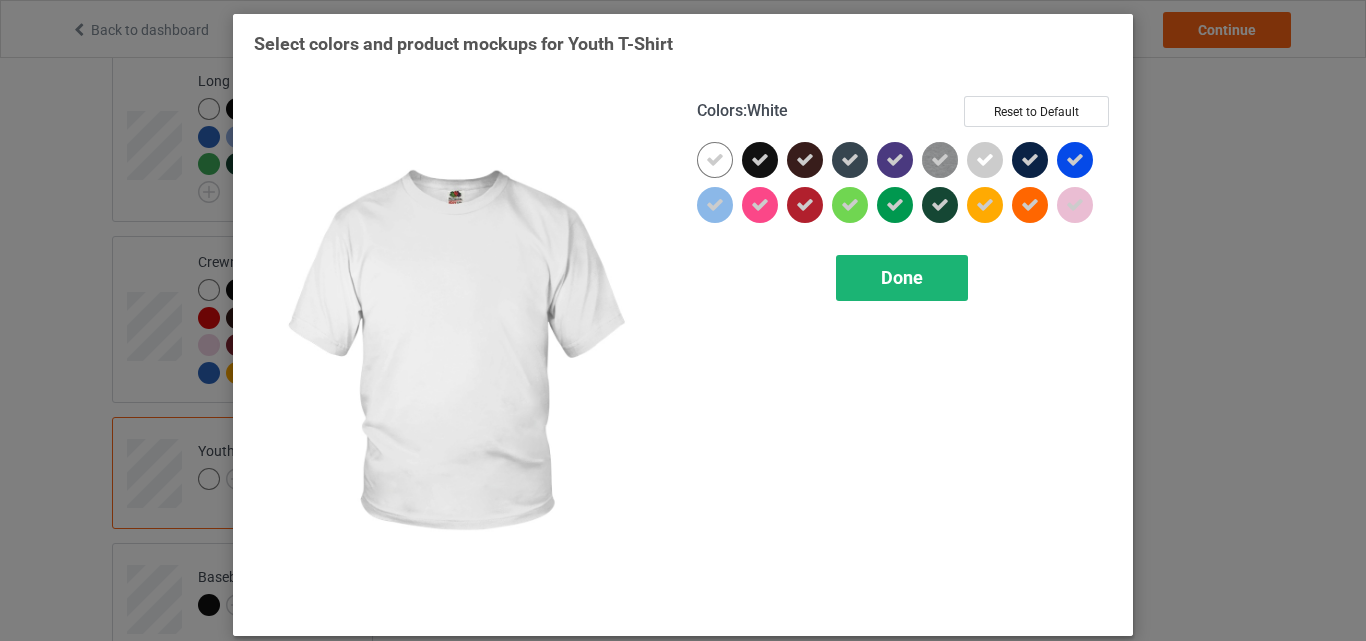 click on "Done" at bounding box center [902, 277] 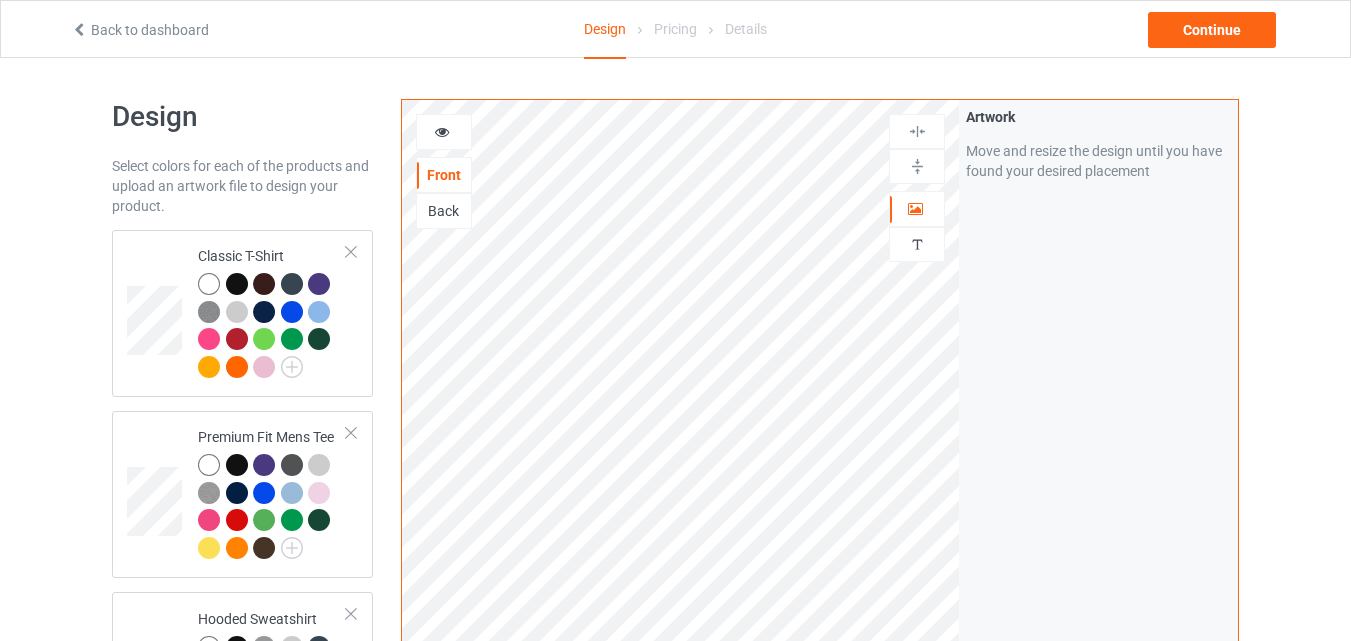 scroll, scrollTop: 0, scrollLeft: 0, axis: both 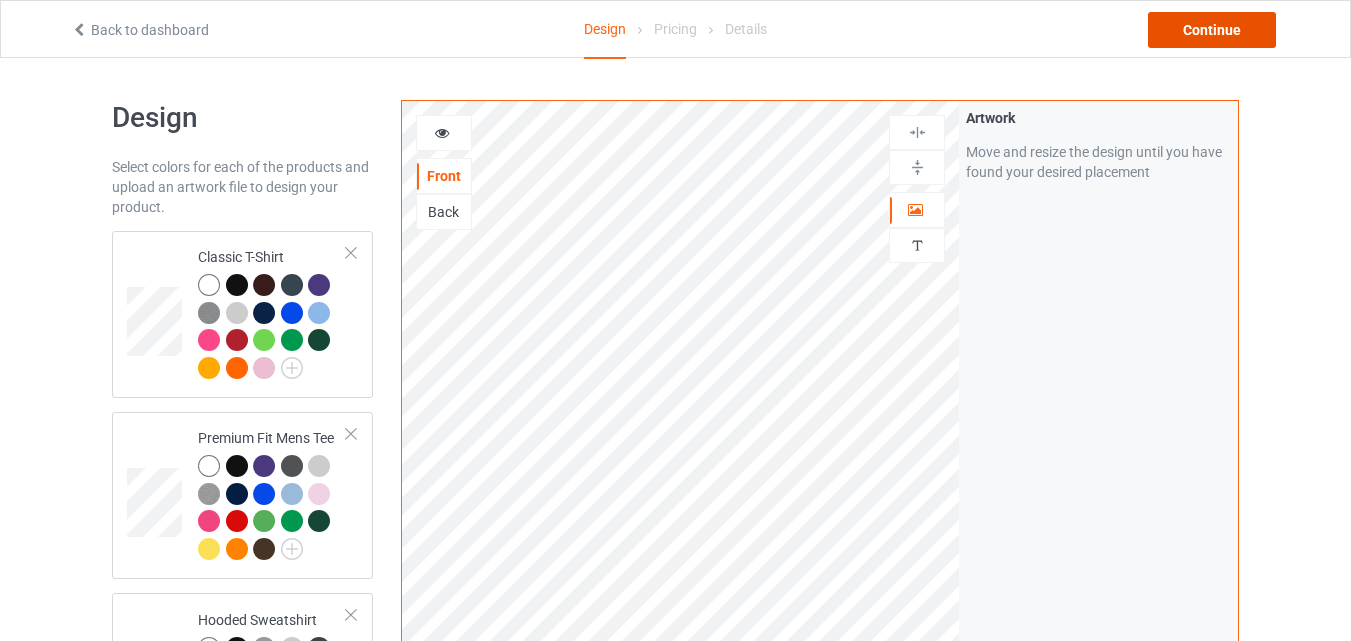 click on "Continue" at bounding box center (1212, 30) 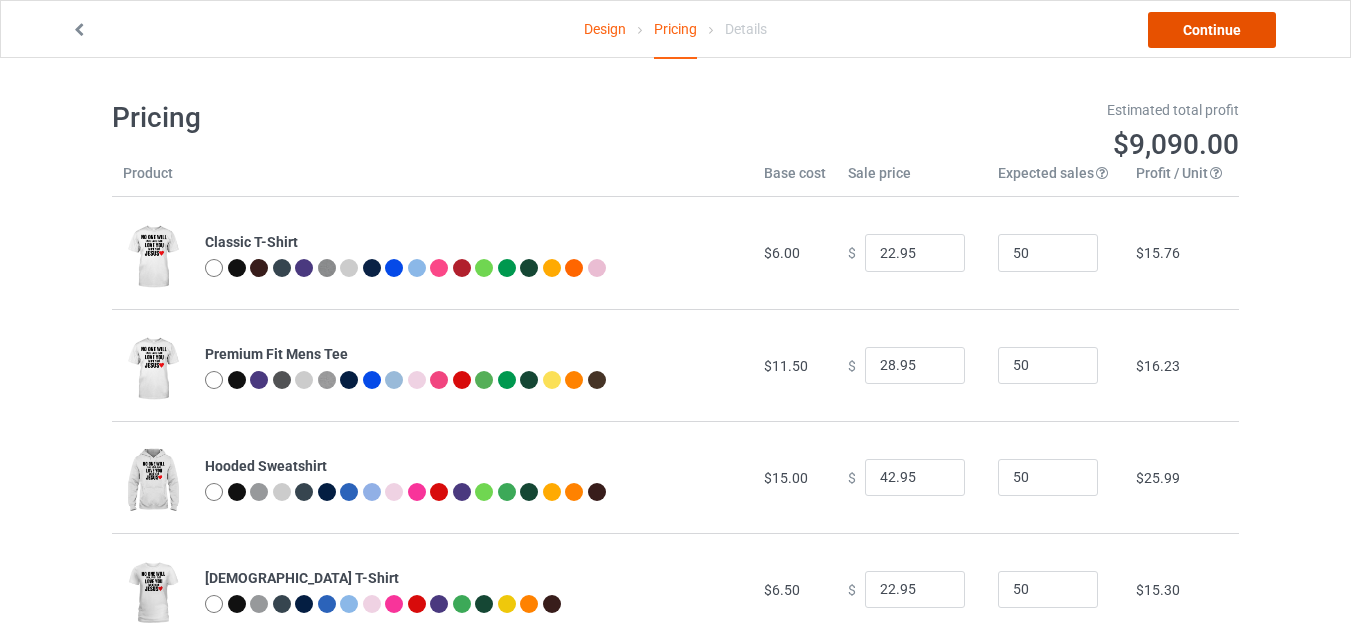 click on "Continue" at bounding box center (1212, 30) 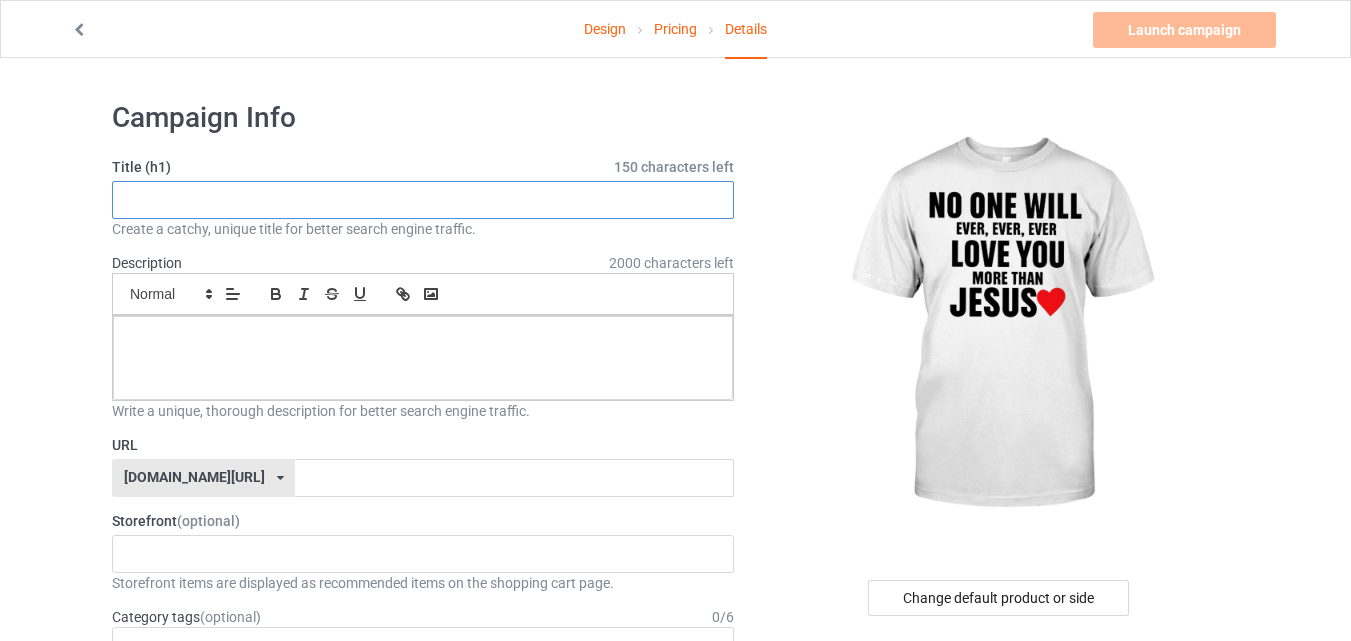 click at bounding box center (423, 200) 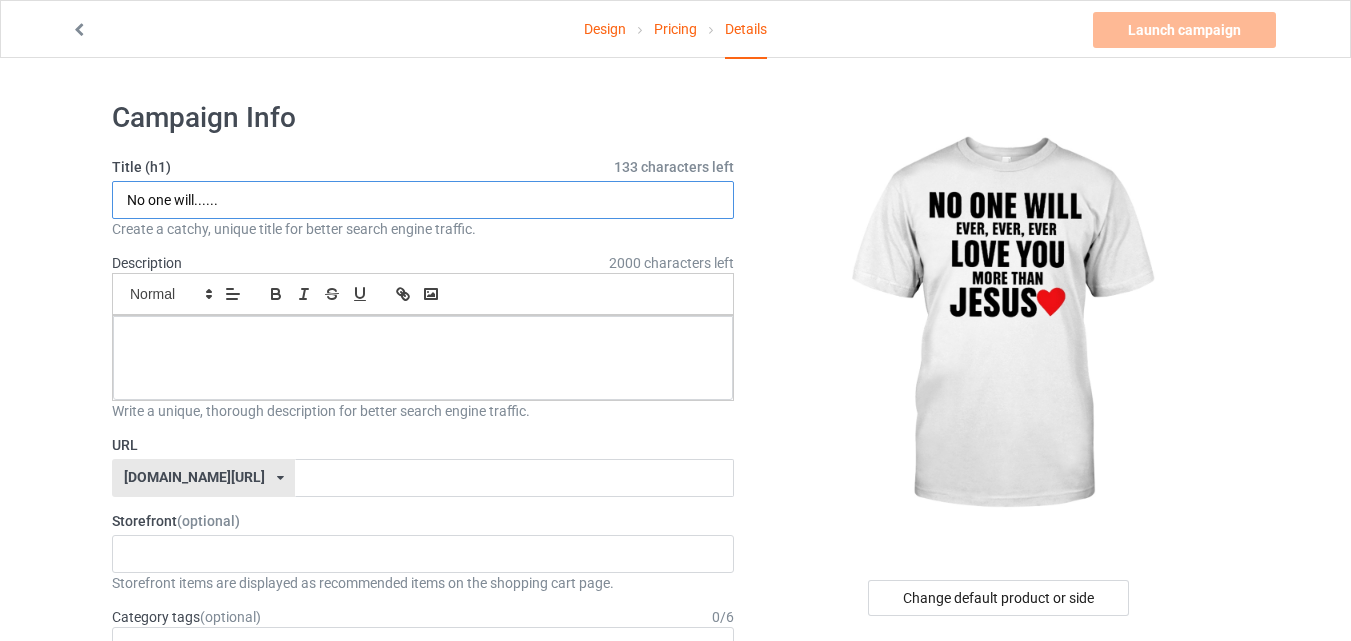 type on "No one will......" 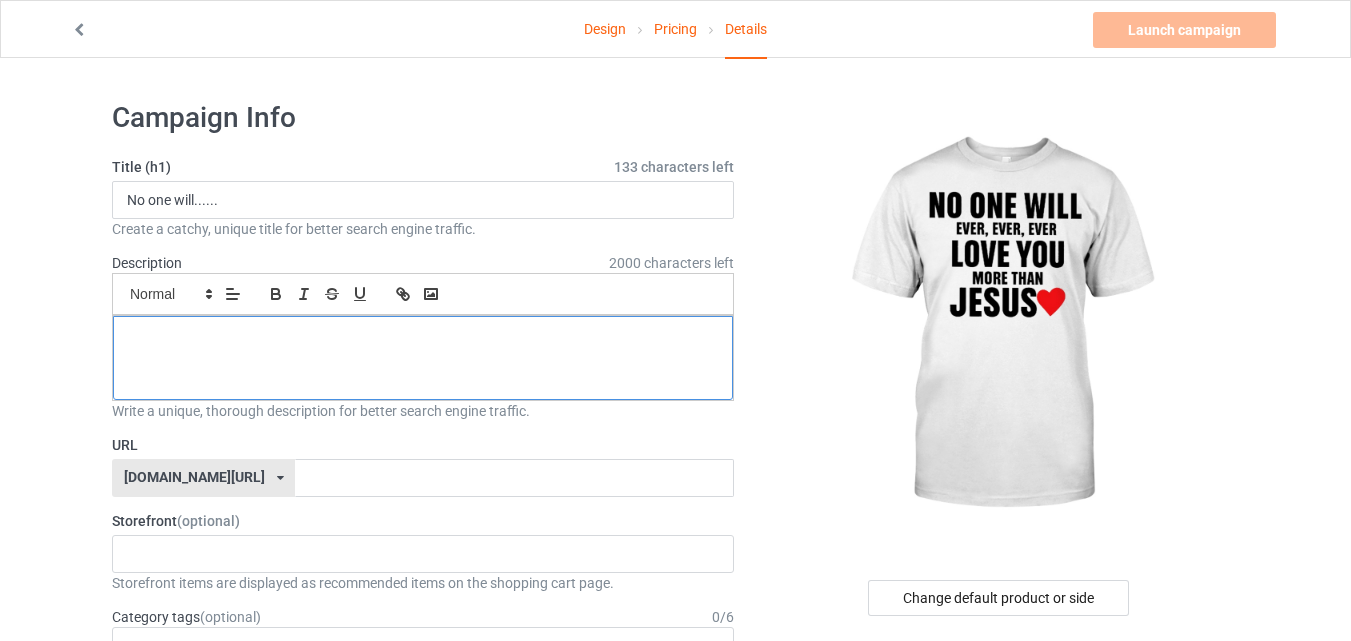 click at bounding box center (423, 338) 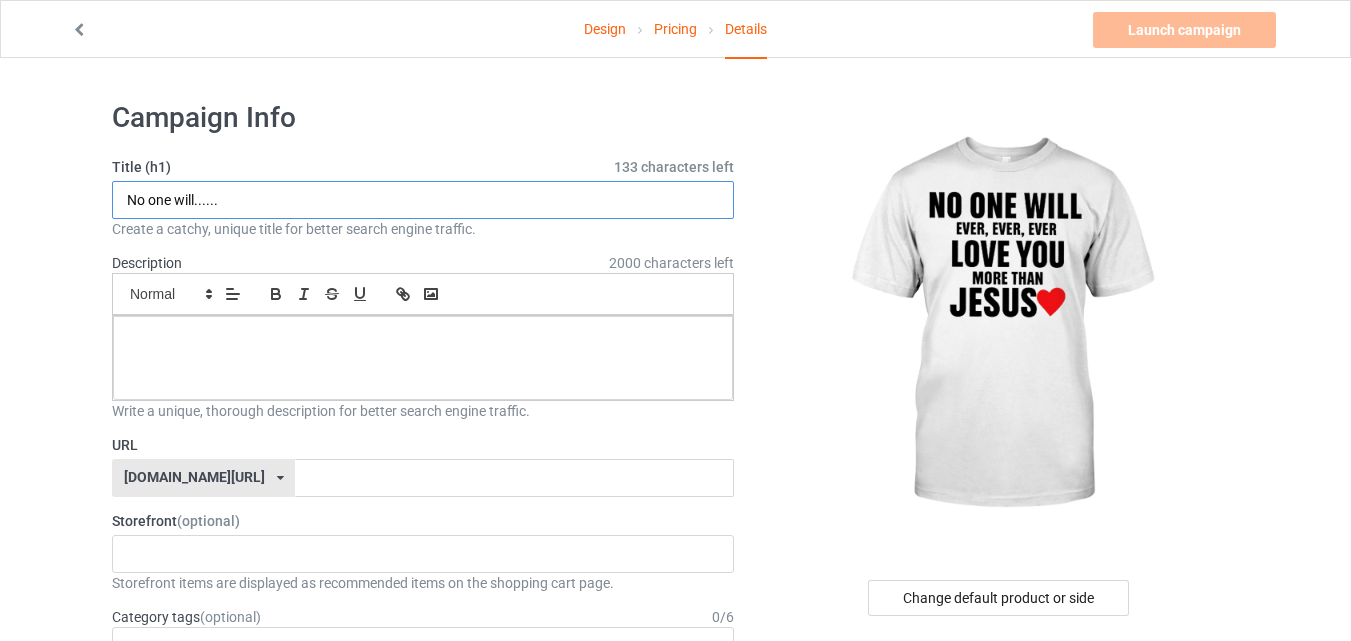 drag, startPoint x: 125, startPoint y: 197, endPoint x: 225, endPoint y: 197, distance: 100 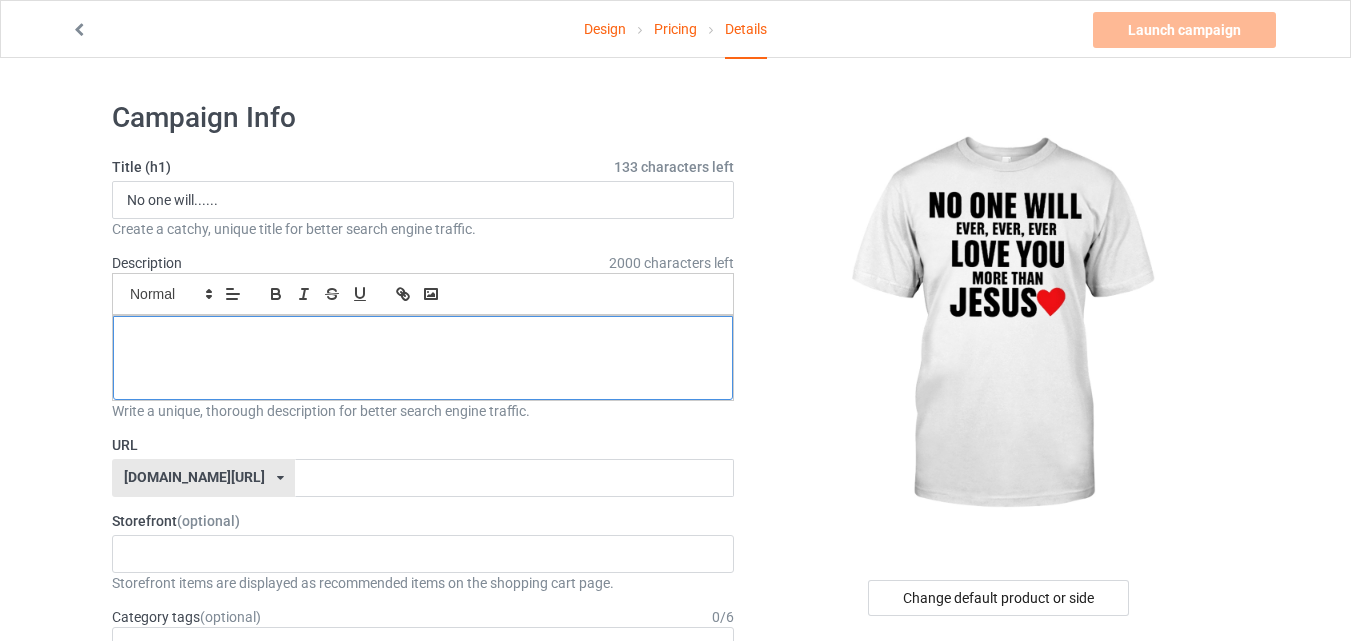 click at bounding box center (423, 358) 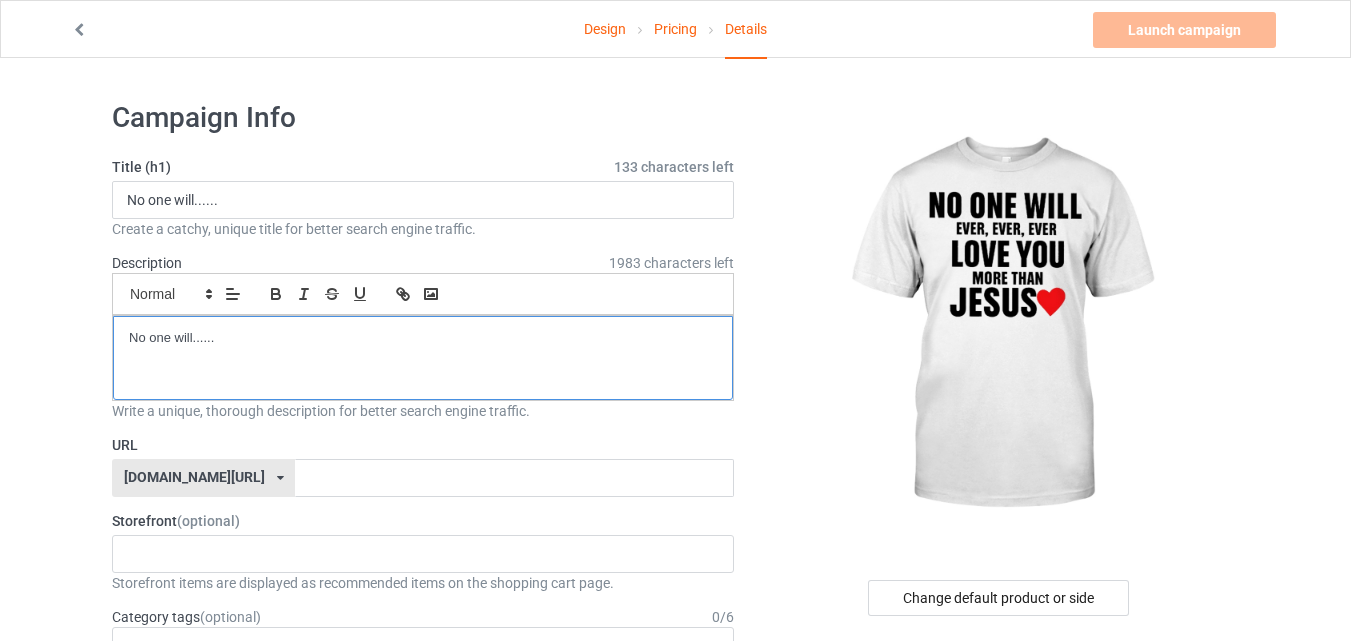 scroll, scrollTop: 0, scrollLeft: 0, axis: both 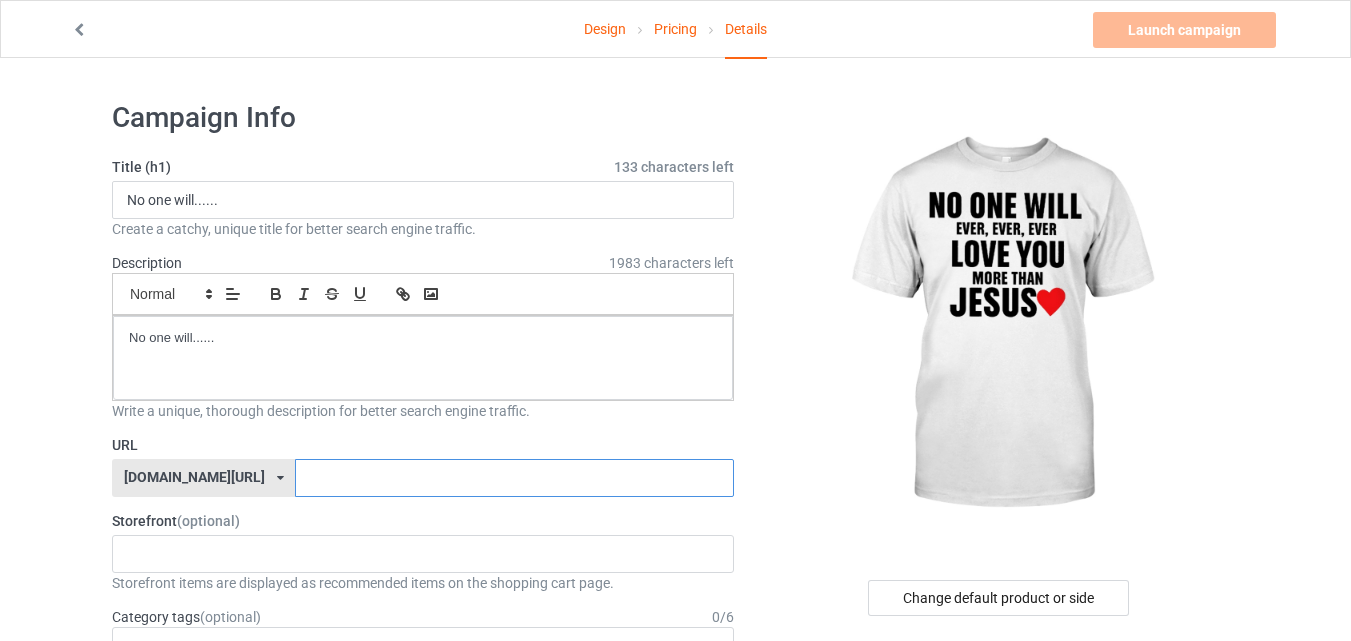 click at bounding box center (514, 478) 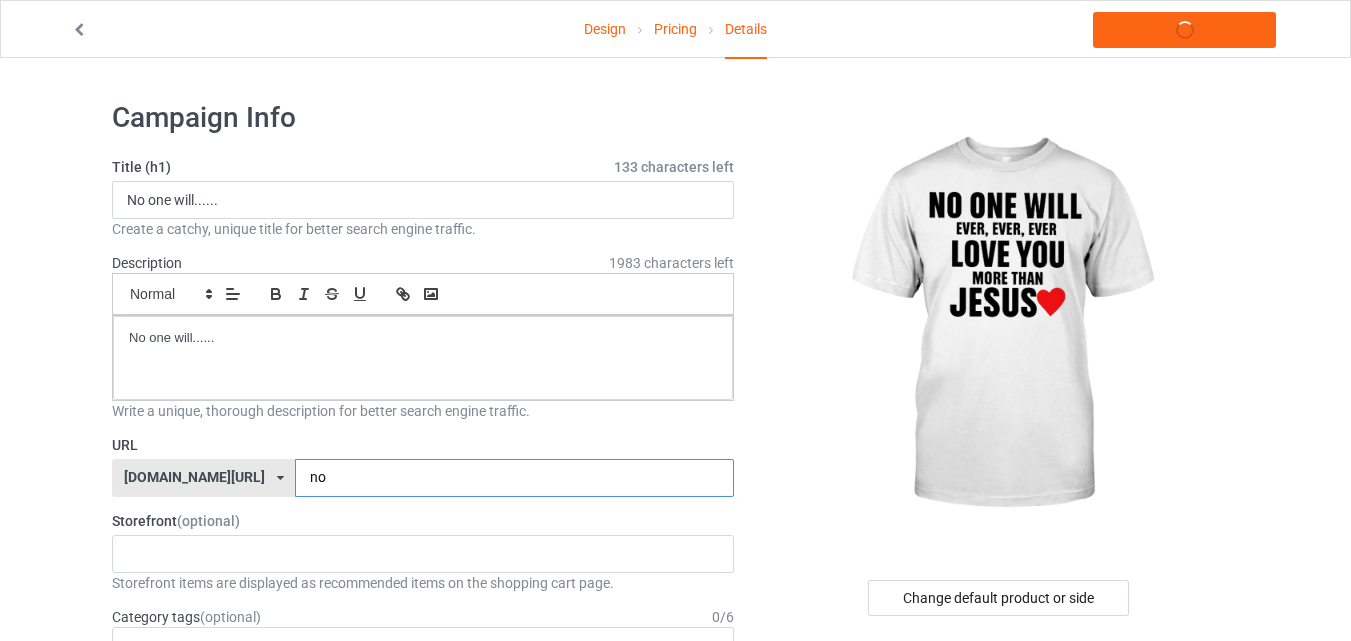 type on "n" 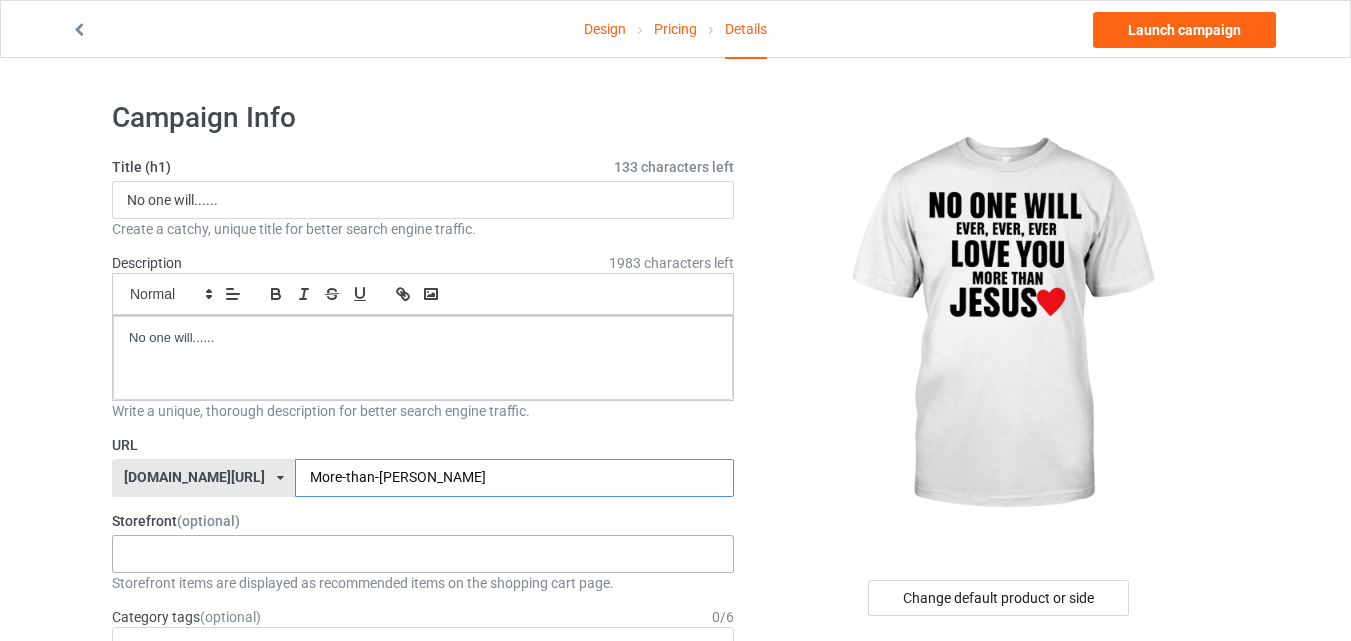 type on "More-than-Jesus" 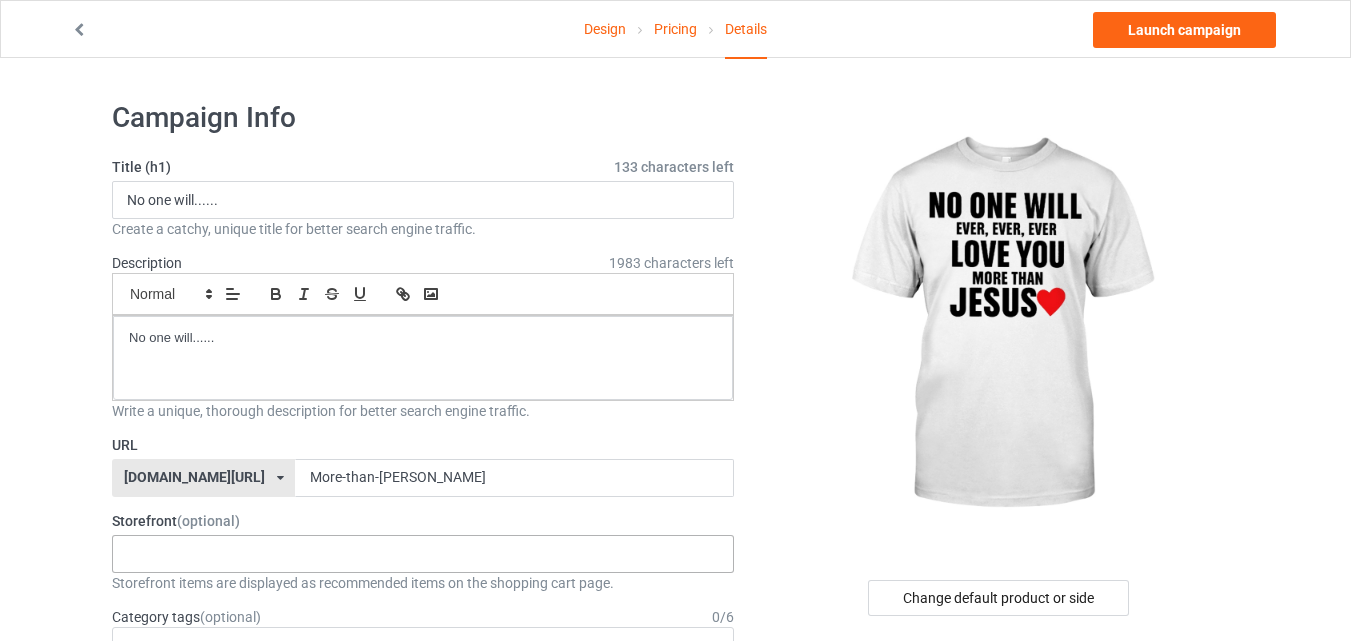 click on "MineWear Christique Christly  CampTees CastTees It's Outdoors Cat Lover TeeHub 684131ca97658c003179fb9a 6840439def5599002fbfedf9 683f10d0969aa000354e304e 67417d0376d3ba0031eeea65 64fe9ef1c0576f002e826797 64c5f075282301002ea2f0d0 64c518affbf7b1002f8abc6d 64bbd06151772c002e51ddce" at bounding box center [423, 554] 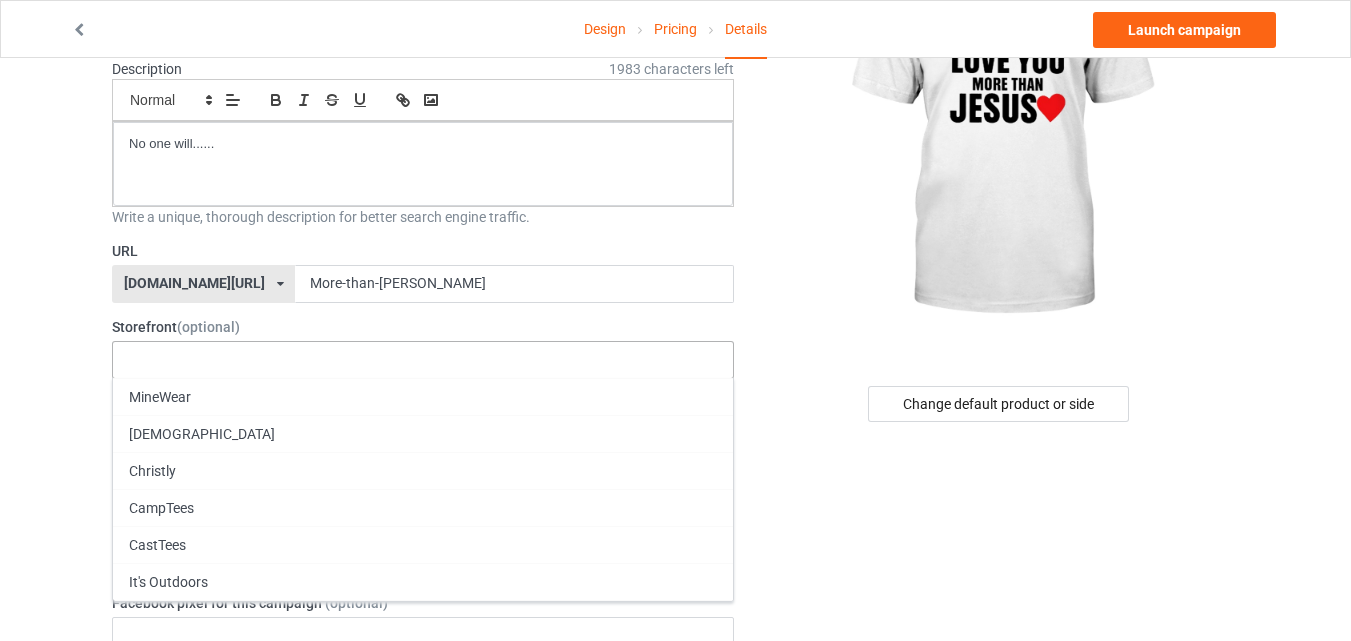 scroll, scrollTop: 200, scrollLeft: 0, axis: vertical 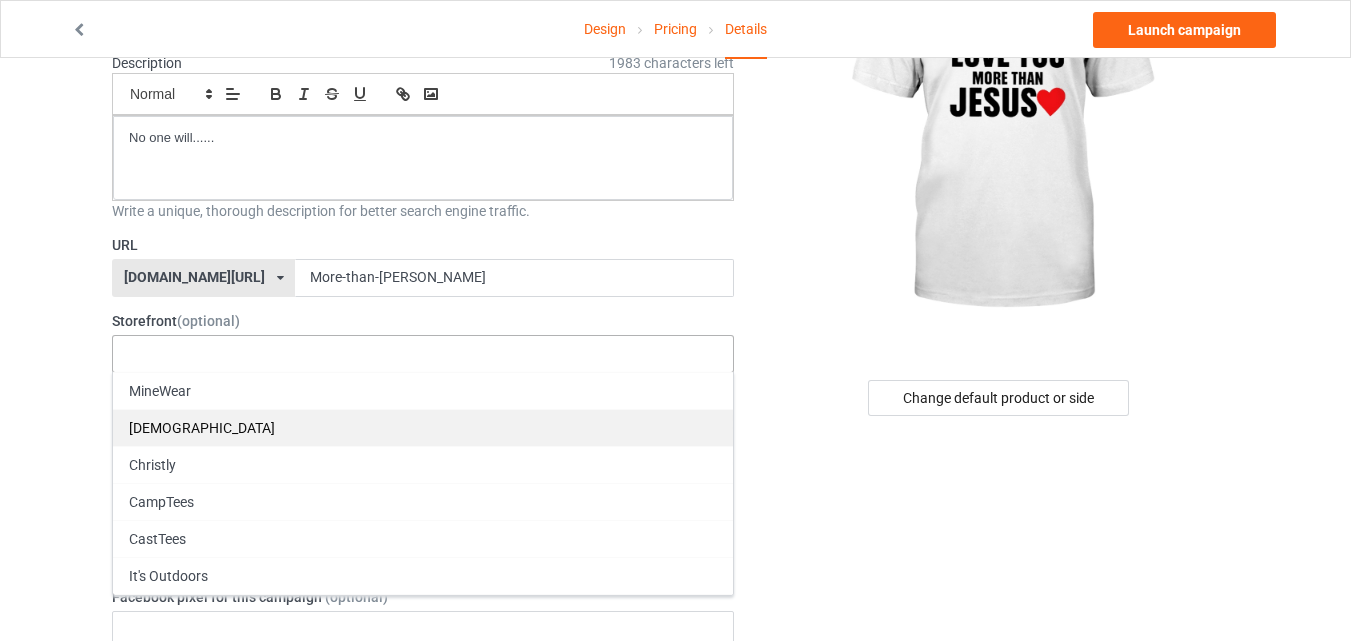 click on "[DEMOGRAPHIC_DATA]" at bounding box center (423, 427) 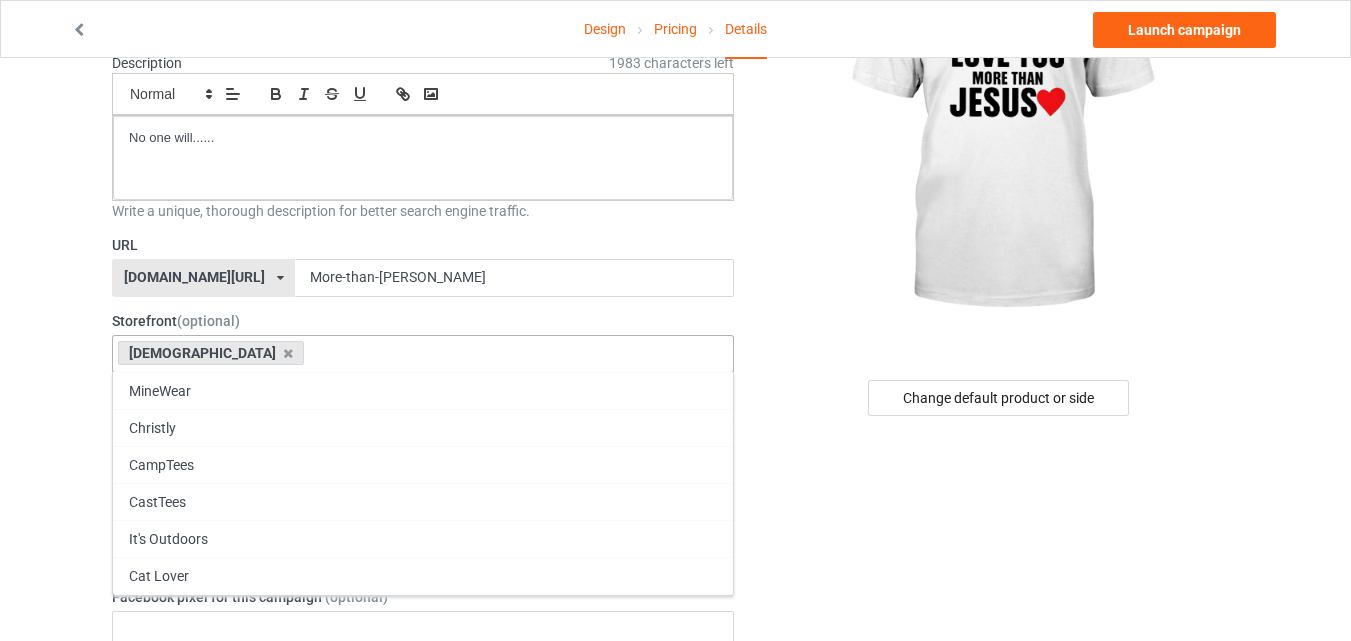 click on "Change default product or side" at bounding box center [1000, 894] 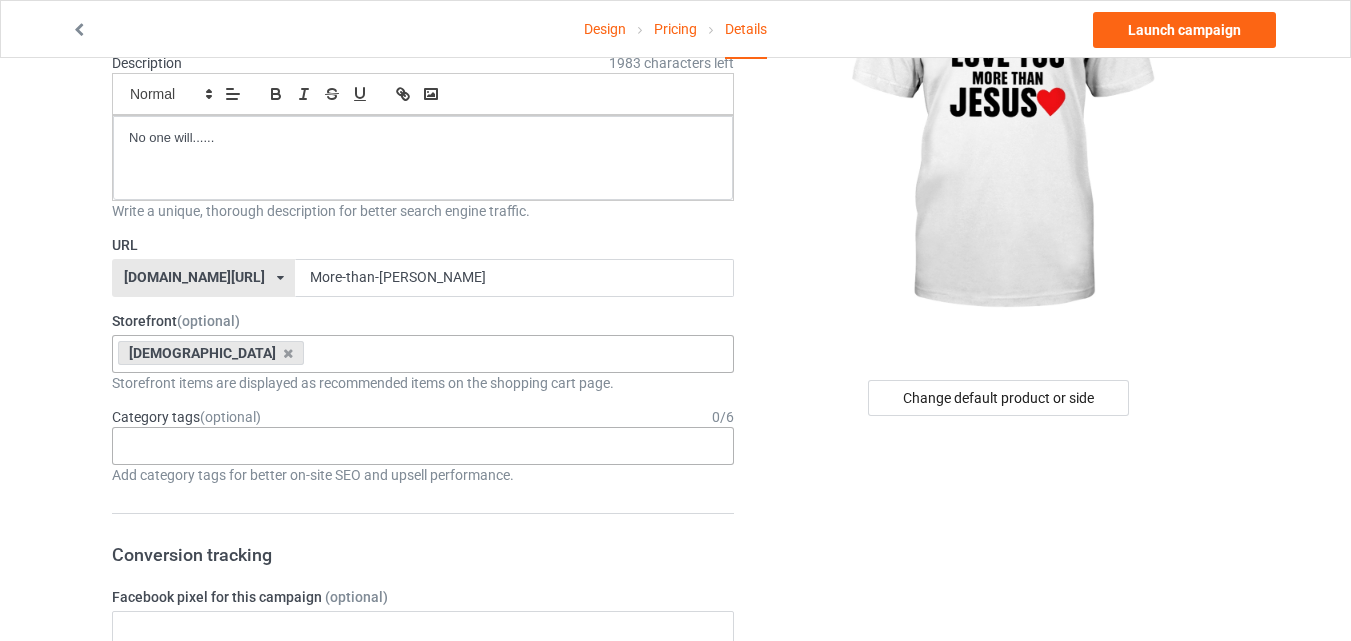 click on "Age > 1-19 > 1 Age > 1-12 Months > 1 Month Age > 1-12 Months Age > 1-19 Age > 1-19 > 10 Age > 1-12 Months > 10 Month Age > 80-100 > 100 Sports > Running > 10K Run Age > 1-19 > 11 Age > 1-12 Months > 11 Month Age > 1-19 > 12 Age > 1-12 Months > 12 Month Age > 1-19 > 13 Age > 1-19 > 14 Age > 1-19 > 15 Sports > Running > 15K Run Age > 1-19 > 16 Age > 1-19 > 17 Age > 1-19 > 18 Age > 1-19 > 19 Age > Decades > 1920s Age > Decades > 1930s Age > Decades > 1940s Age > Decades > 1950s Age > Decades > 1960s Age > Decades > 1970s Age > Decades > 1980s Age > Decades > 1990s Age > 1-19 > 2 Age > 1-12 Months > 2 Month Age > 20-39 > 20 Age > 20-39 Age > Decades > 2000s Age > Decades > 2010s Age > 20-39 > 21 Age > 20-39 > 22 Age > 20-39 > 23 Age > 20-39 > 24 Age > 20-39 > 25 Age > 20-39 > 26 Age > 20-39 > 27 Age > 20-39 > 28 Age > 20-39 > 29 Age > 1-19 > 3 Age > 1-12 Months > 3 Month Sports > Basketball > 3-Pointer Age > 20-39 > 30 Age > 20-39 > 31 Age > 20-39 > 32 Age > 20-39 > 33 Age > 20-39 > 34 Age > 20-39 > 35 Age Jobs 1" at bounding box center [423, 446] 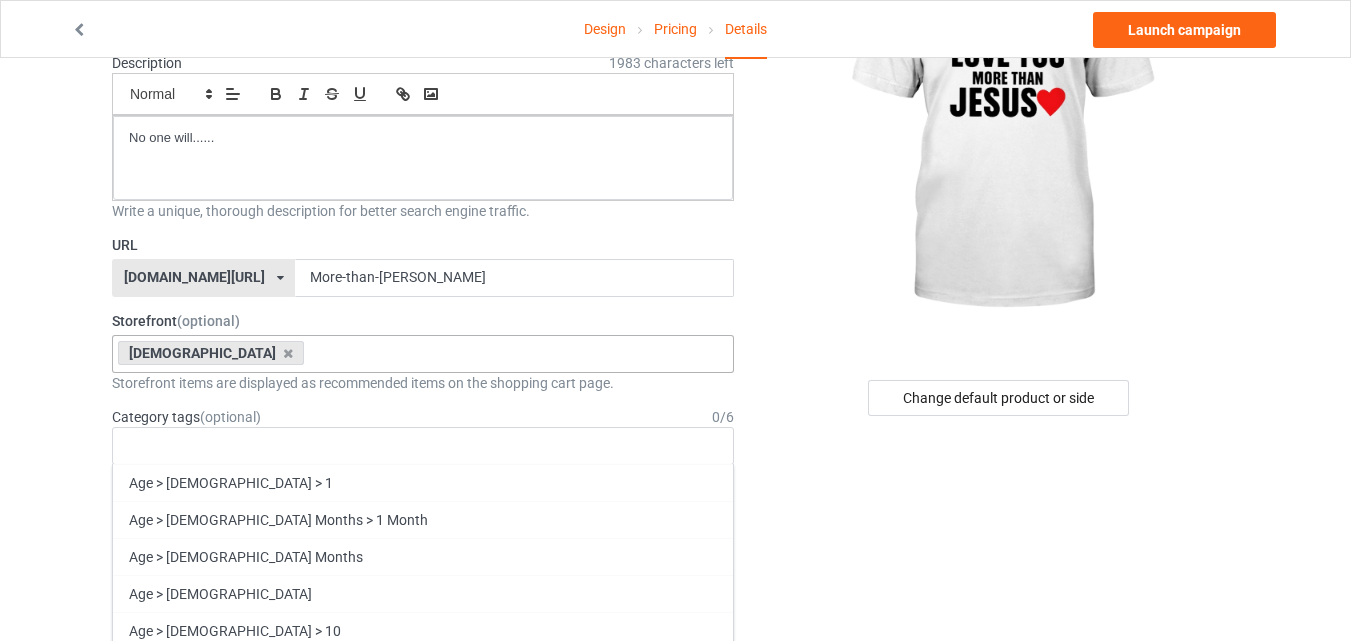 click on "Change default product or side" at bounding box center (1000, 398) 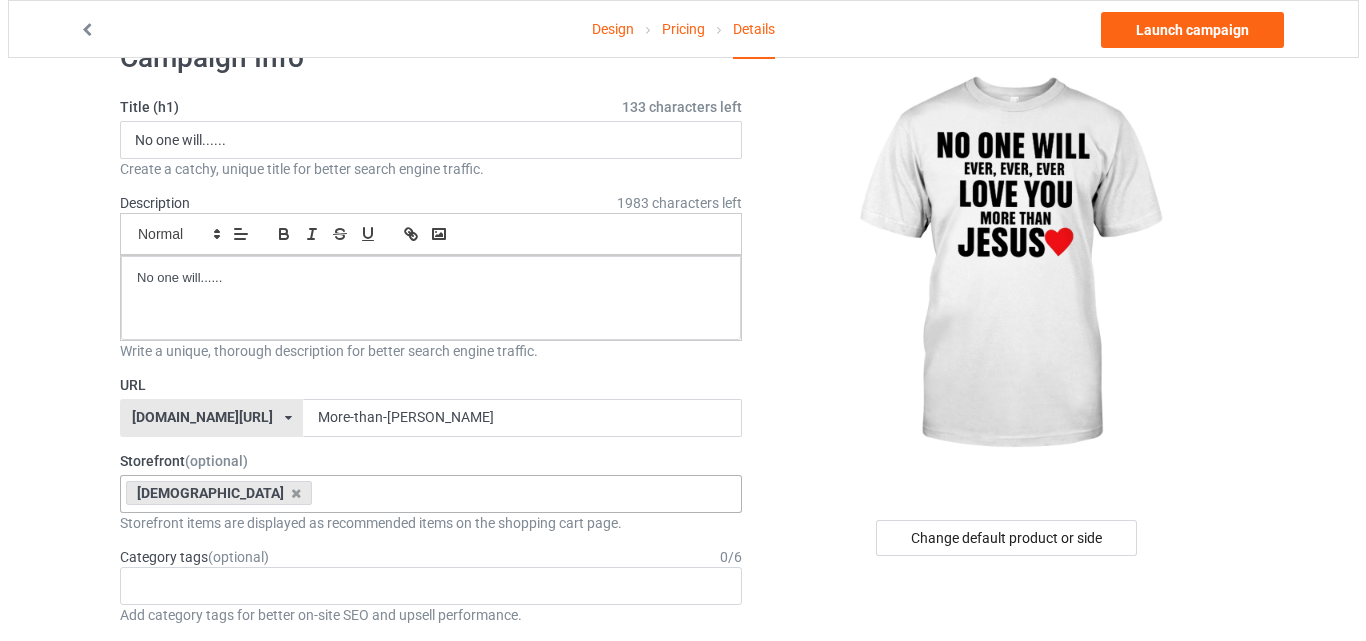 scroll, scrollTop: 0, scrollLeft: 0, axis: both 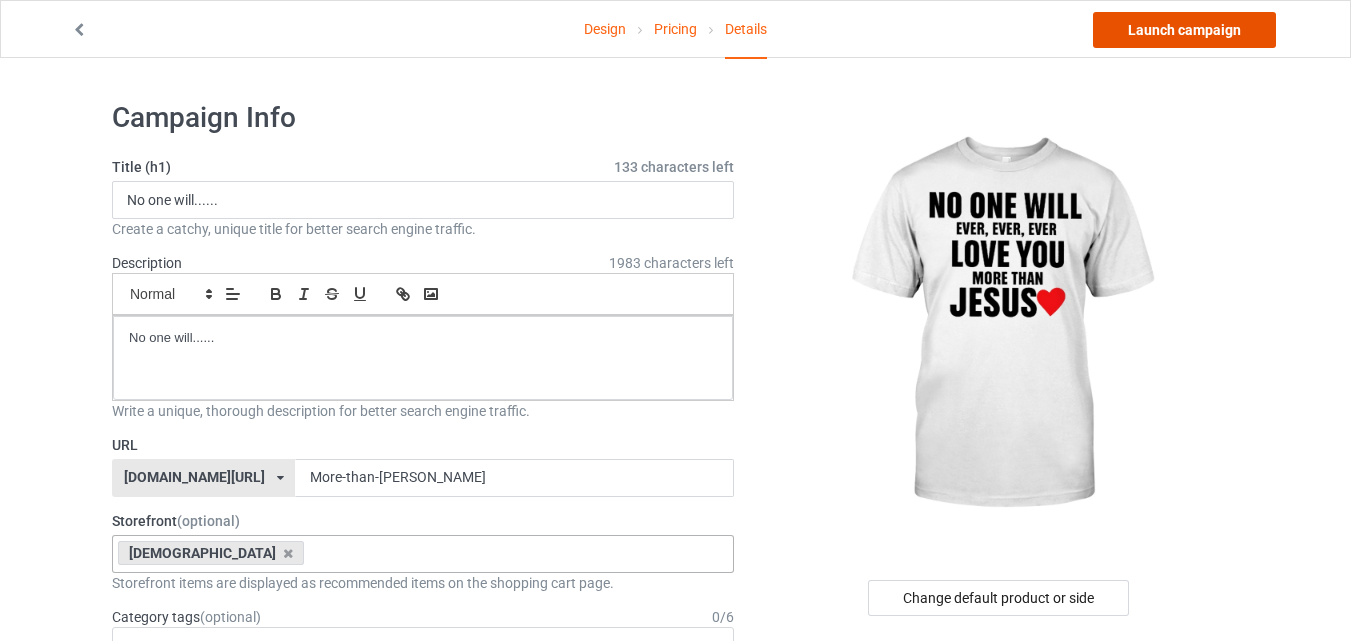 click on "Launch campaign" at bounding box center [1184, 30] 